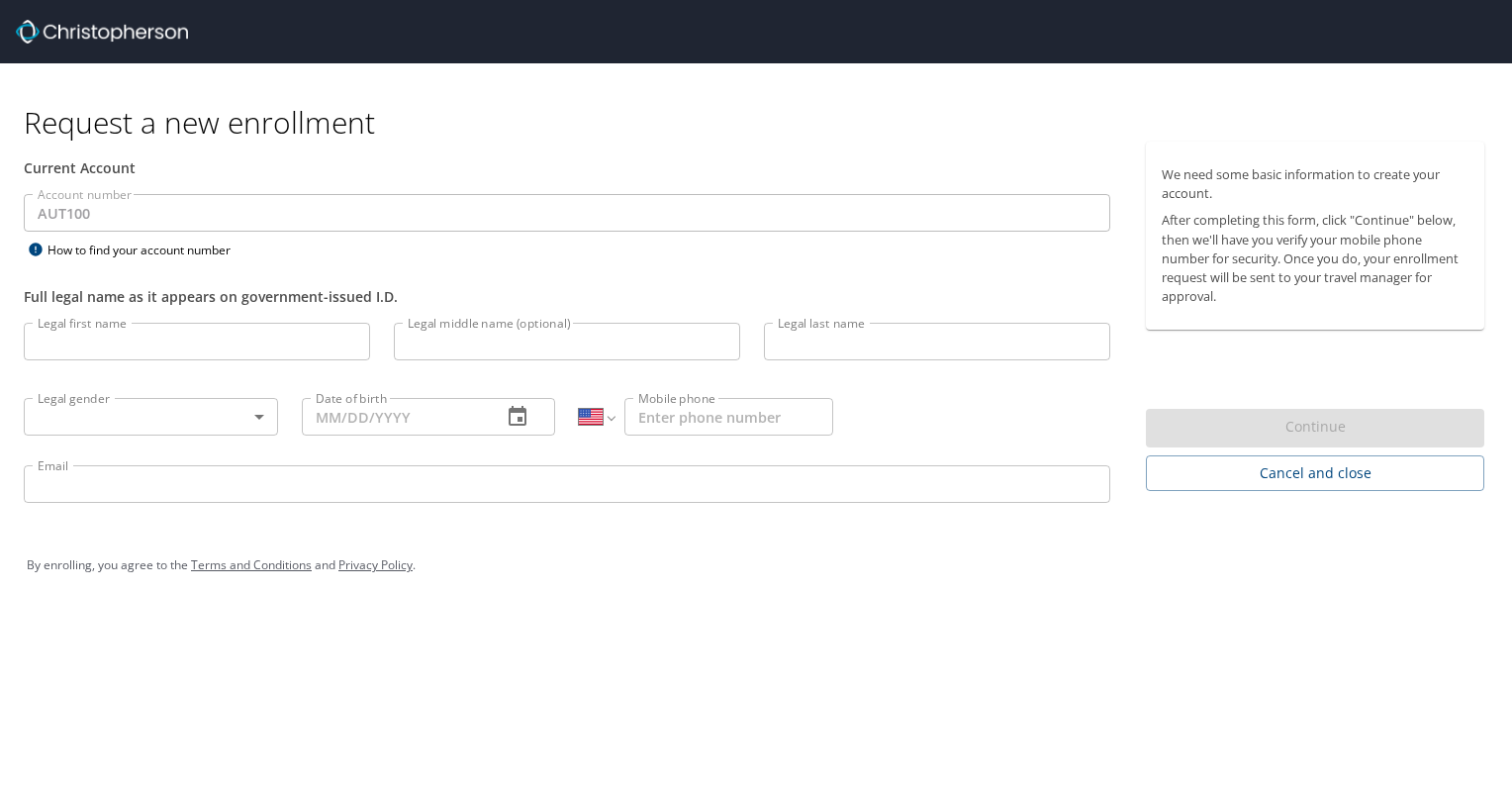 select on "US" 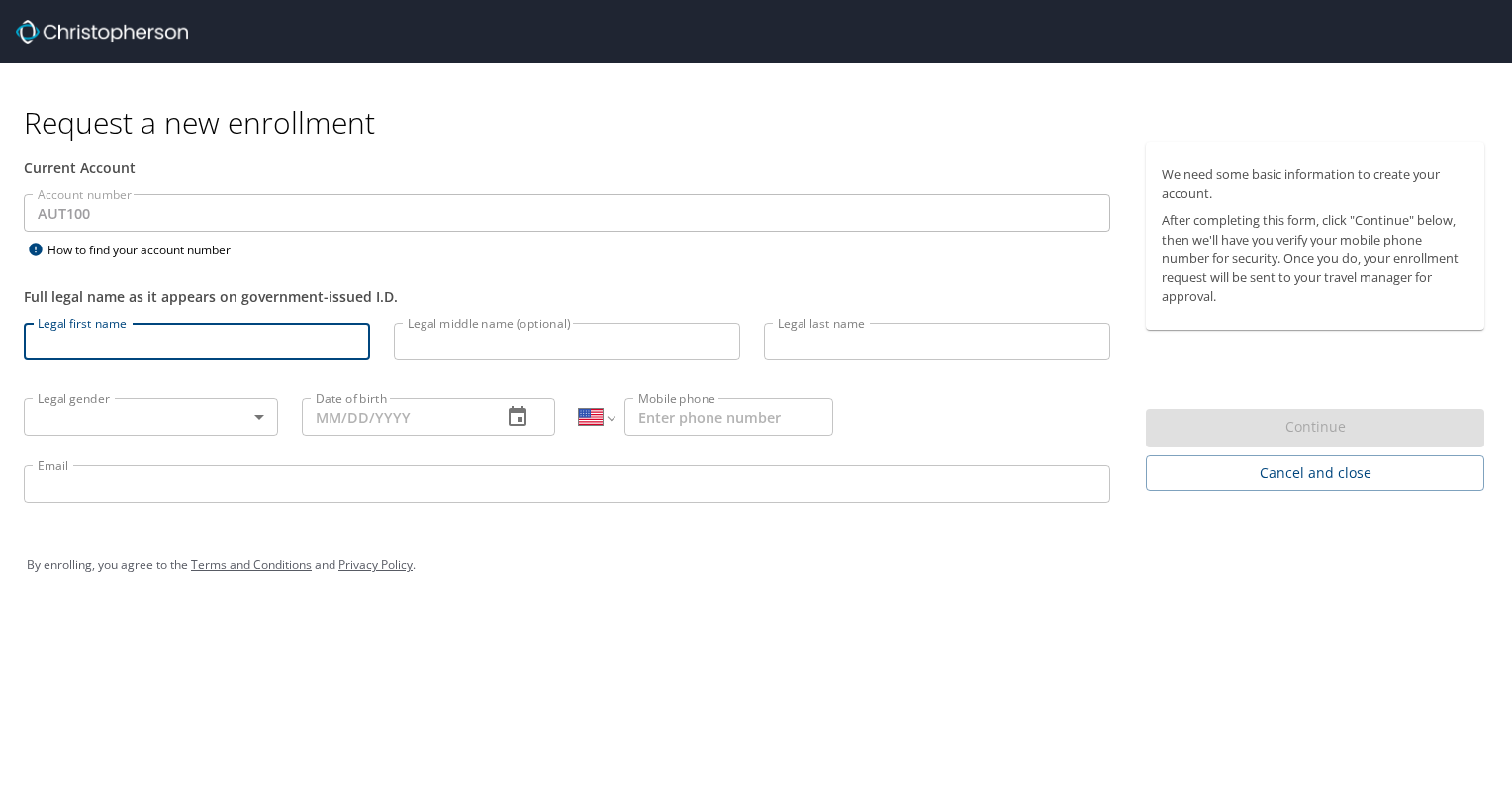 click on "Legal first name" at bounding box center (197, 342) 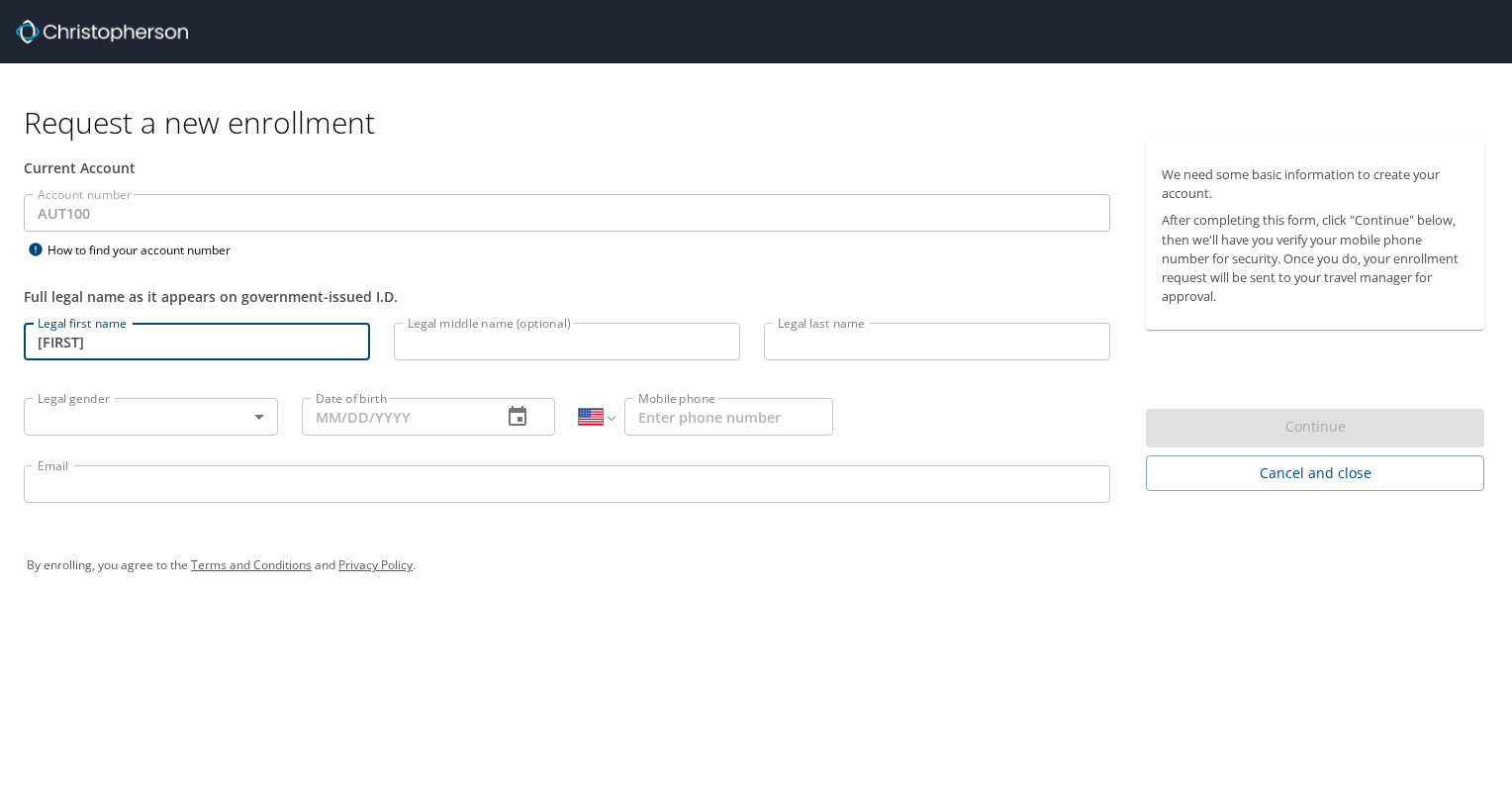 type on "Eder" 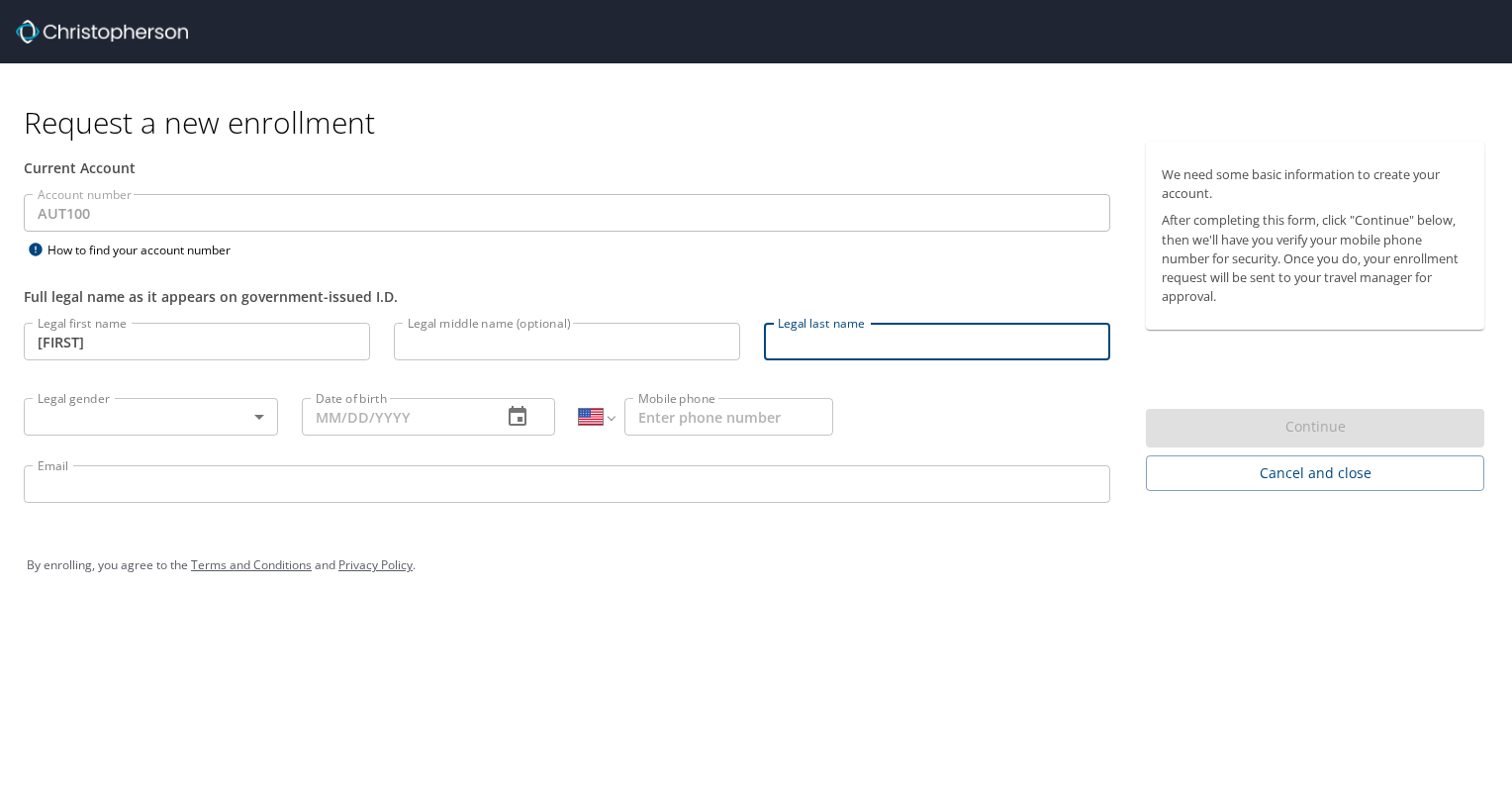 click on "Legal last name" at bounding box center [937, 342] 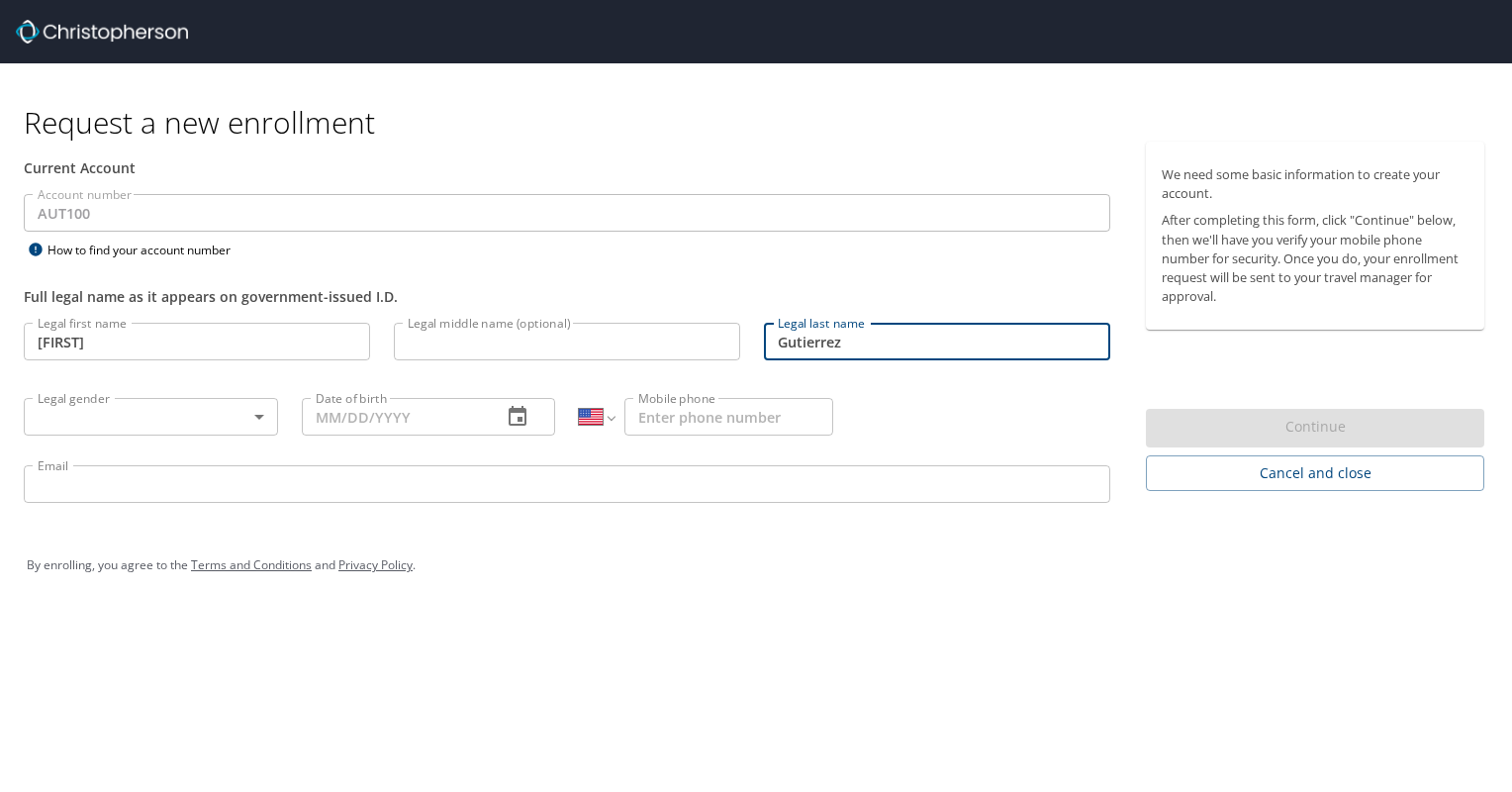 type on "Gutierrez" 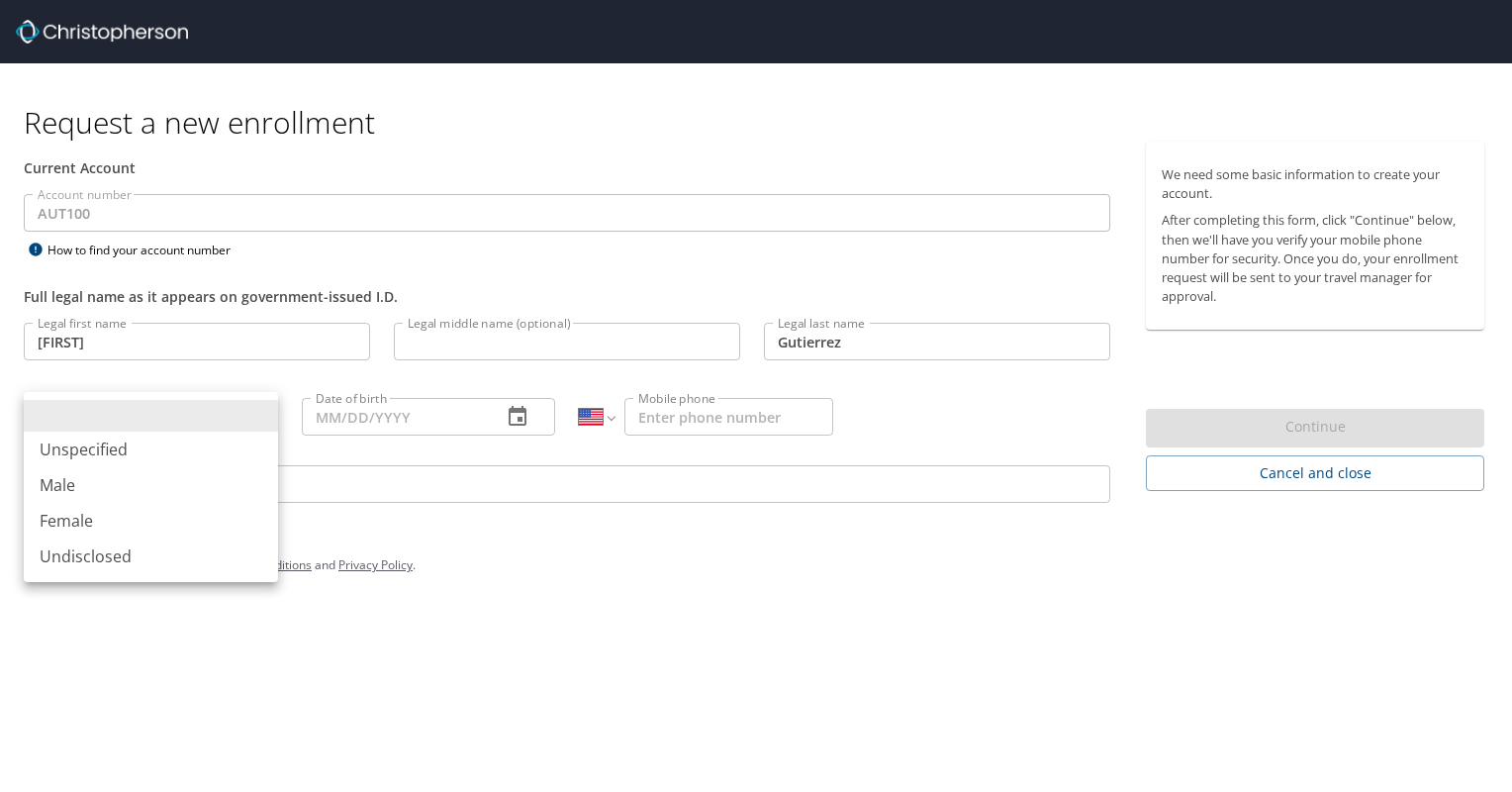click on "Request a new enrollment Current Account Account number AUT100 Account number  How to find your account number Full legal name as it appears on government-issued I.D. Legal first name Eder Legal first name Legal middle name (optional) Legal middle name (optional) Legal last name Gutierrez Legal last name Legal gender ​ Legal gender Date of birth Date of birth International Afghanistan Åland Islands Albania Algeria American Samoa Andorra Angola Anguilla Antigua and Barbuda Argentina Armenia Aruba Ascension Island Australia Austria Azerbaijan Bahamas Bahrain Bangladesh Barbados Belarus Belgium Belize Benin Bermuda Bhutan Bolivia Bonaire, Sint Eustatius and Saba Bosnia and Herzegovina Botswana Brazil British Indian Ocean Territory Brunei Darussalam Bulgaria Burkina Faso Burma Burundi Cambodia Cameroon Canada Cape Verde Cayman Islands Central African Republic Chad Chile China Christmas Island Cocos (Keeling) Islands Colombia Comoros Congo Congo, Democratic Republic of the Cook Islands Costa Rica Cote d'Ivoire" at bounding box center [756, 396] 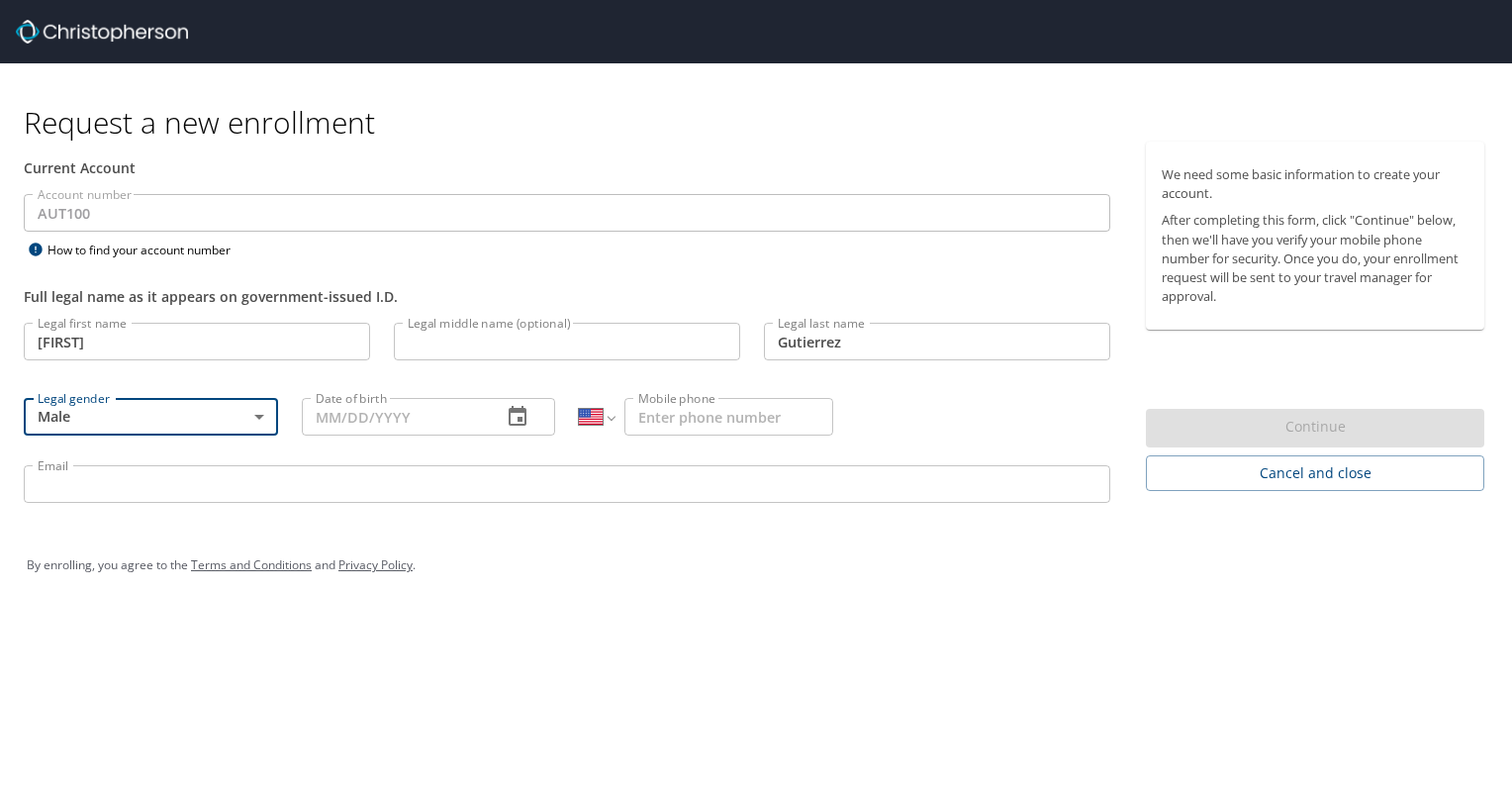 click on "Date of birth" at bounding box center [394, 417] 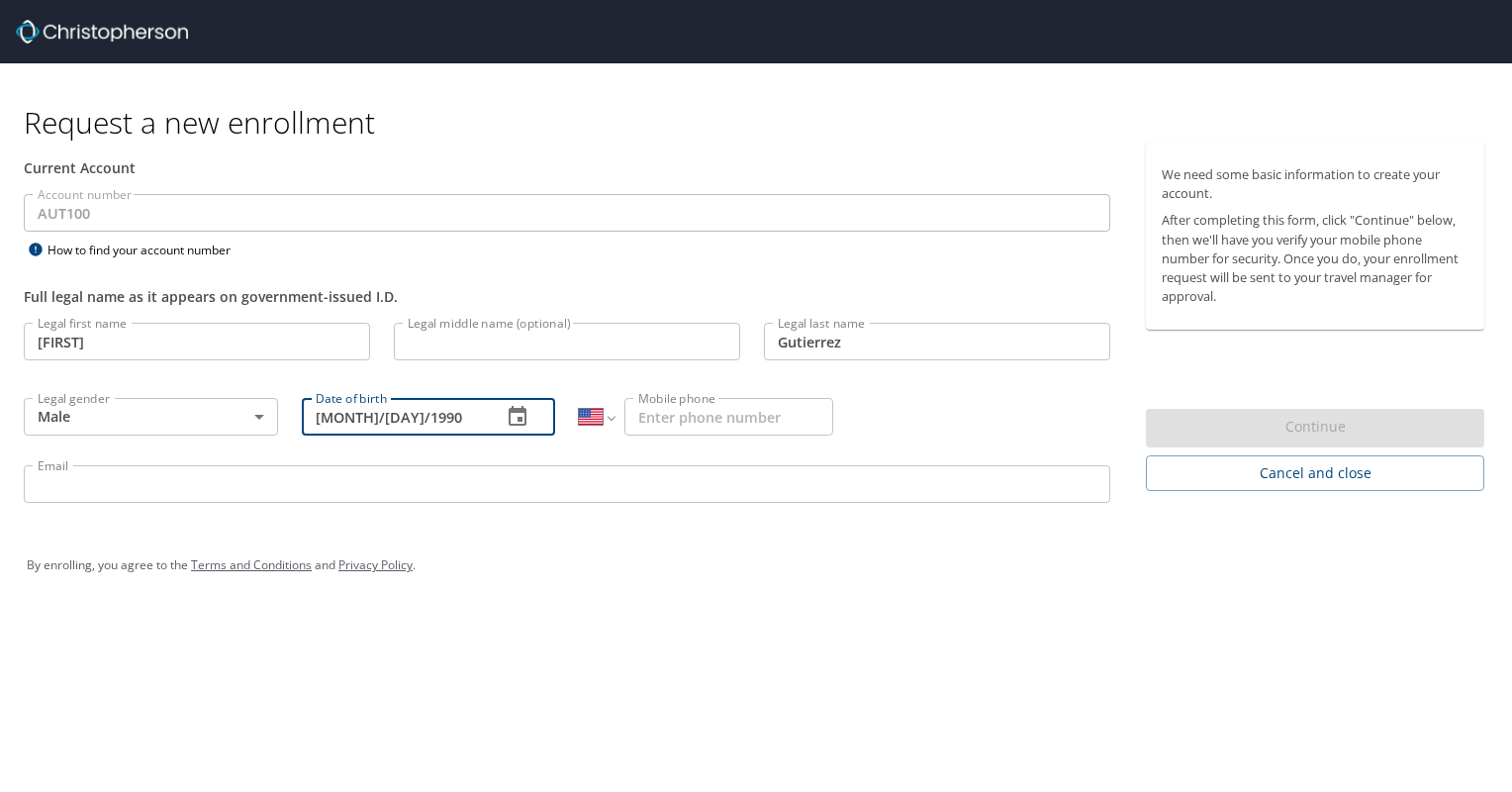 type on "11/09/1990" 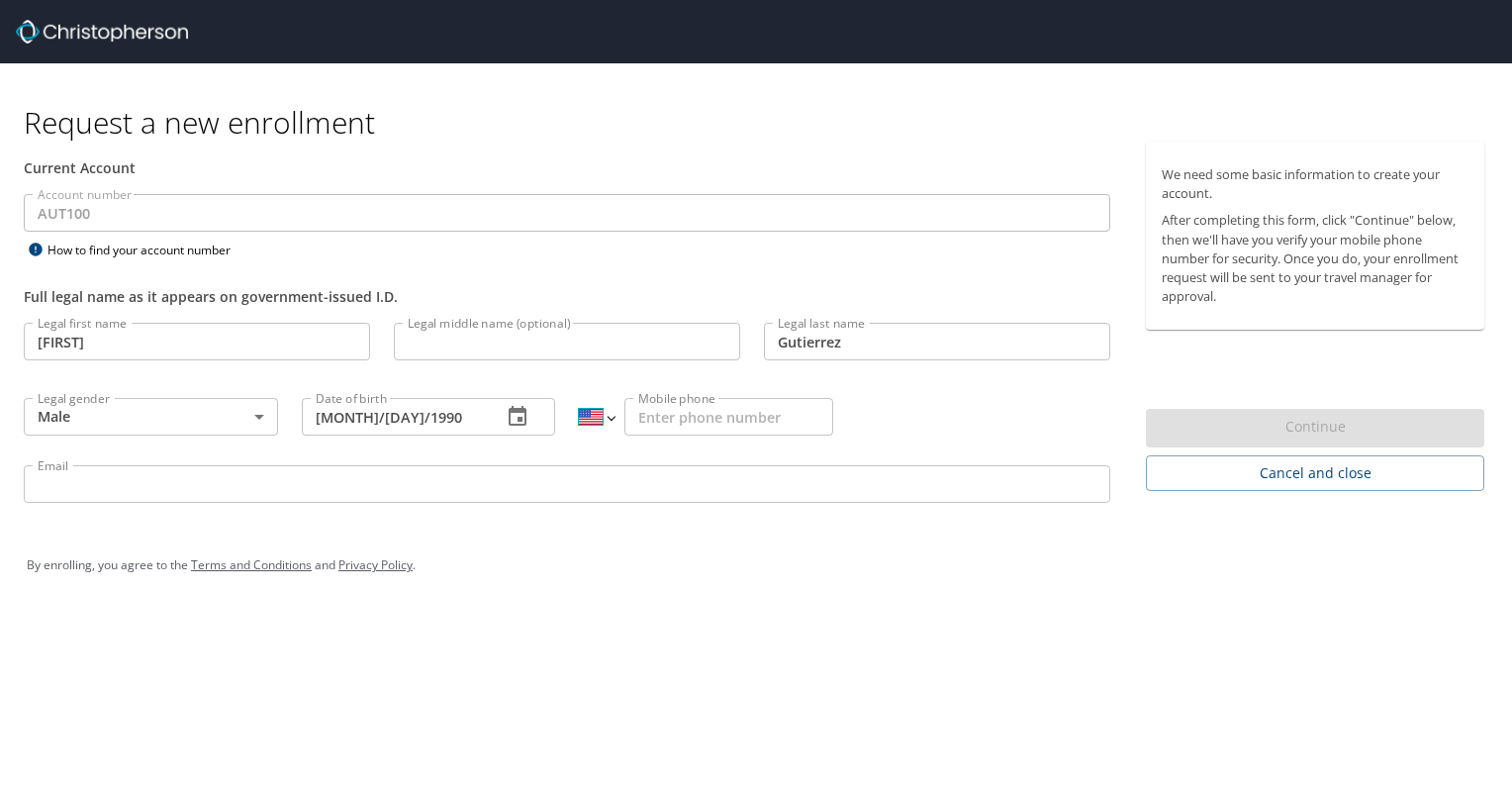 click on "International Afghanistan Åland Islands Albania Algeria American Samoa Andorra Angola Anguilla Antigua and Barbuda Argentina Armenia Aruba Ascension Island Australia Austria Azerbaijan Bahamas Bahrain Bangladesh Barbados Belarus Belgium Belize Benin Bermuda Bhutan Bolivia Bonaire, Sint Eustatius and Saba Bosnia and Herzegovina Botswana Brazil British Indian Ocean Territory Brunei Darussalam Bulgaria Burkina Faso Burma Burundi Cambodia Cameroon Canada Cape Verde Cayman Islands Central African Republic Chad Chile China Christmas Island Cocos (Keeling) Islands Colombia Comoros Congo Congo, Democratic Republic of the Cook Islands Costa Rica Cote d'Ivoire Croatia Cuba Curaçao Cyprus Czech Republic Denmark Djibouti Dominica Dominican Republic Ecuador Egypt El Salvador Equatorial Guinea Eritrea Estonia Ethiopia Falkland Islands Faroe Islands Federated States of Micronesia Fiji Finland France French Guiana French Polynesia Gabon Gambia Georgia Germany Ghana Gibraltar Greece Greenland Grenada Guadeloupe Guam Guinea" at bounding box center [596, 417] 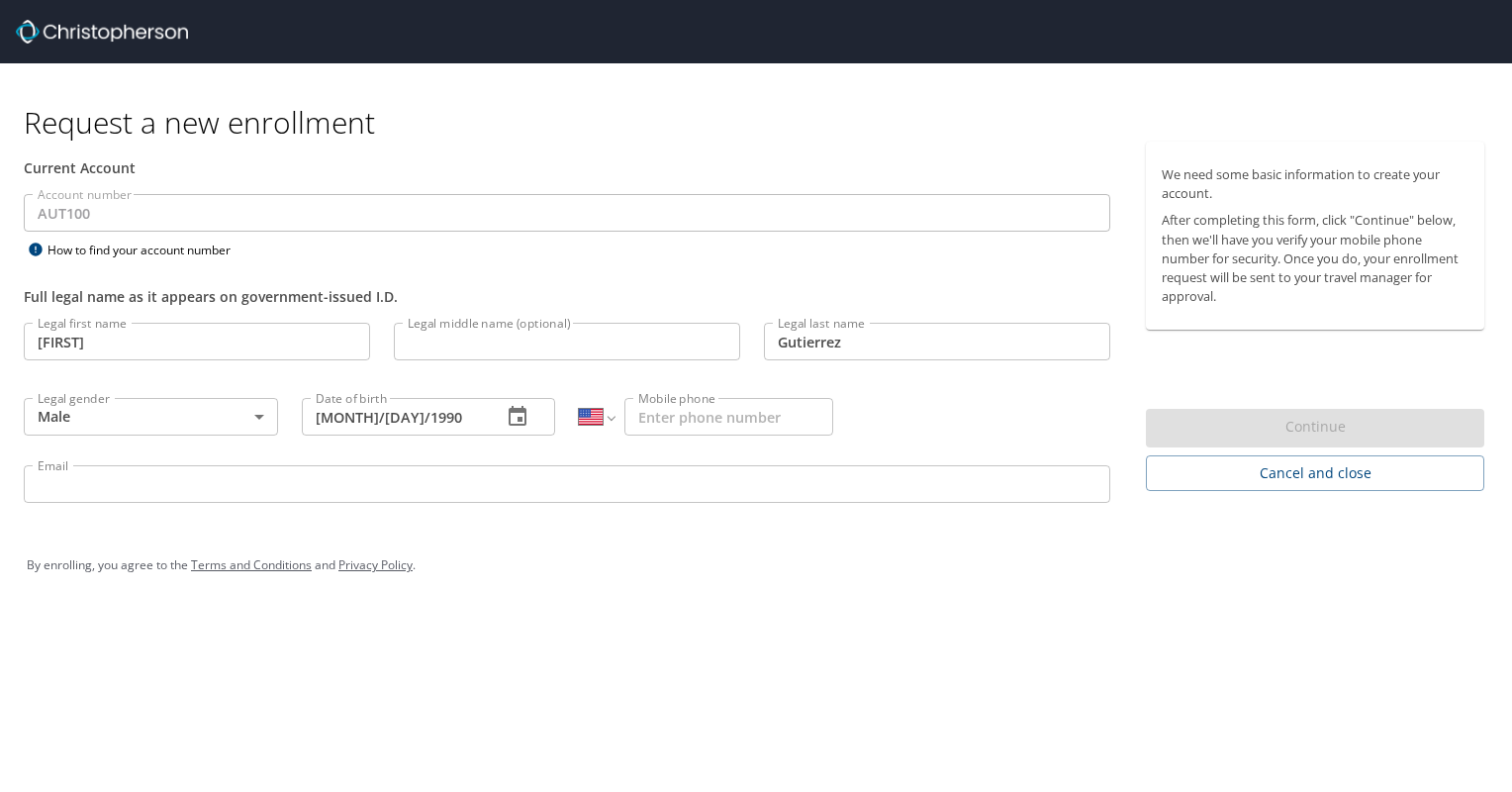 click on "International Afghanistan Åland Islands Albania Algeria American Samoa Andorra Angola Anguilla Antigua and Barbuda Argentina Armenia Aruba Ascension Island Australia Austria Azerbaijan Bahamas Bahrain Bangladesh Barbados Belarus Belgium Belize Benin Bermuda Bhutan Bolivia Bonaire, Sint Eustatius and Saba Bosnia and Herzegovina Botswana Brazil British Indian Ocean Territory Brunei Darussalam Bulgaria Burkina Faso Burma Burundi Cambodia Cameroon Canada Cape Verde Cayman Islands Central African Republic Chad Chile China Christmas Island Cocos (Keeling) Islands Colombia Comoros Congo Congo, Democratic Republic of the Cook Islands Costa Rica Cote d'Ivoire Croatia Cuba Curaçao Cyprus Czech Republic Denmark Djibouti Dominica Dominican Republic Ecuador Egypt El Salvador Equatorial Guinea Eritrea Estonia Ethiopia Falkland Islands Faroe Islands Federated States of Micronesia Fiji Finland France French Guiana French Polynesia Gabon Gambia Georgia Germany Ghana Gibraltar Greece Greenland Grenada Guadeloupe Guam Guinea" at bounding box center [596, 417] 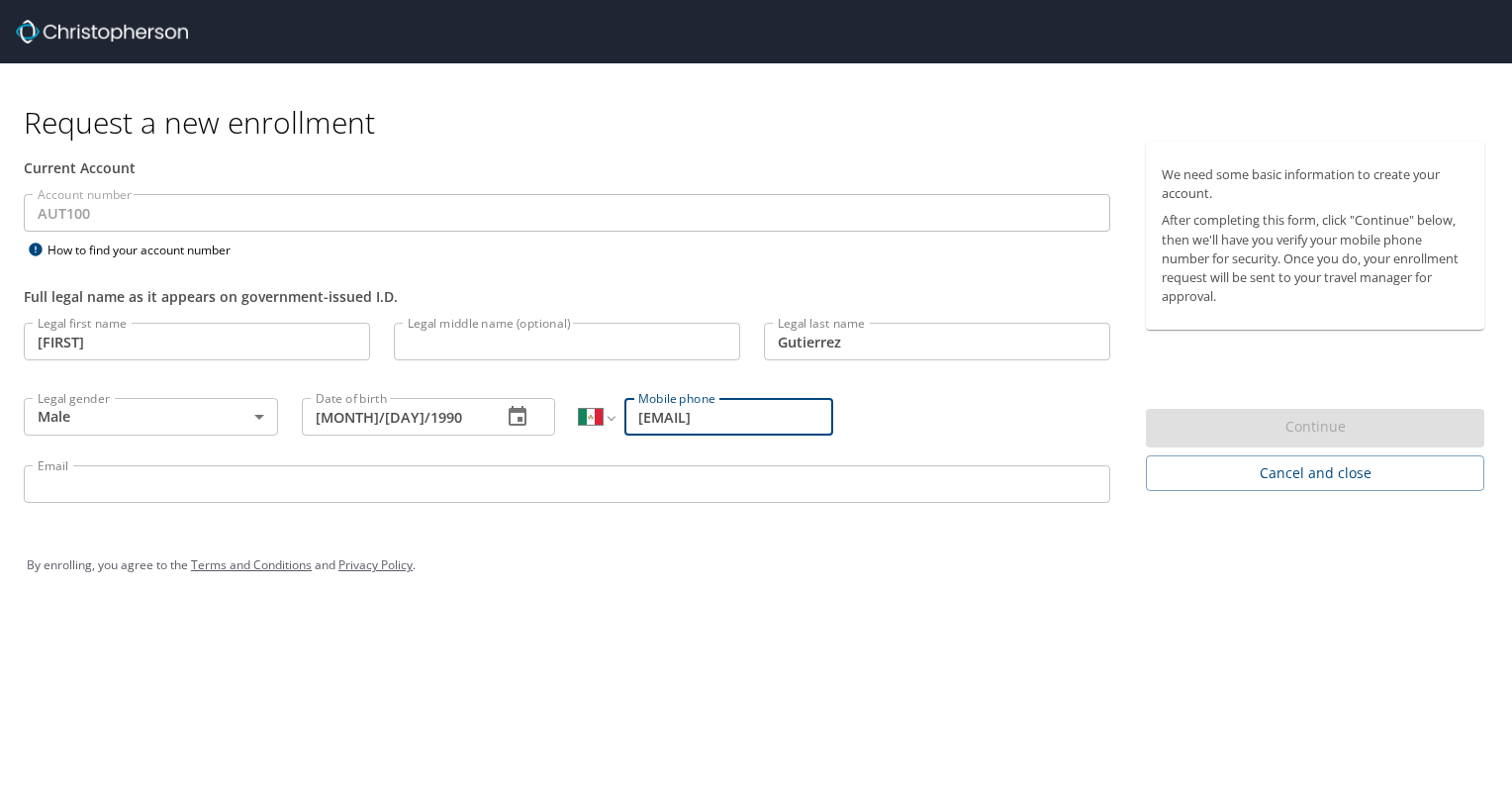 click on "55 2254 6551" at bounding box center (728, 417) 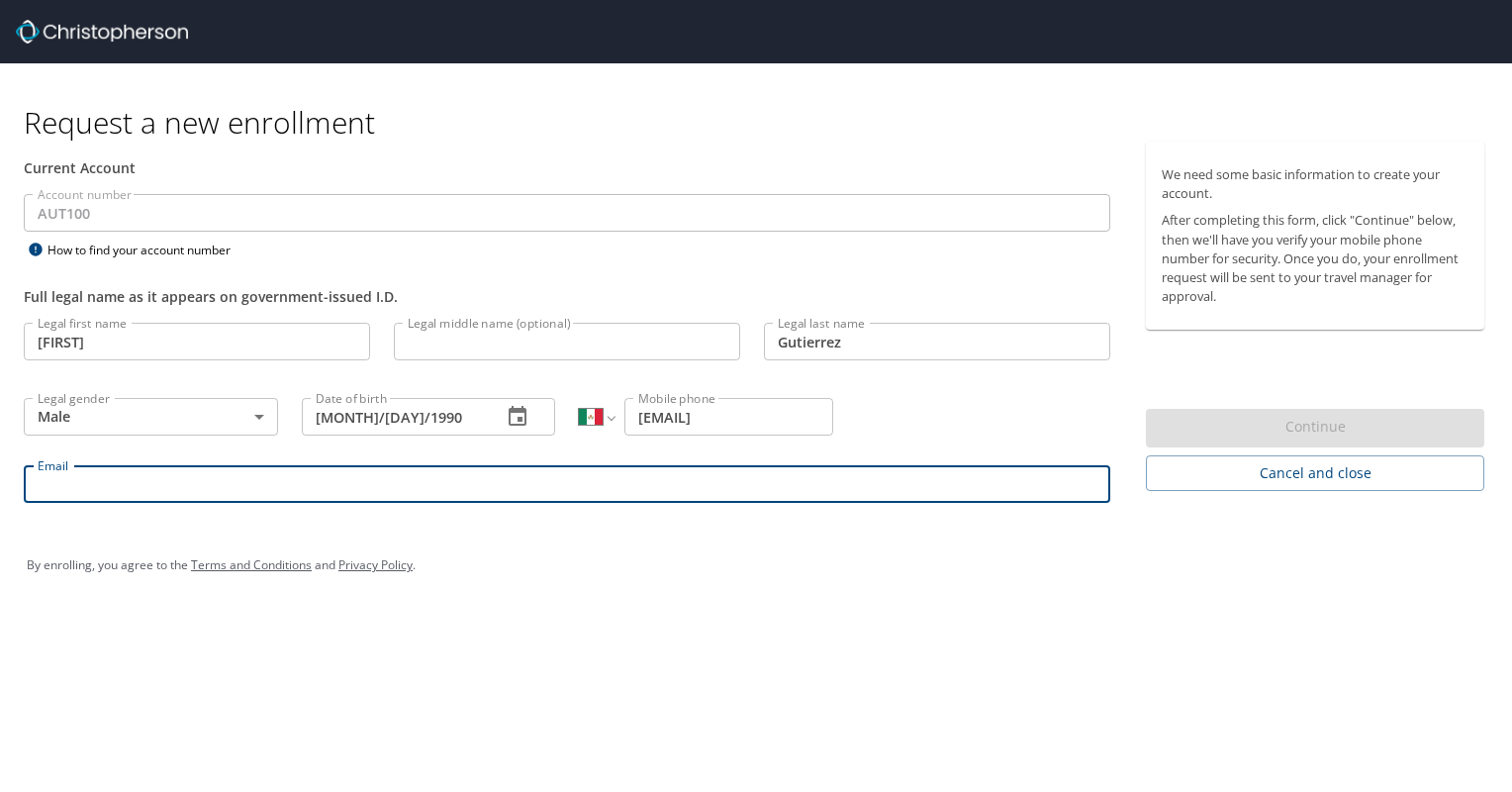 click on "Email" at bounding box center [567, 484] 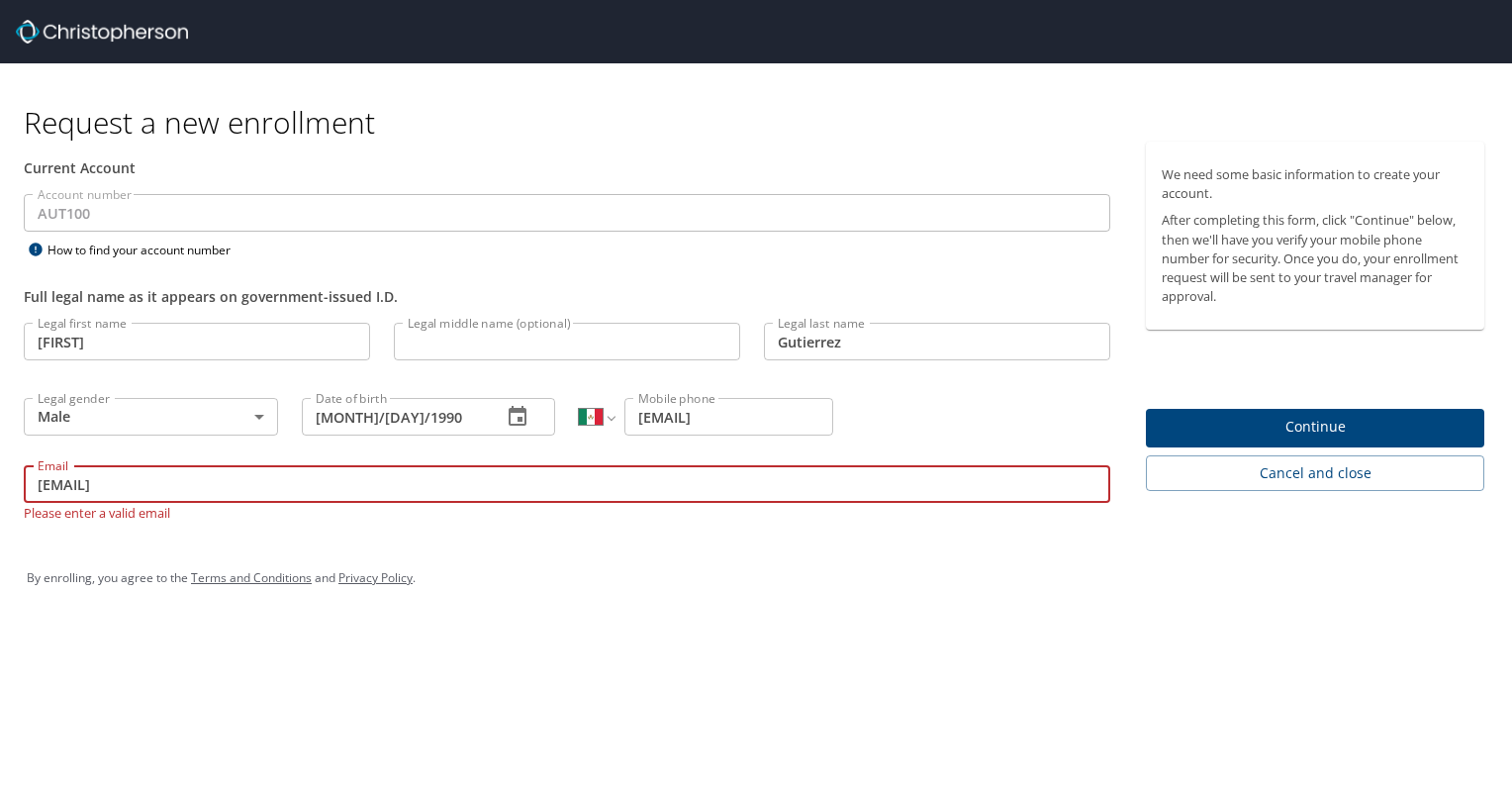 type on "eder.gutierrez@autoliv.com" 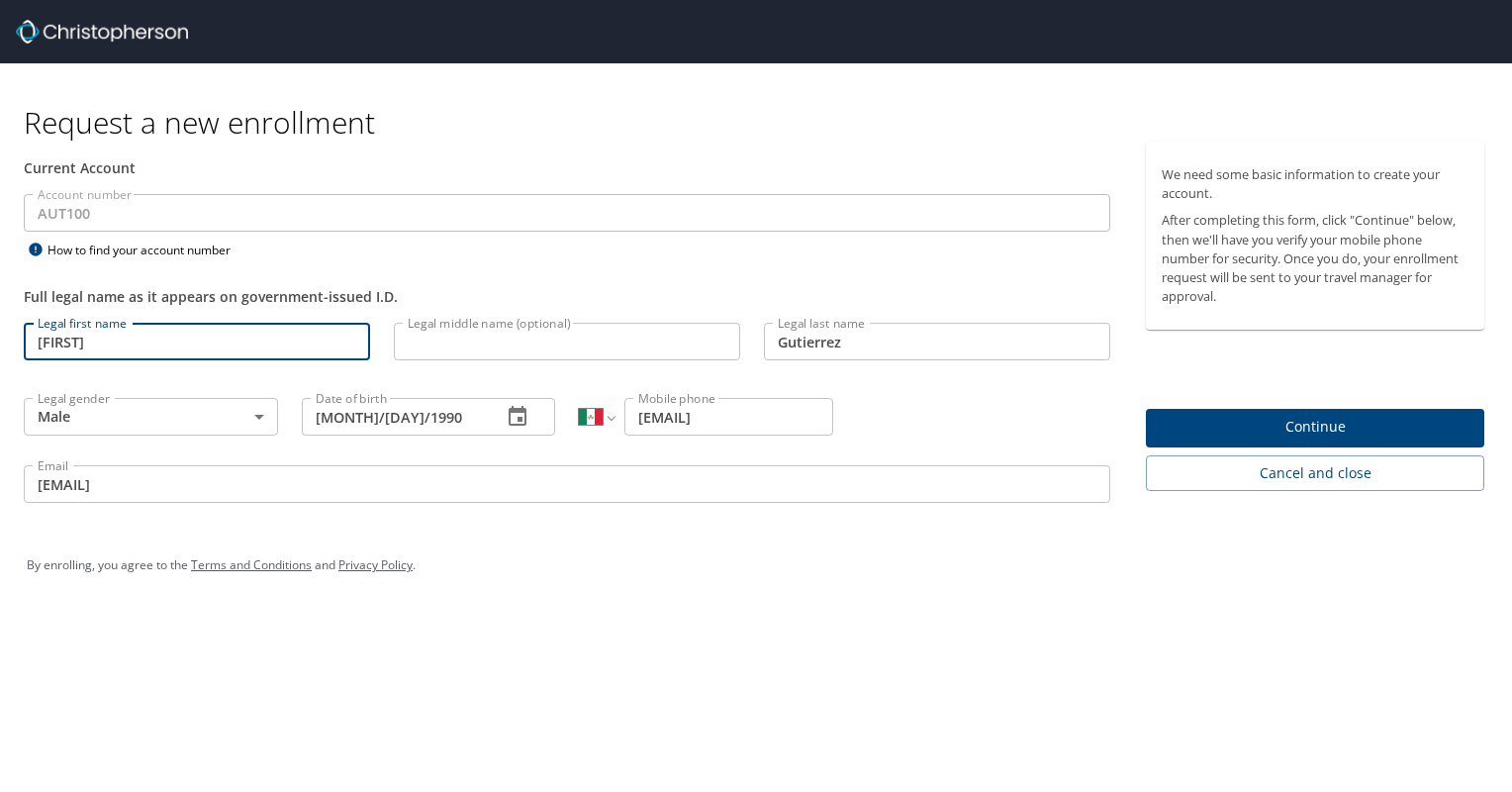 click on "Eder" at bounding box center [197, 342] 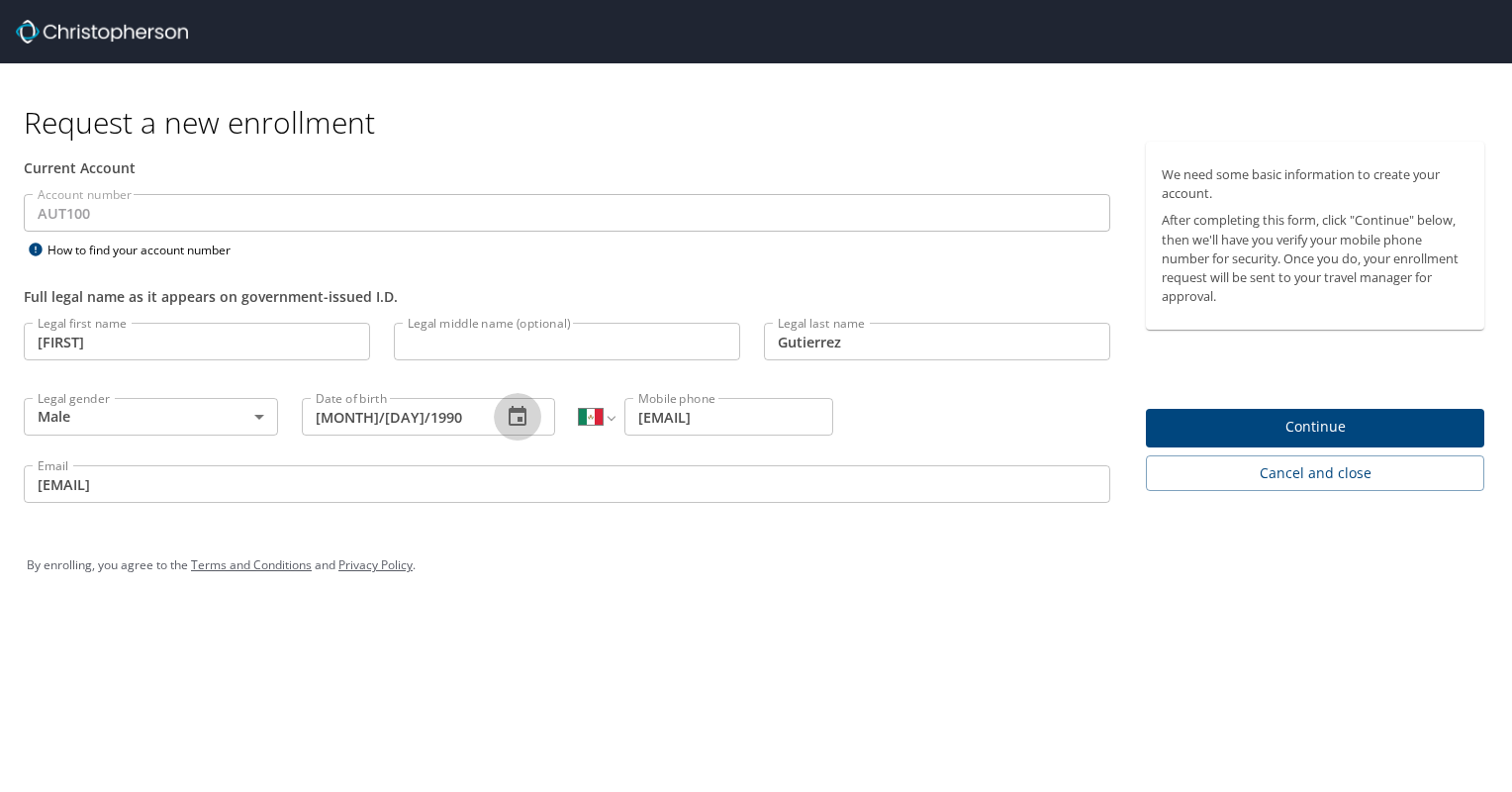 click 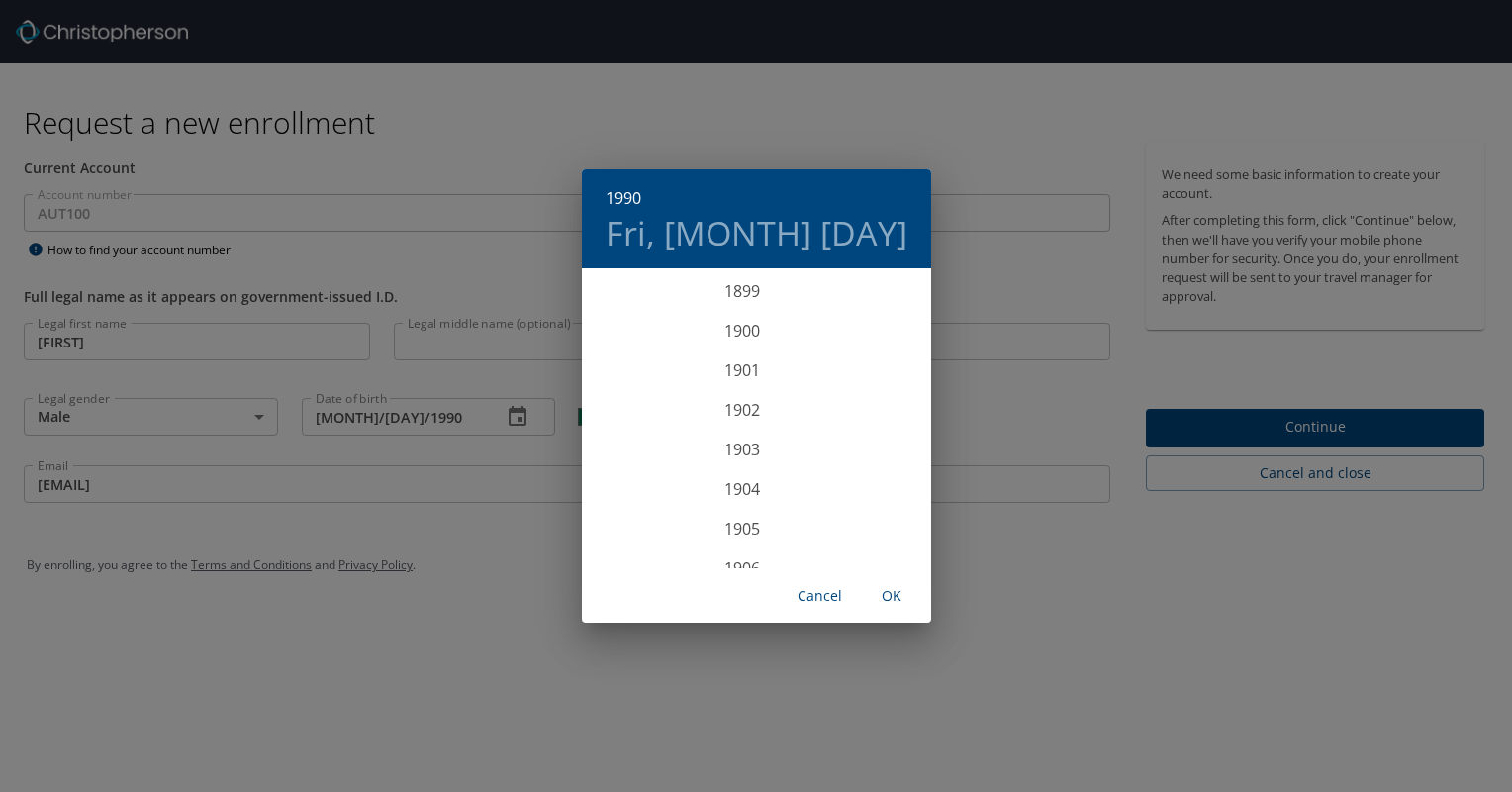 scroll, scrollTop: 3485, scrollLeft: 0, axis: vertical 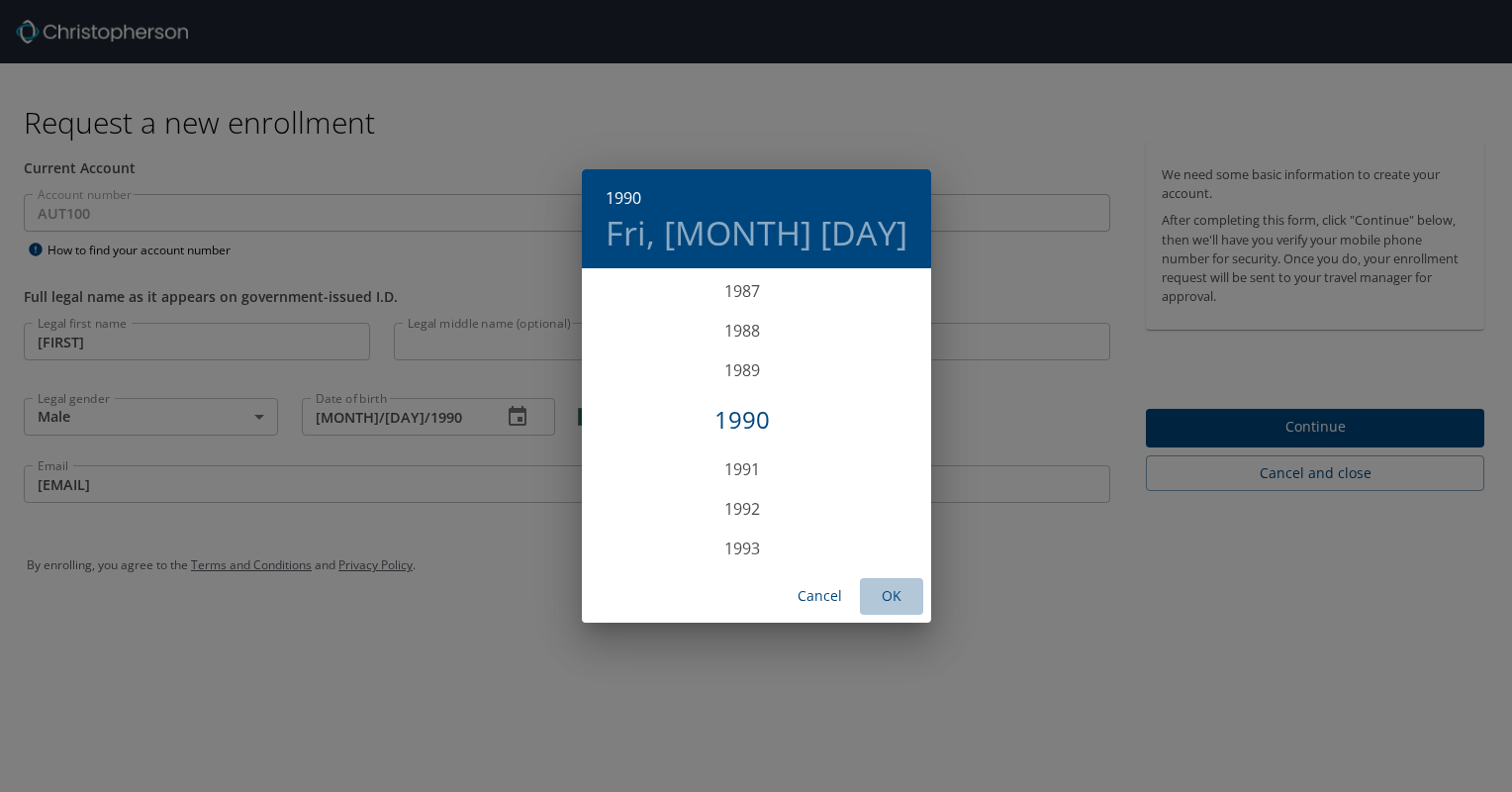click on "OK" at bounding box center [892, 596] 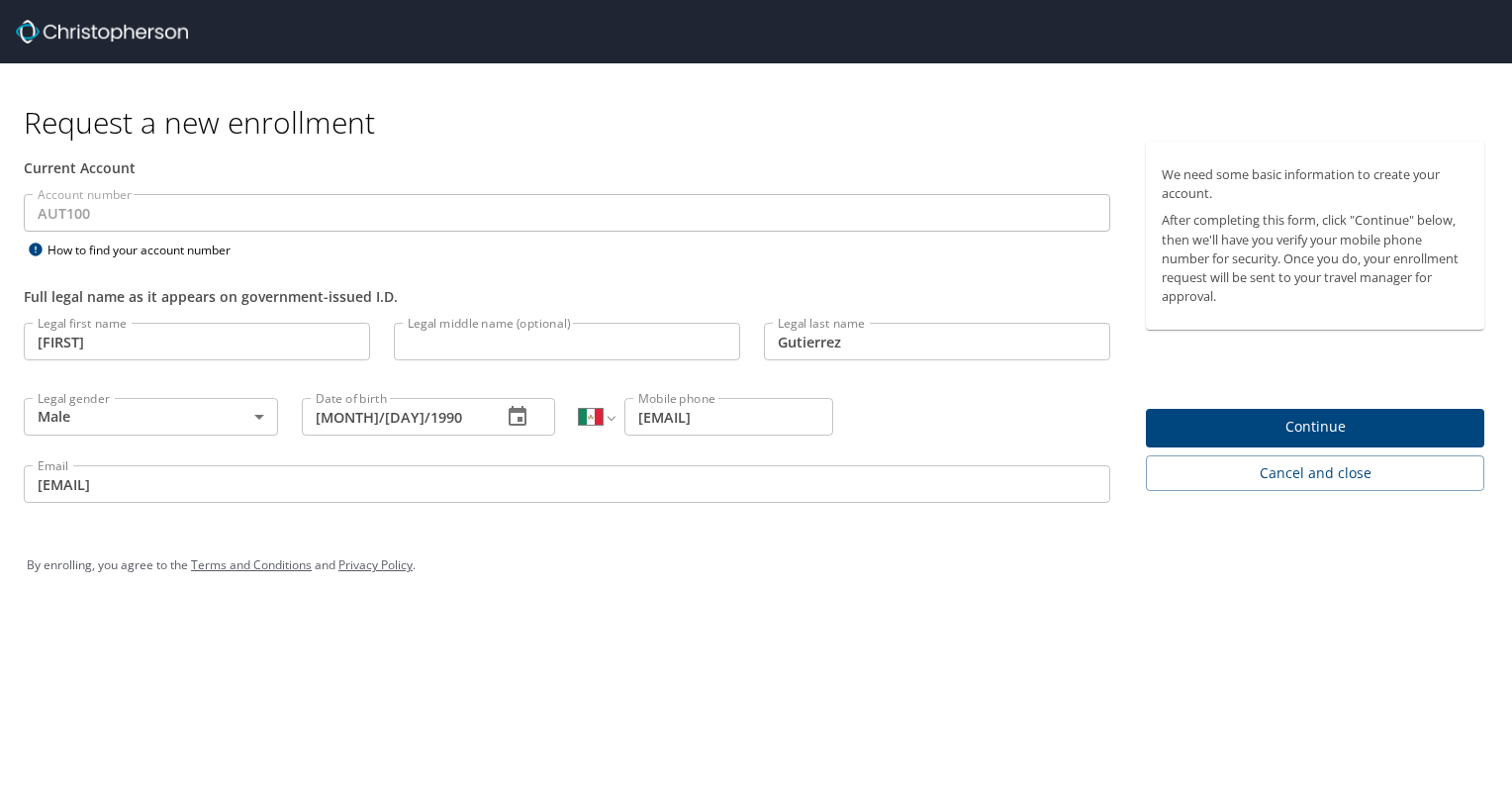 click on "By enrolling, you agree to the   Terms and Conditions   and   Privacy Policy ." at bounding box center [756, 565] 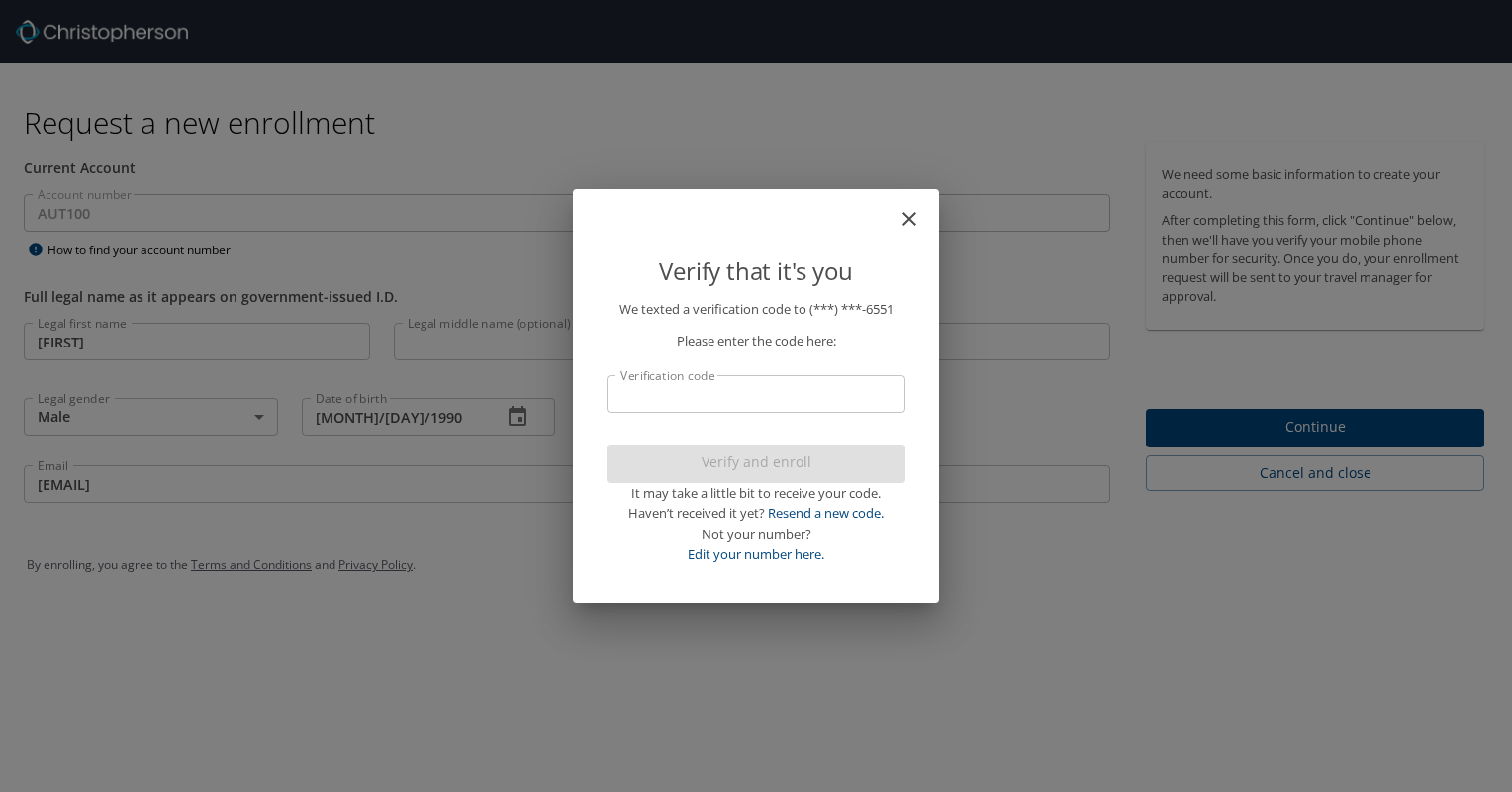 click on "Verification code" at bounding box center (756, 394) 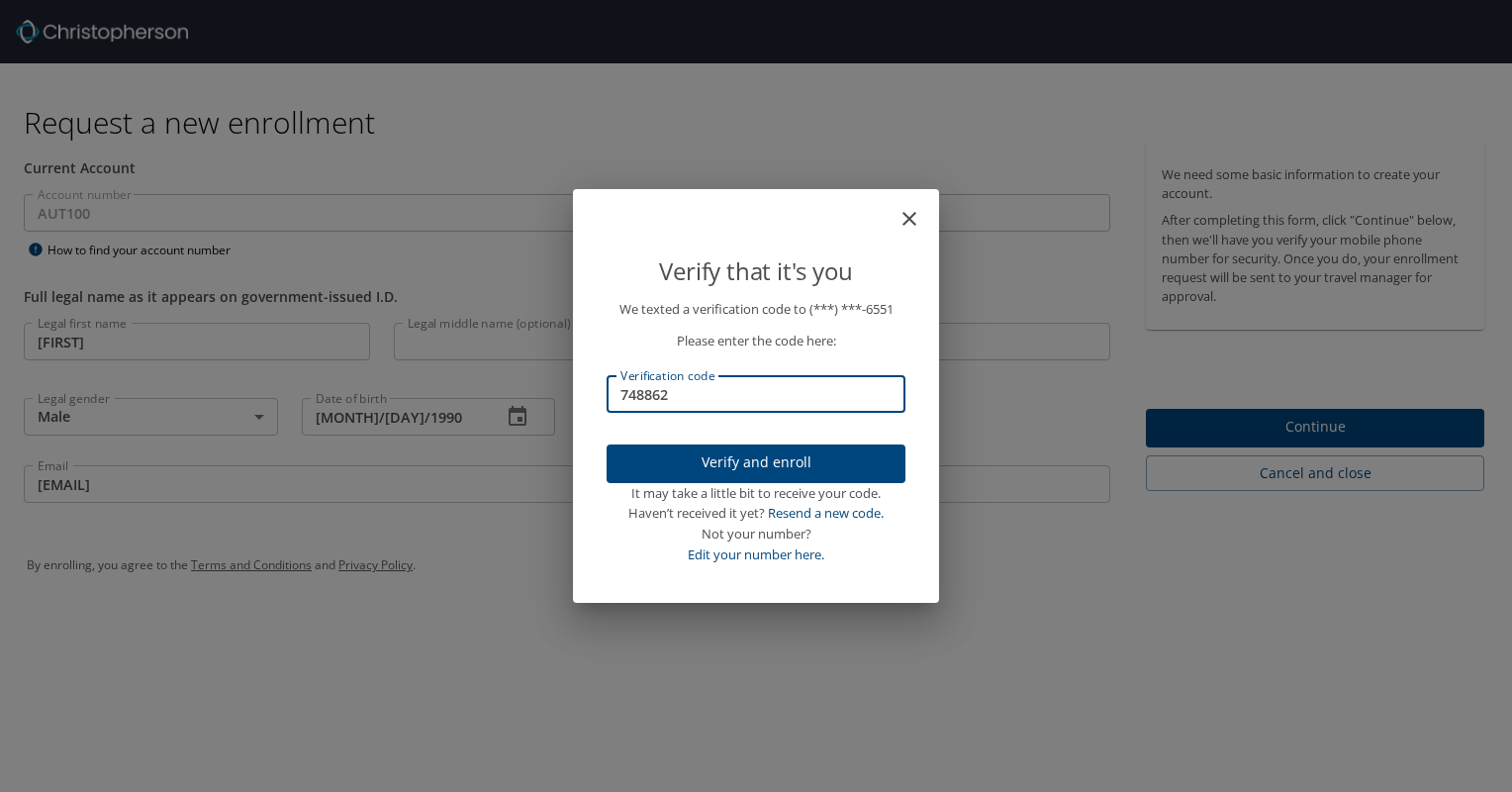 type on "748862" 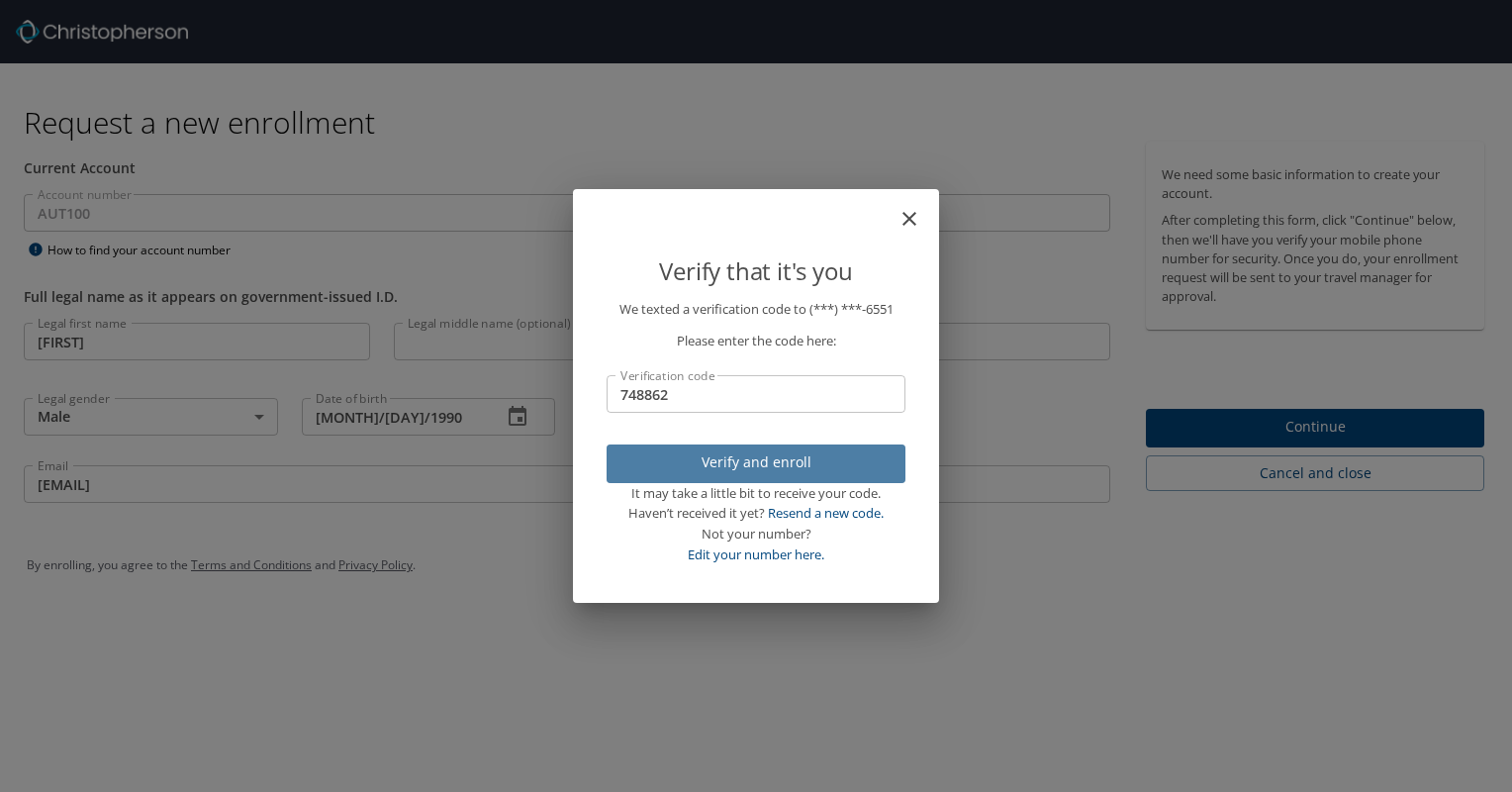 click on "Verify and enroll" at bounding box center (756, 462) 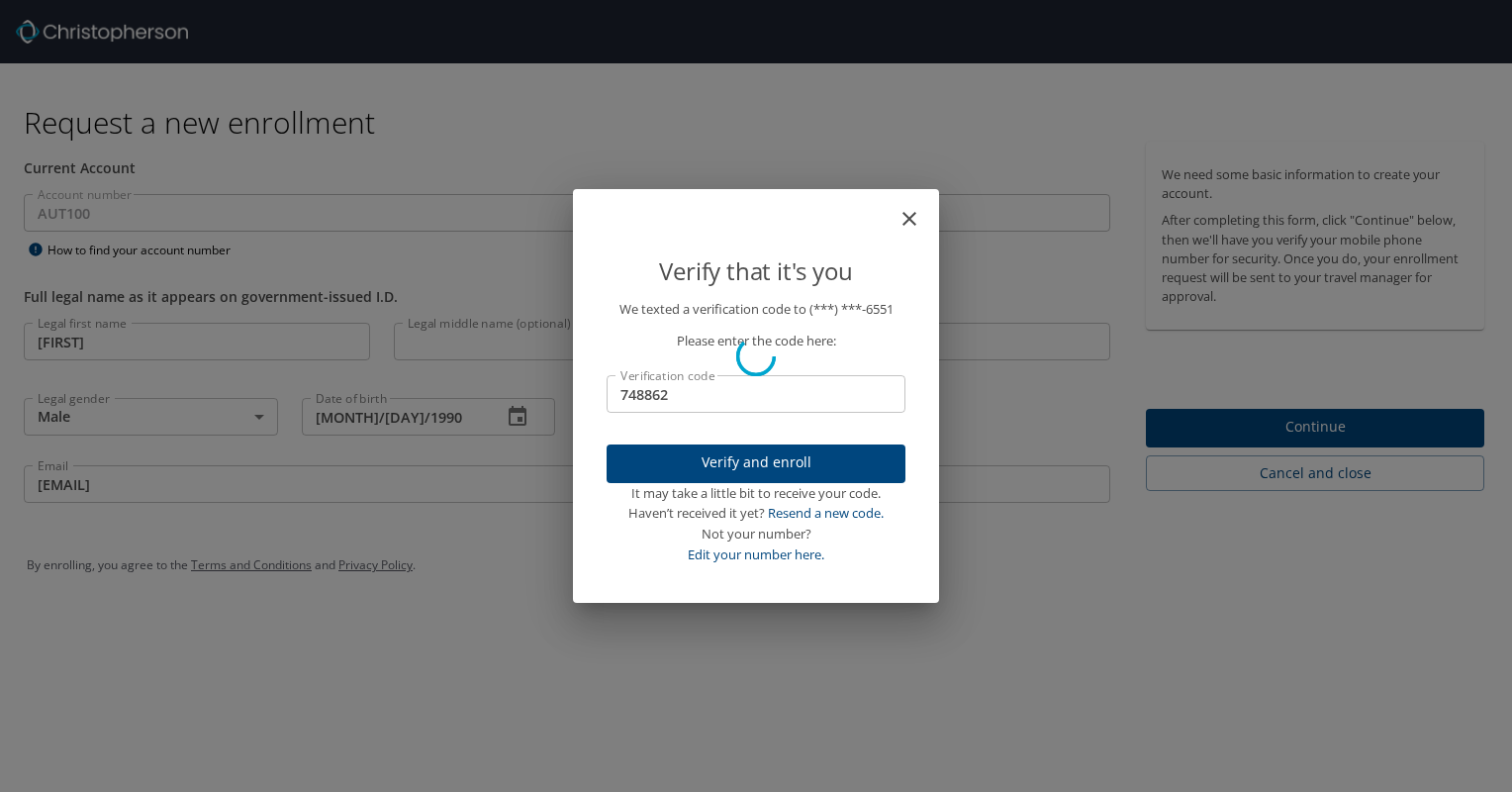 type 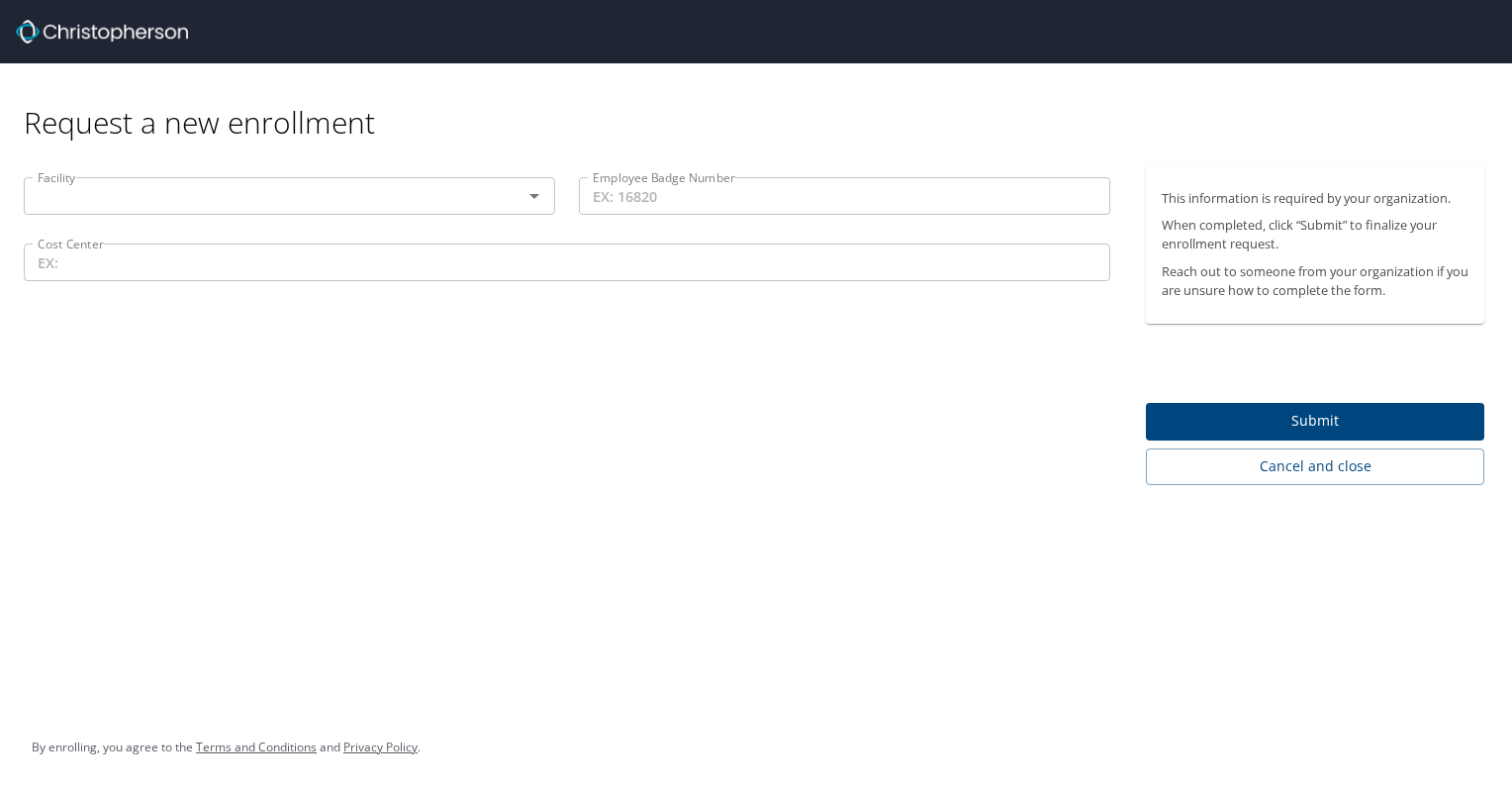 click 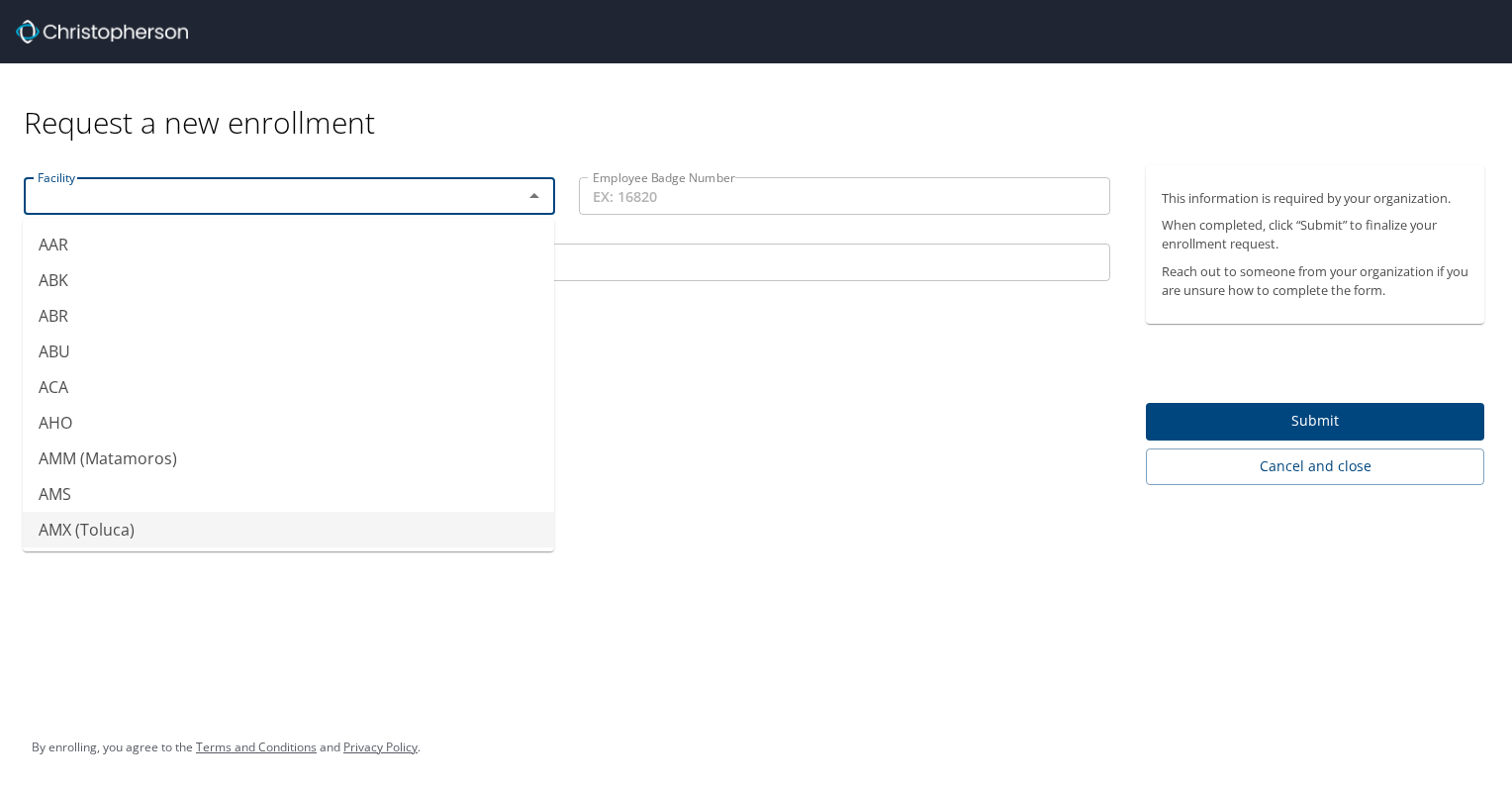click on "AMX (Toluca)" at bounding box center [288, 530] 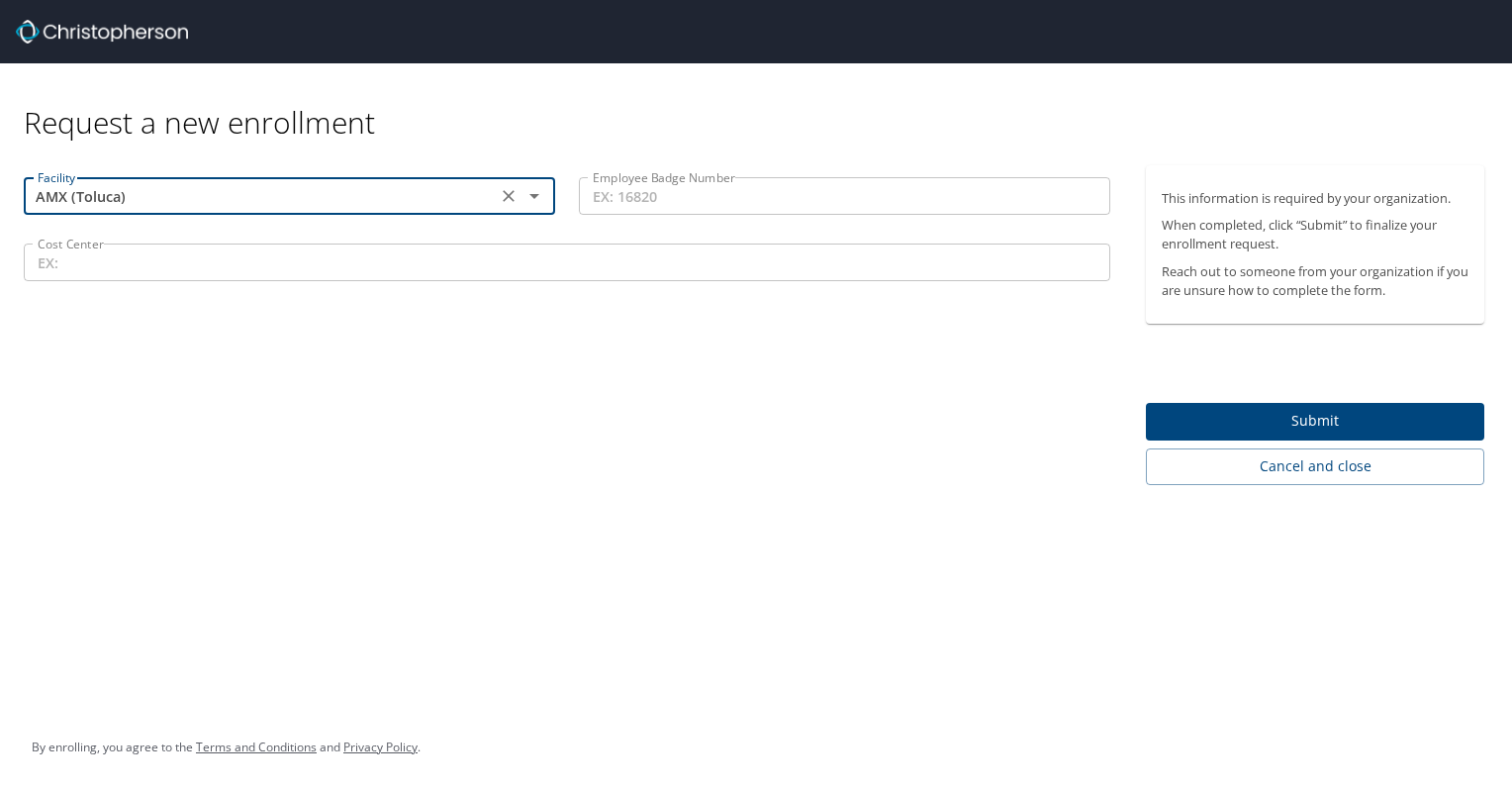 click on "Employee Badge Number" at bounding box center (844, 196) 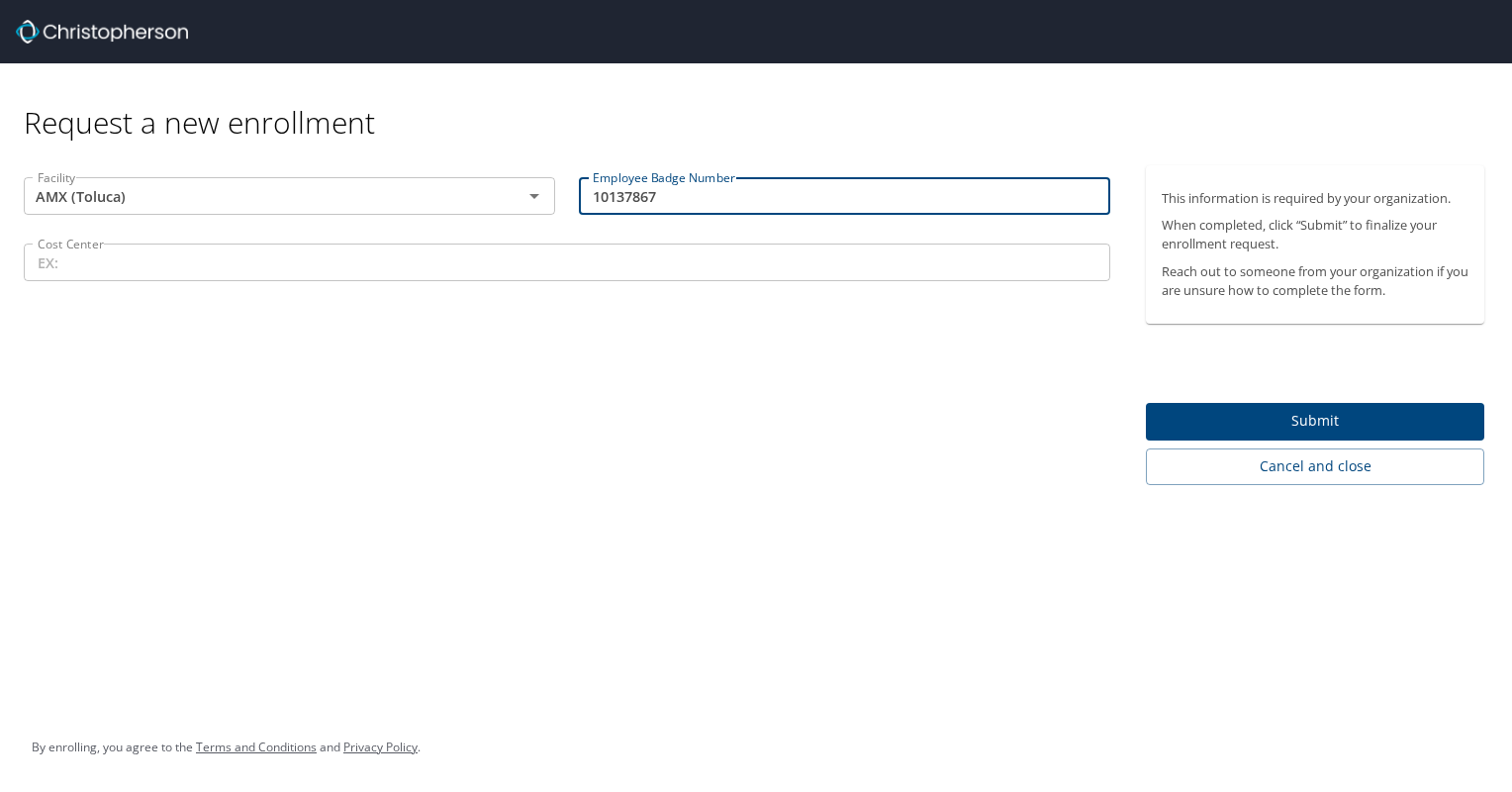 type on "10137867" 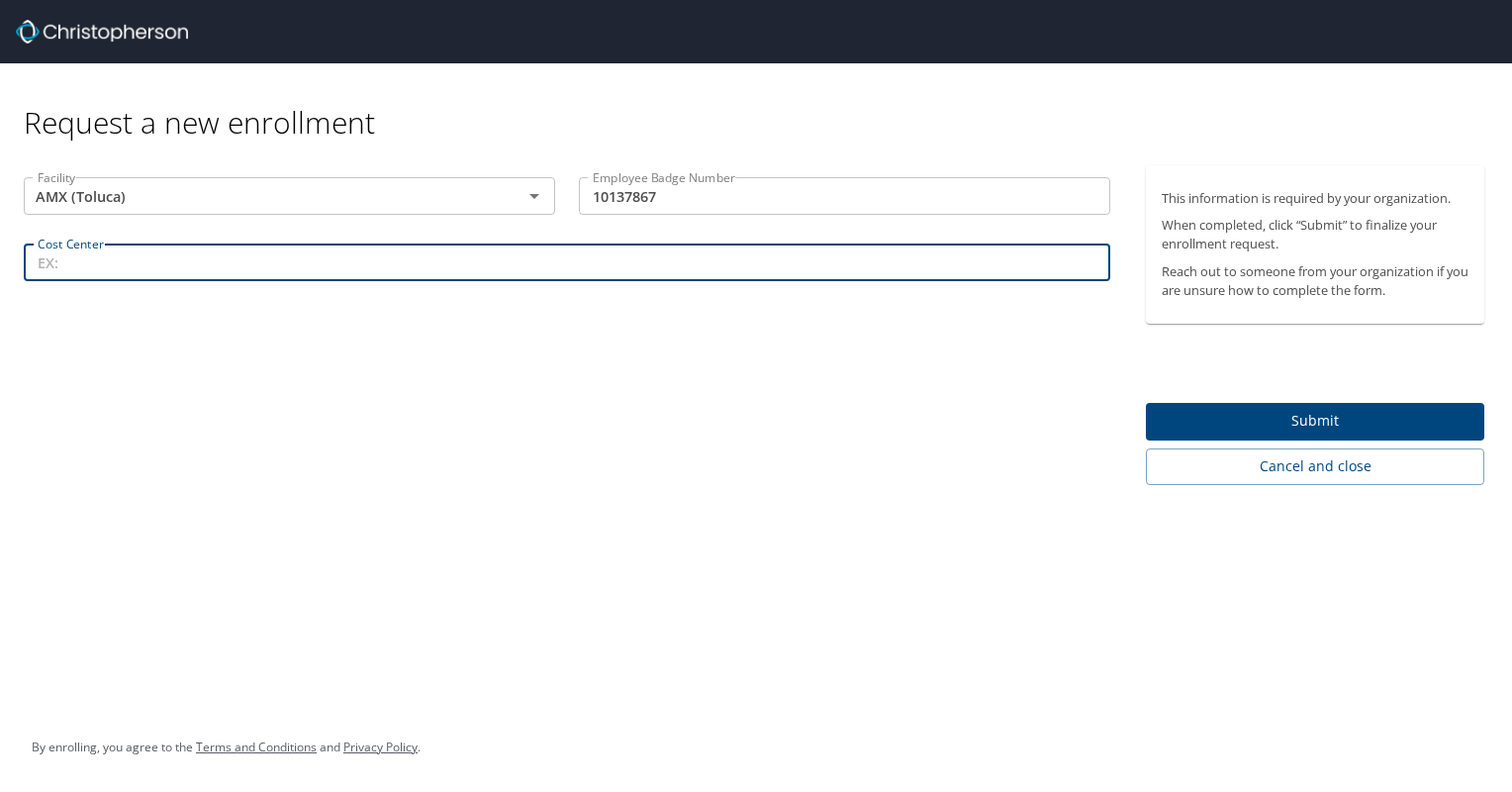 click on "Cost Center" at bounding box center (567, 262) 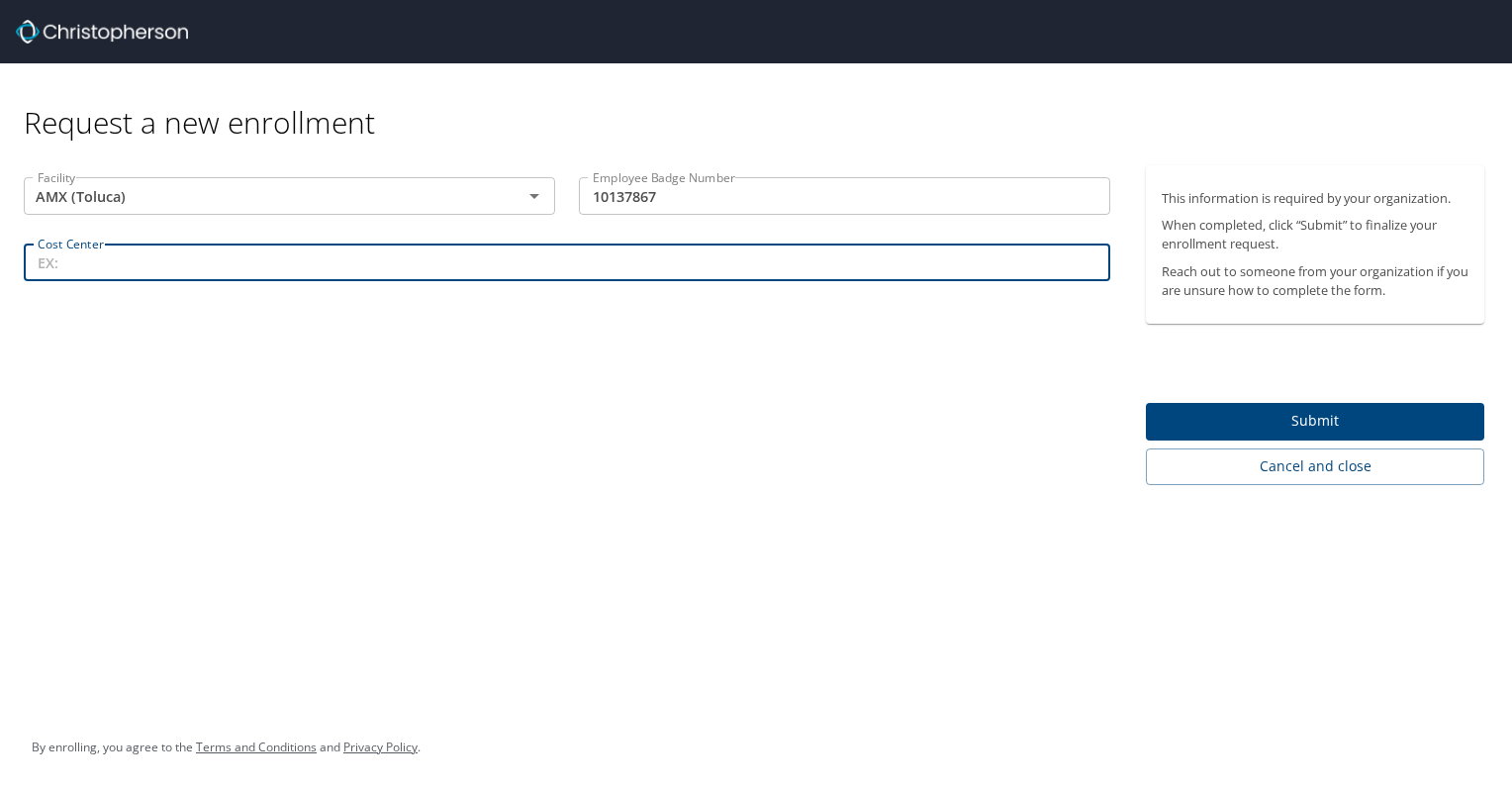 click on "Cost Center" at bounding box center [567, 262] 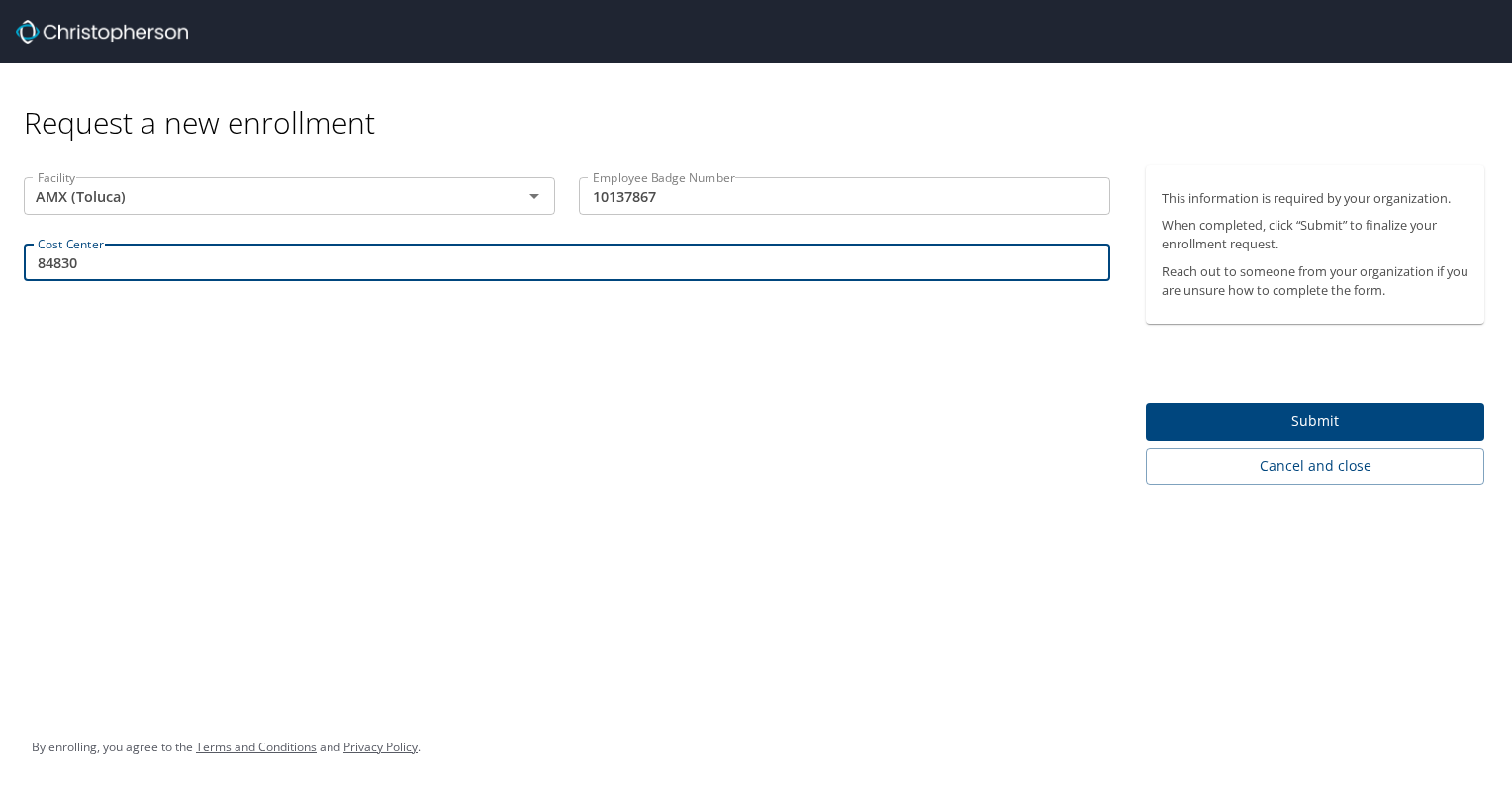 type on "84830" 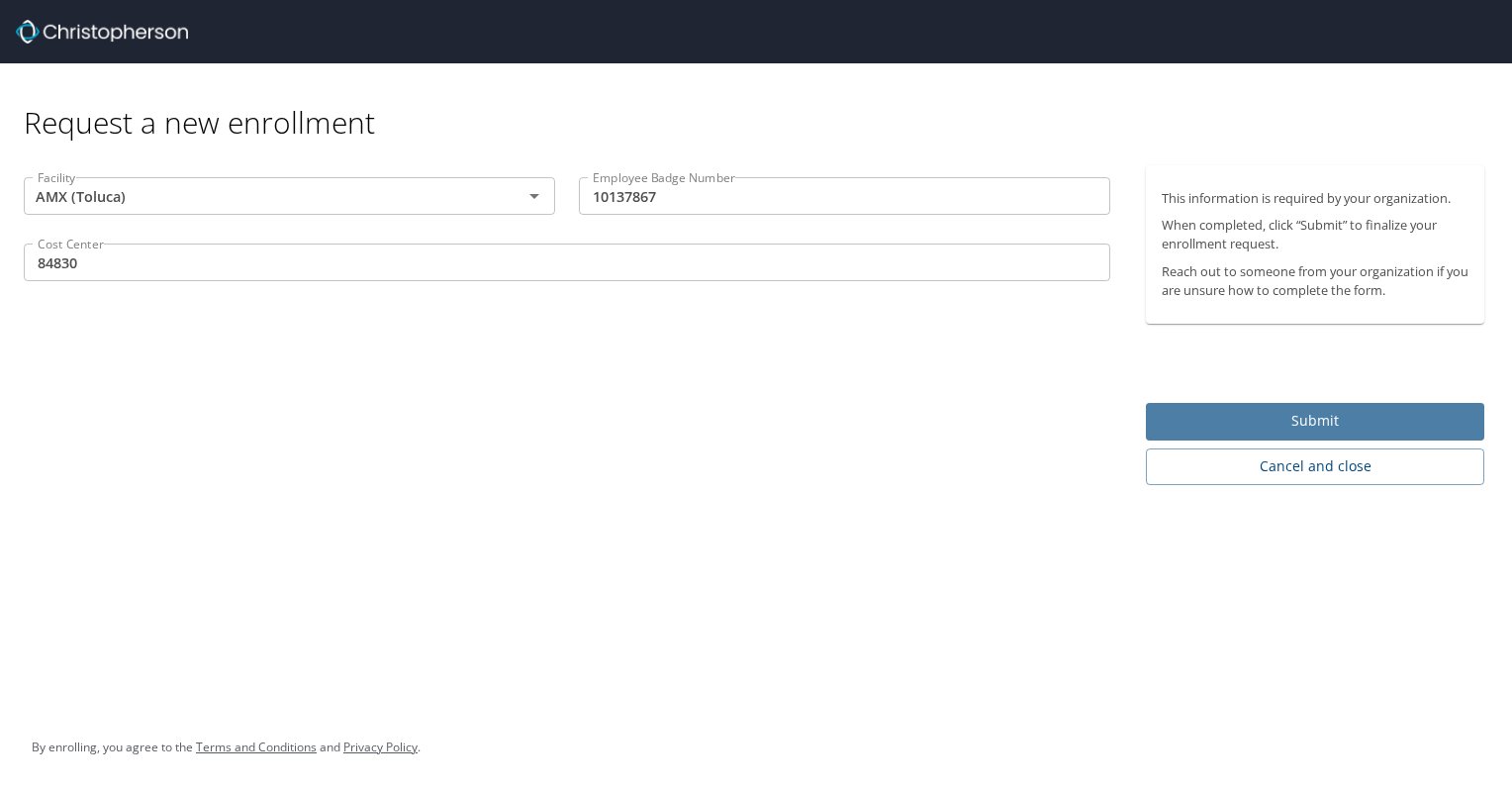 click on "Submit" at bounding box center (1315, 421) 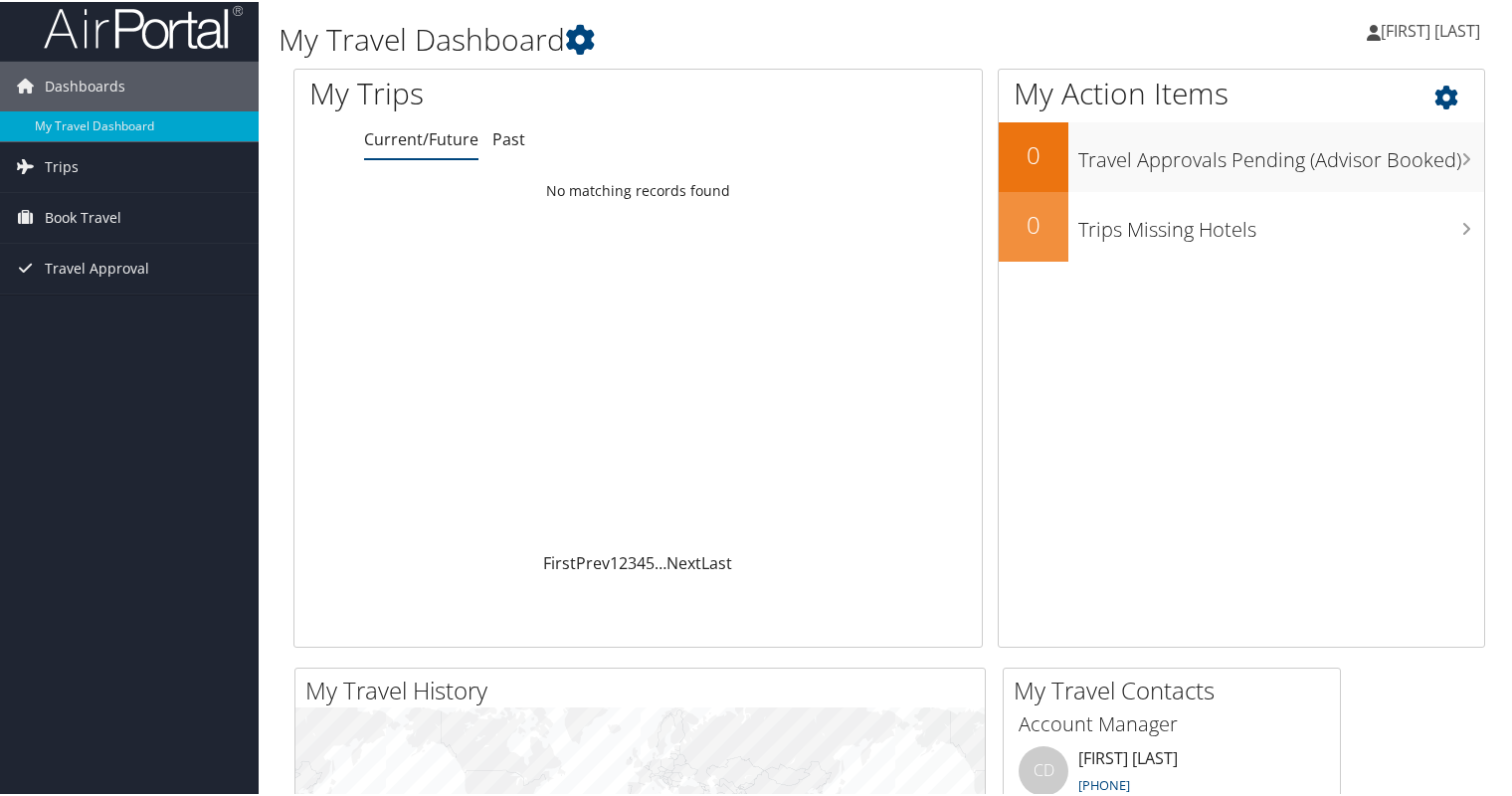 scroll, scrollTop: 0, scrollLeft: 0, axis: both 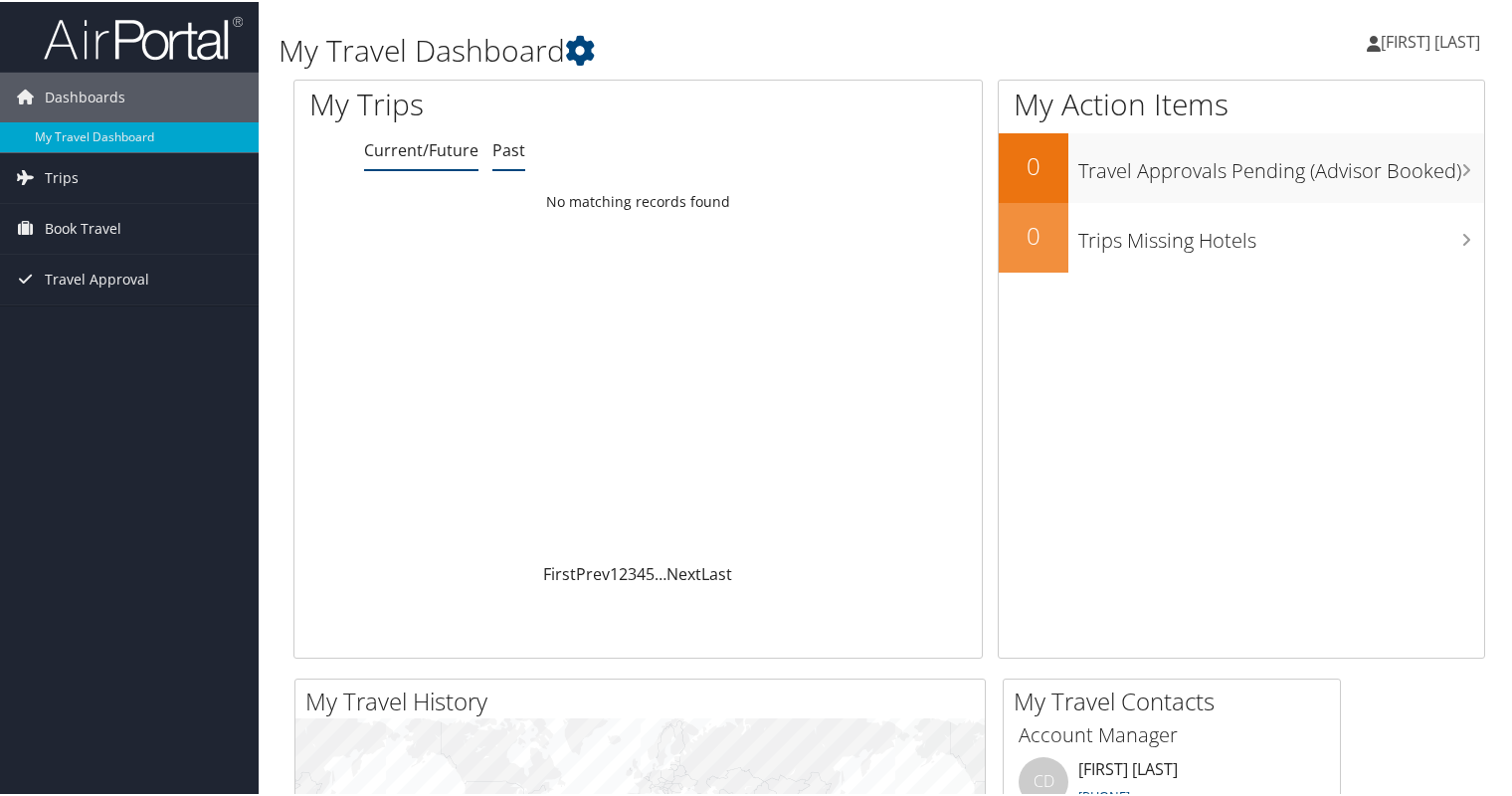 click on "Past" at bounding box center (508, 148) 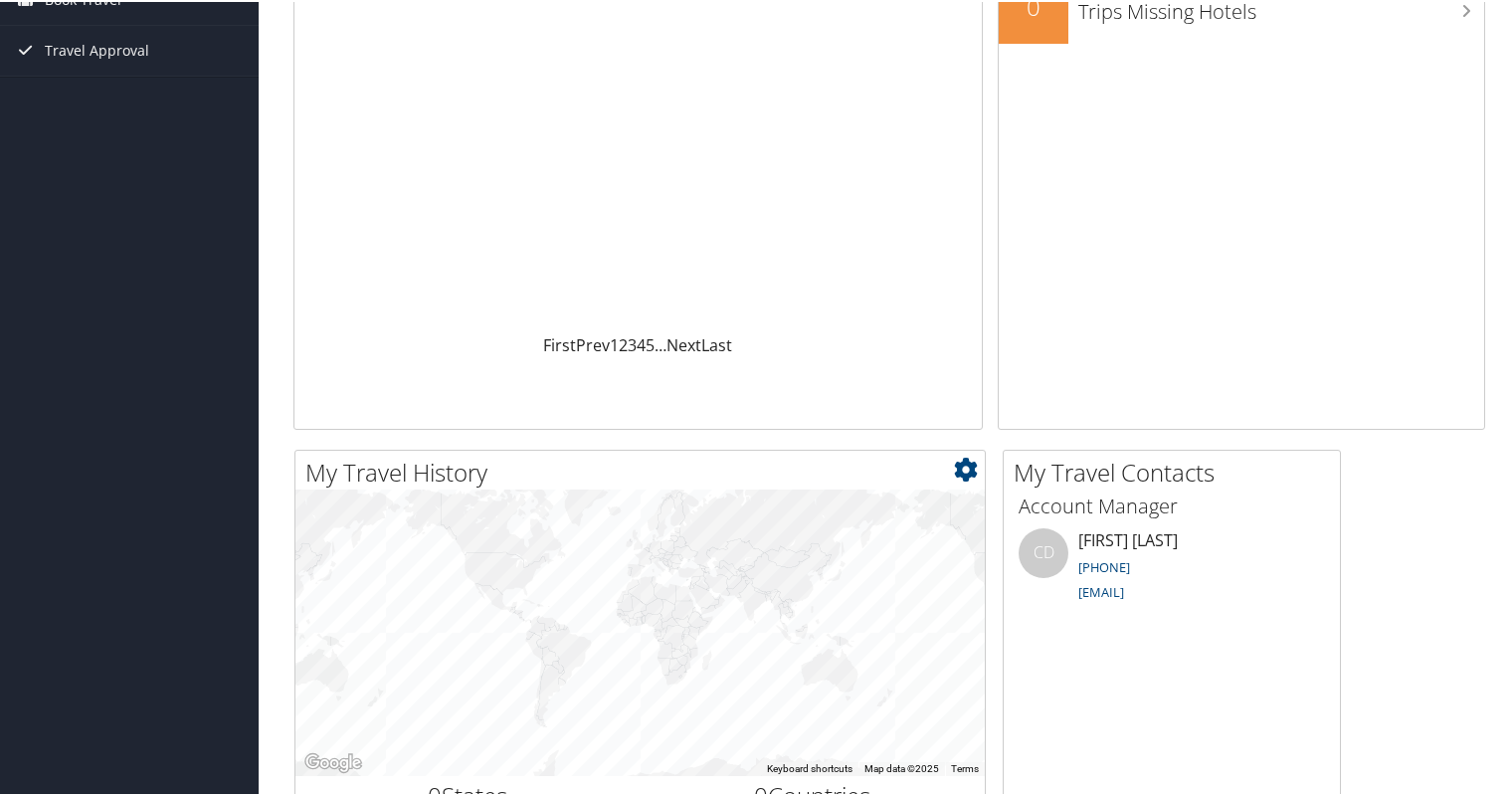scroll, scrollTop: 0, scrollLeft: 0, axis: both 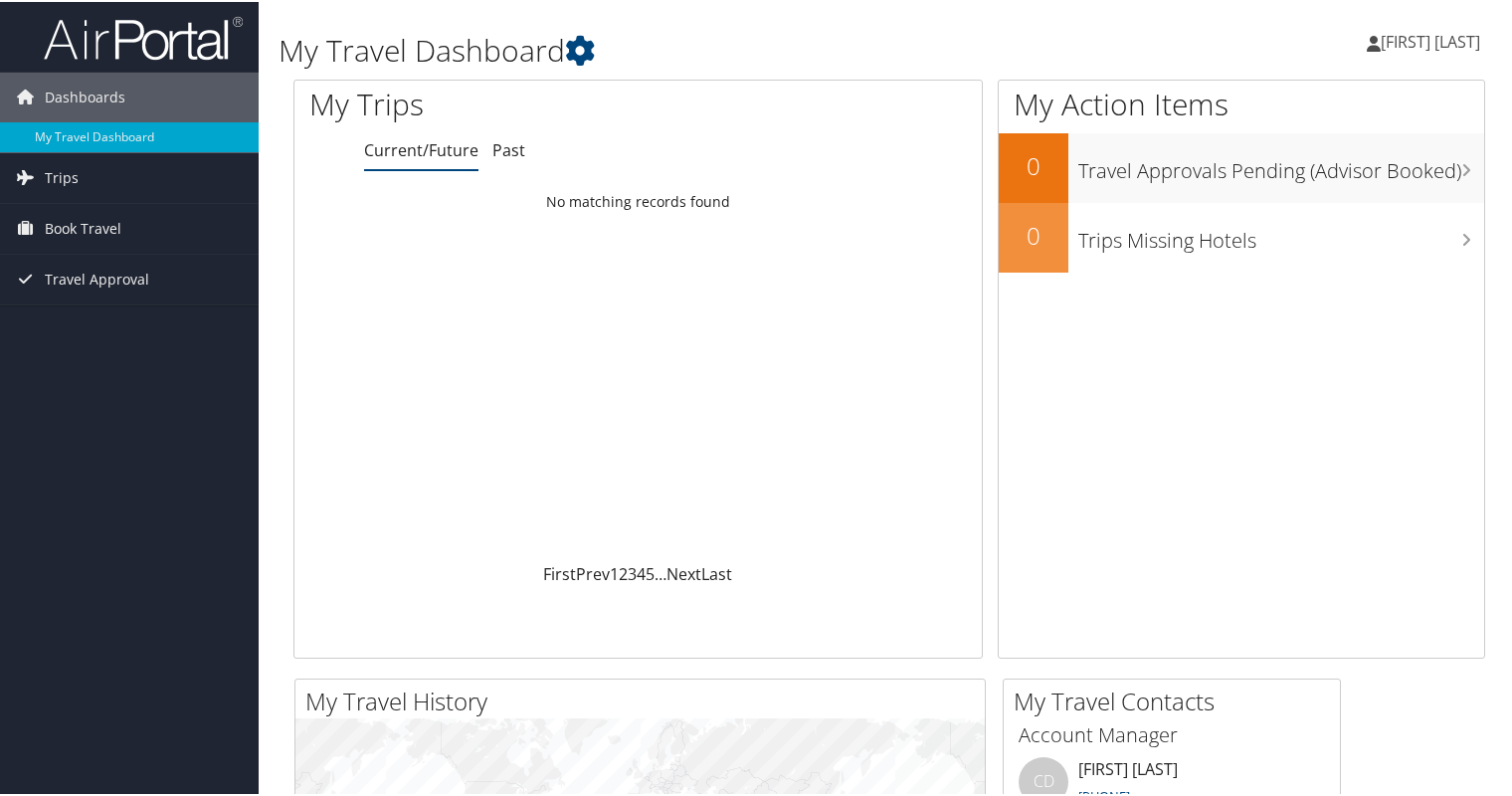 click on "Eder Gutierrez" at bounding box center (1430, 40) 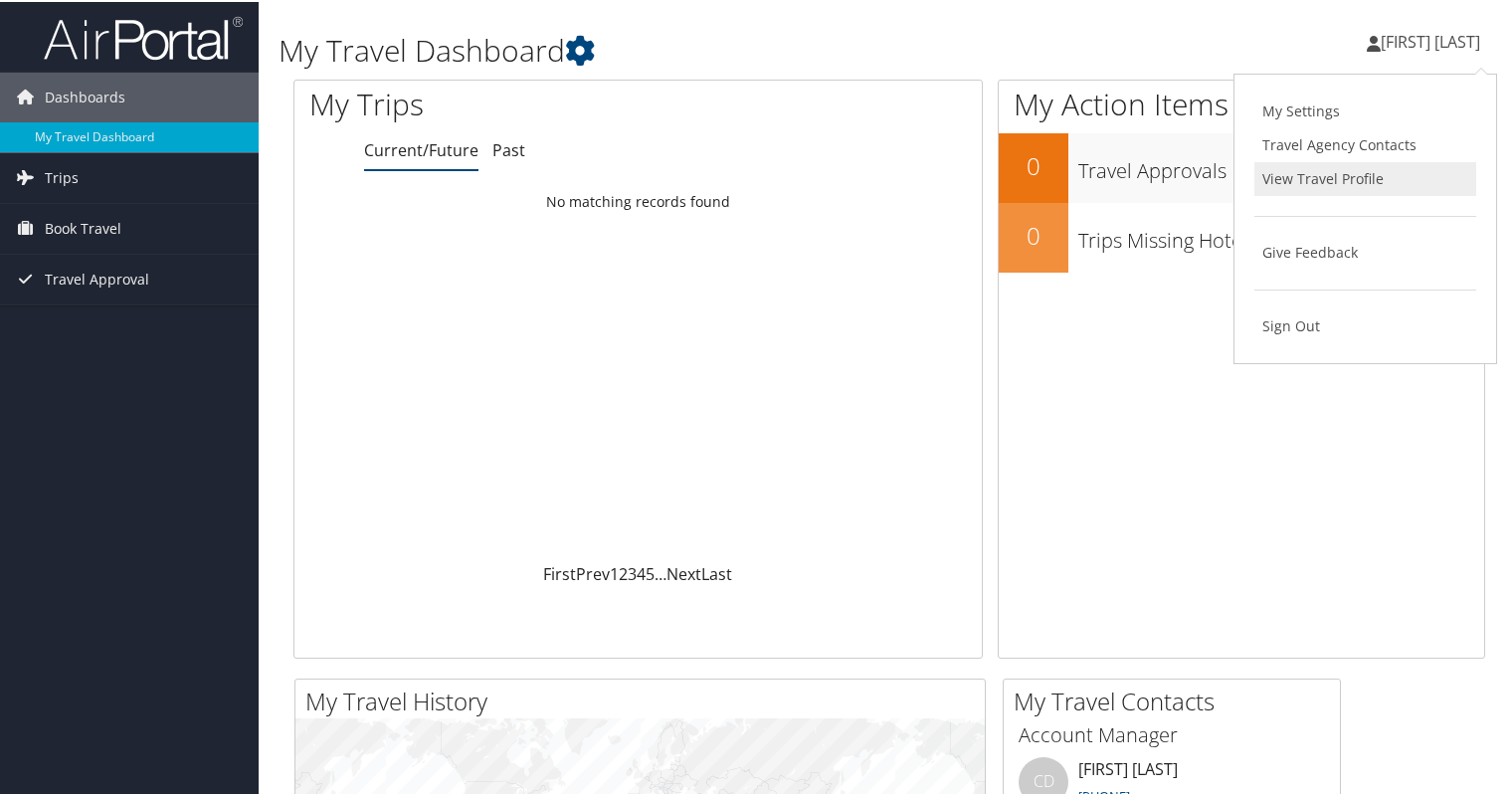 click on "View Travel Profile" at bounding box center [1365, 177] 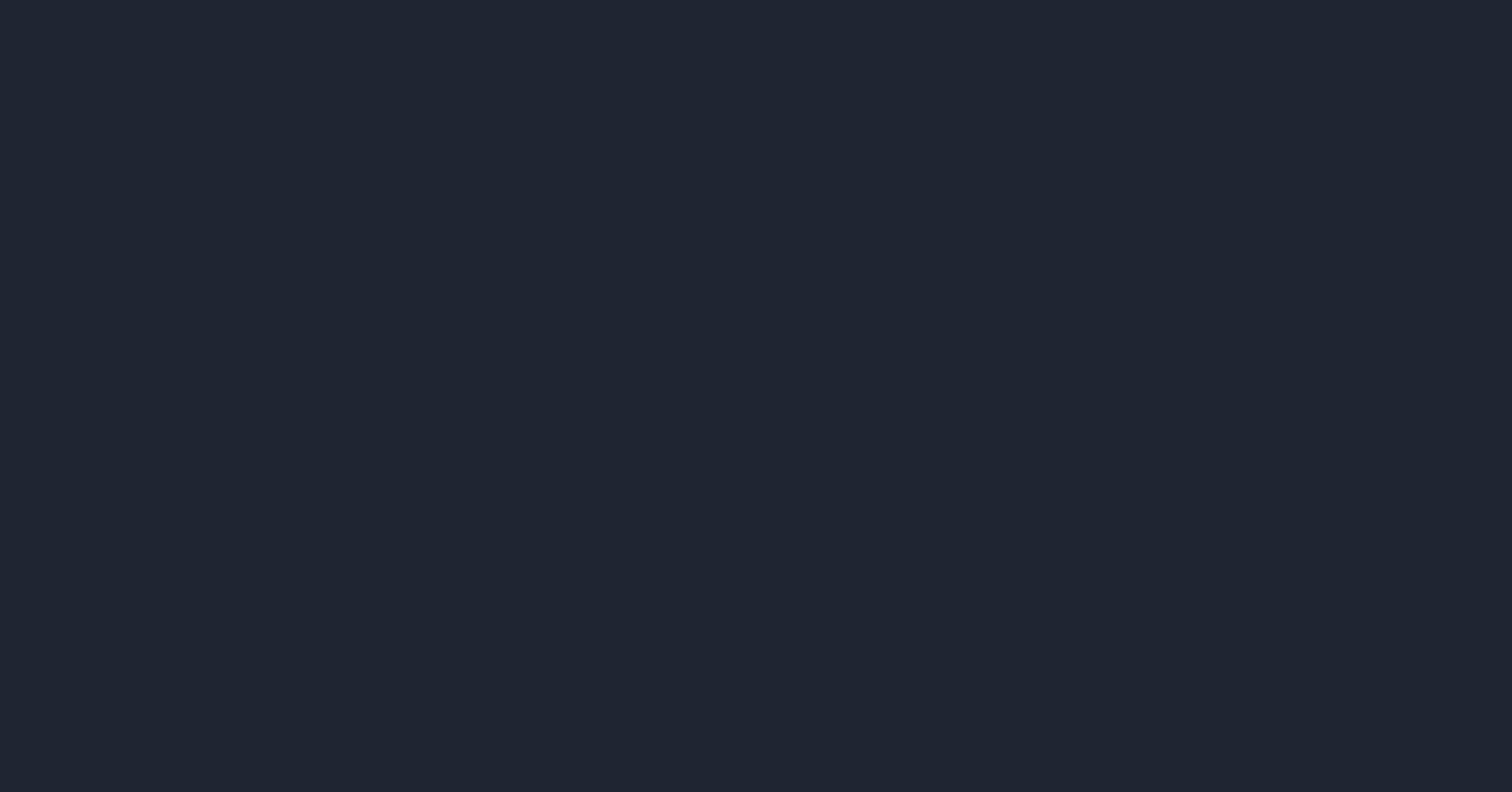 scroll, scrollTop: 0, scrollLeft: 0, axis: both 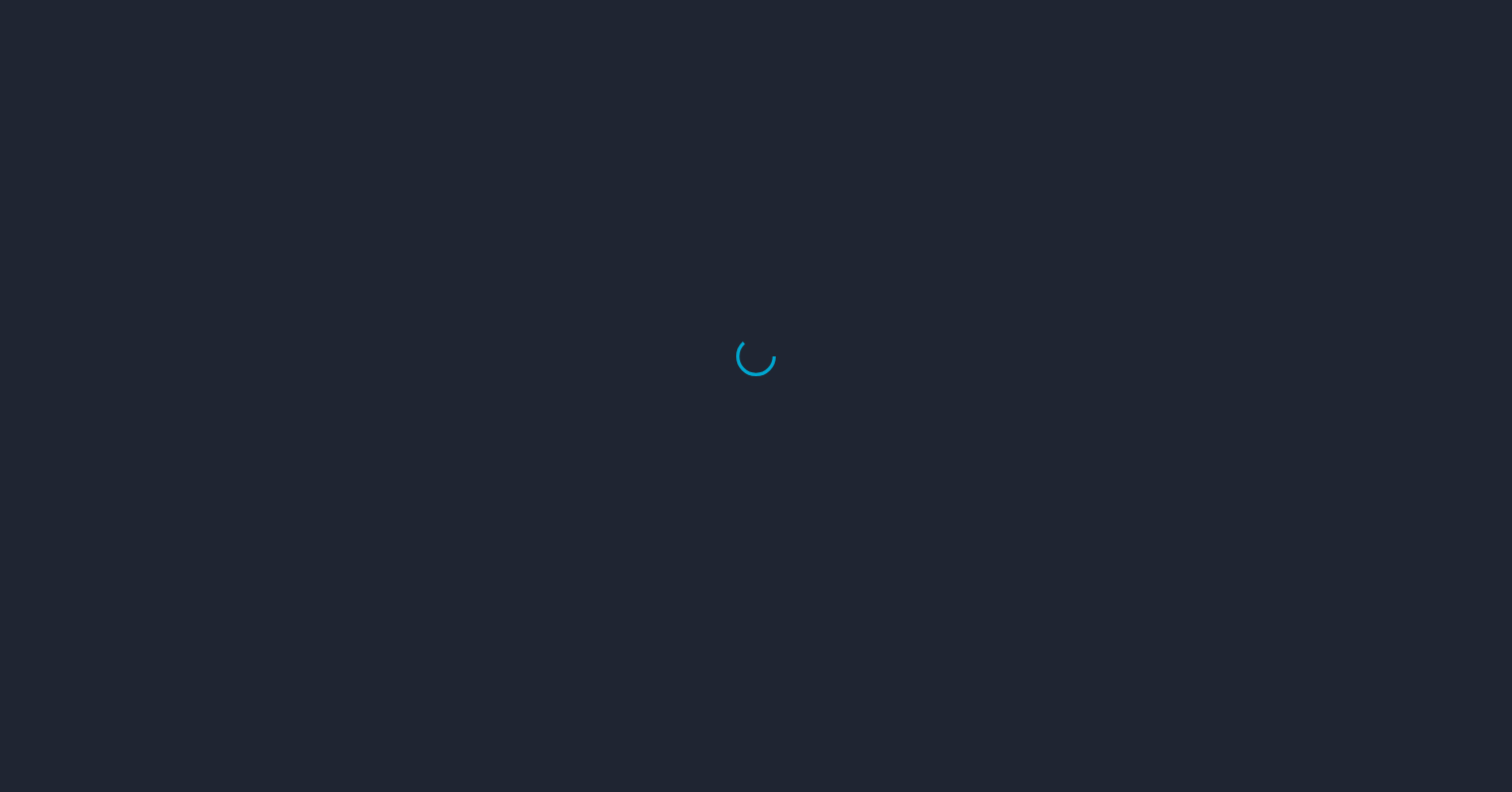 select on "US" 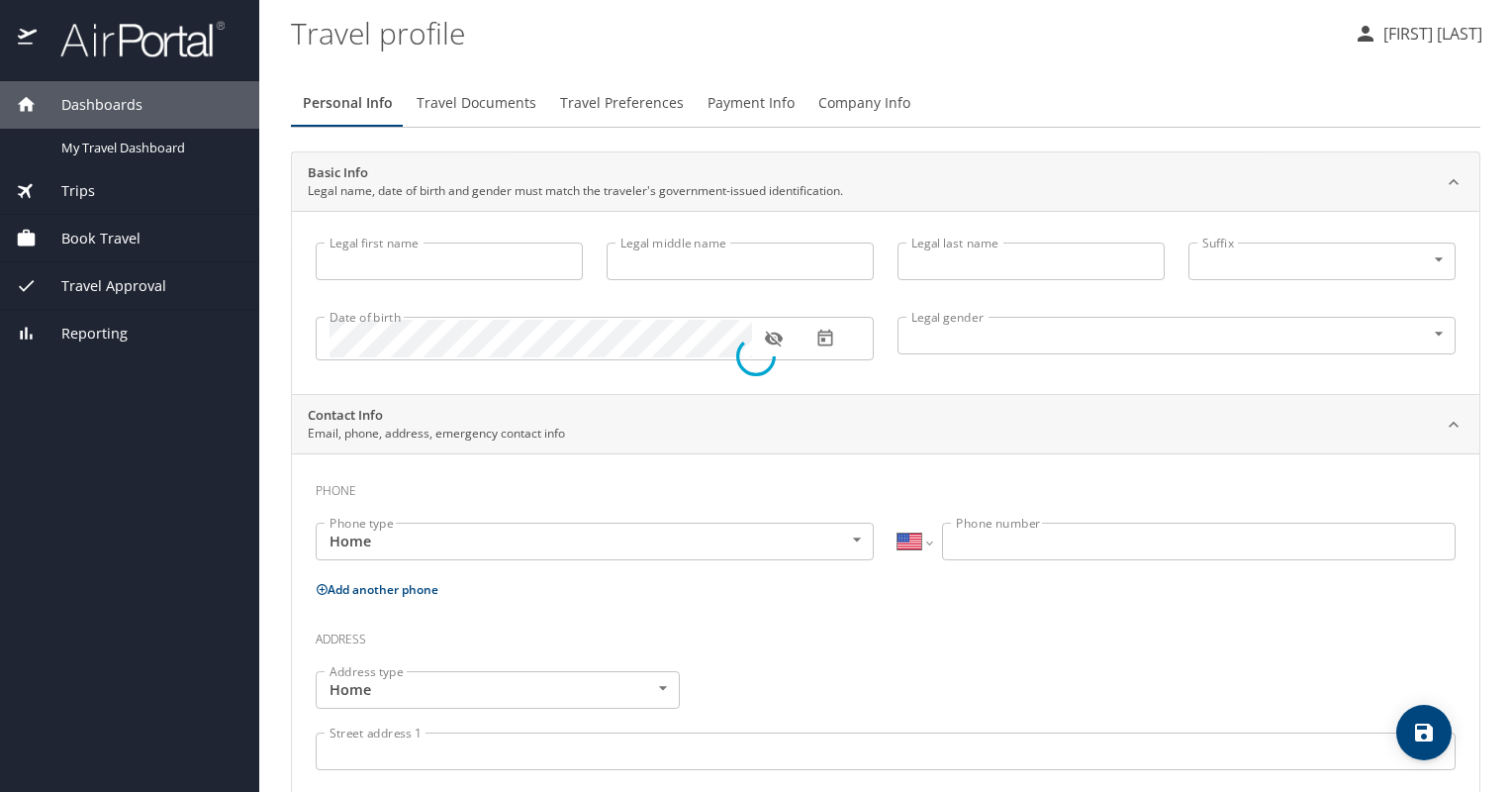 type on "[FIRST]" 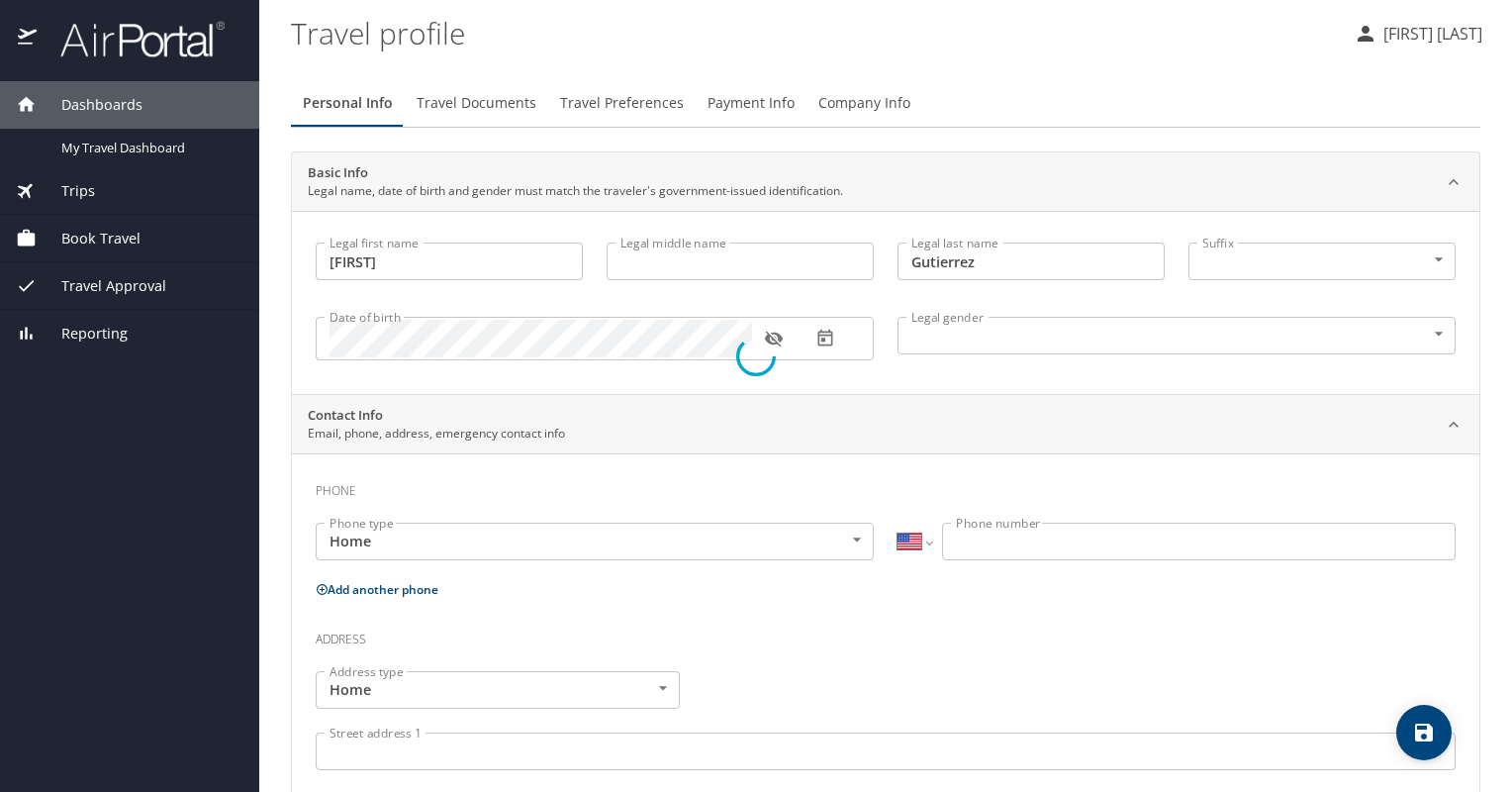 select on "MX" 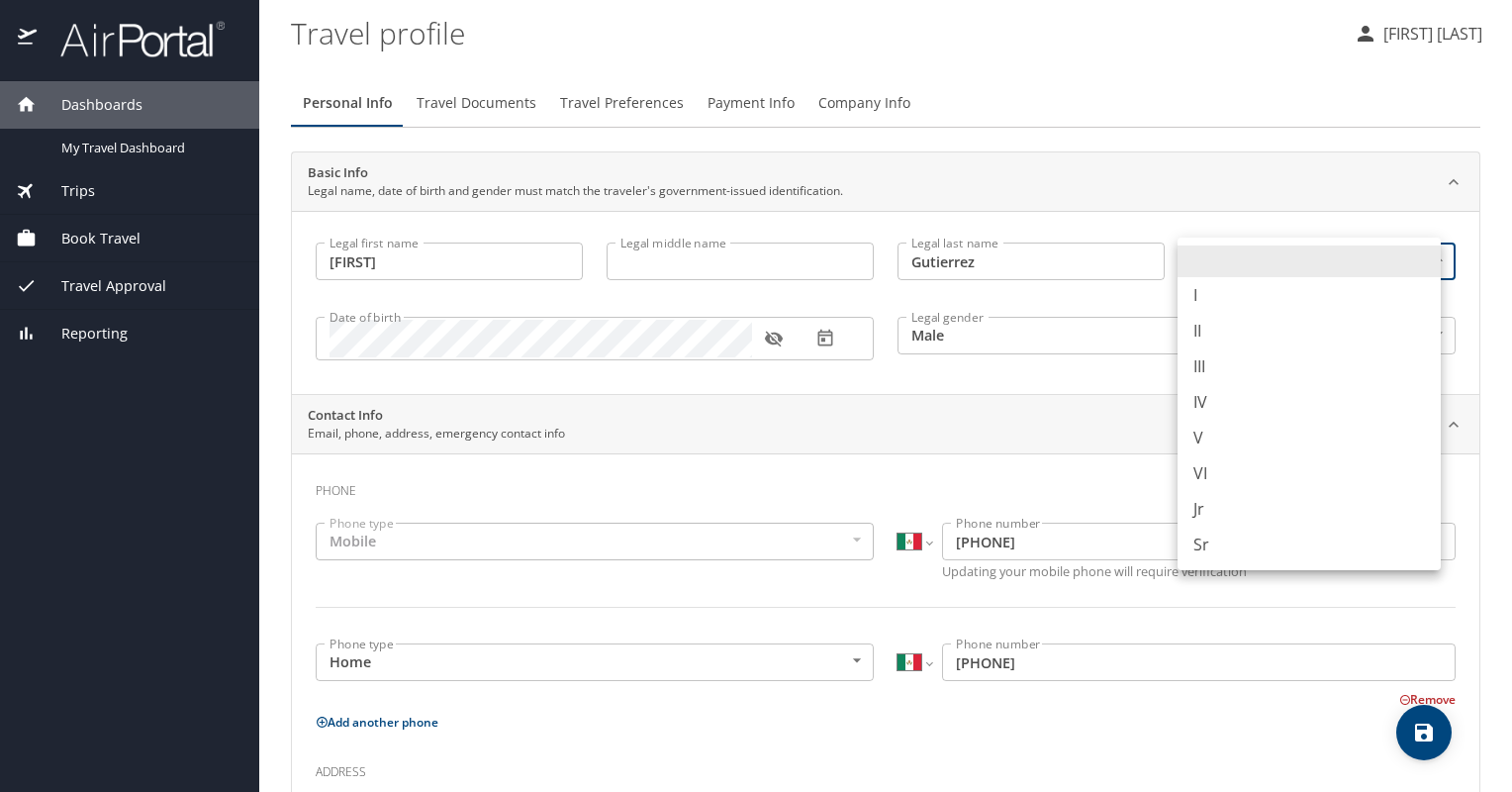 click on "Dashboards My Travel Dashboard Trips Current / Future Trips Past Trips Trips Missing Hotel Book Travel Approval Request (Beta) Travel Approval Pending Trip Approvals Approved Trips Canceled Trips Approvals (Beta) Reporting Travel profile Eder Gutierrez Personal Info Travel Documents Travel Preferences Payment Info Company Info Basic Info Legal name, date of birth and gender must match the traveler's government-issued identification.   Legal first name Eder Legal first name   Legal middle name Legal middle name   Legal last name Gutierrez Legal last name   Suffix ​ NotApplicable Suffix   Date of birth Date of birth   Legal gender Male Male Legal gender Contact Info Email, phone, address, emergency contact info Phone   Phone type Mobile Mobile Phone type   International Afghanistan Åland Islands Albania Algeria American Samoa Andorra Angola Anguilla Antigua and Barbuda Argentina Armenia Aruba Ascension Island Australia Austria Azerbaijan Bahamas Bahrain Bangladesh Barbados Belarus Belgium Belize Benin Bhutan" at bounding box center (756, 396) 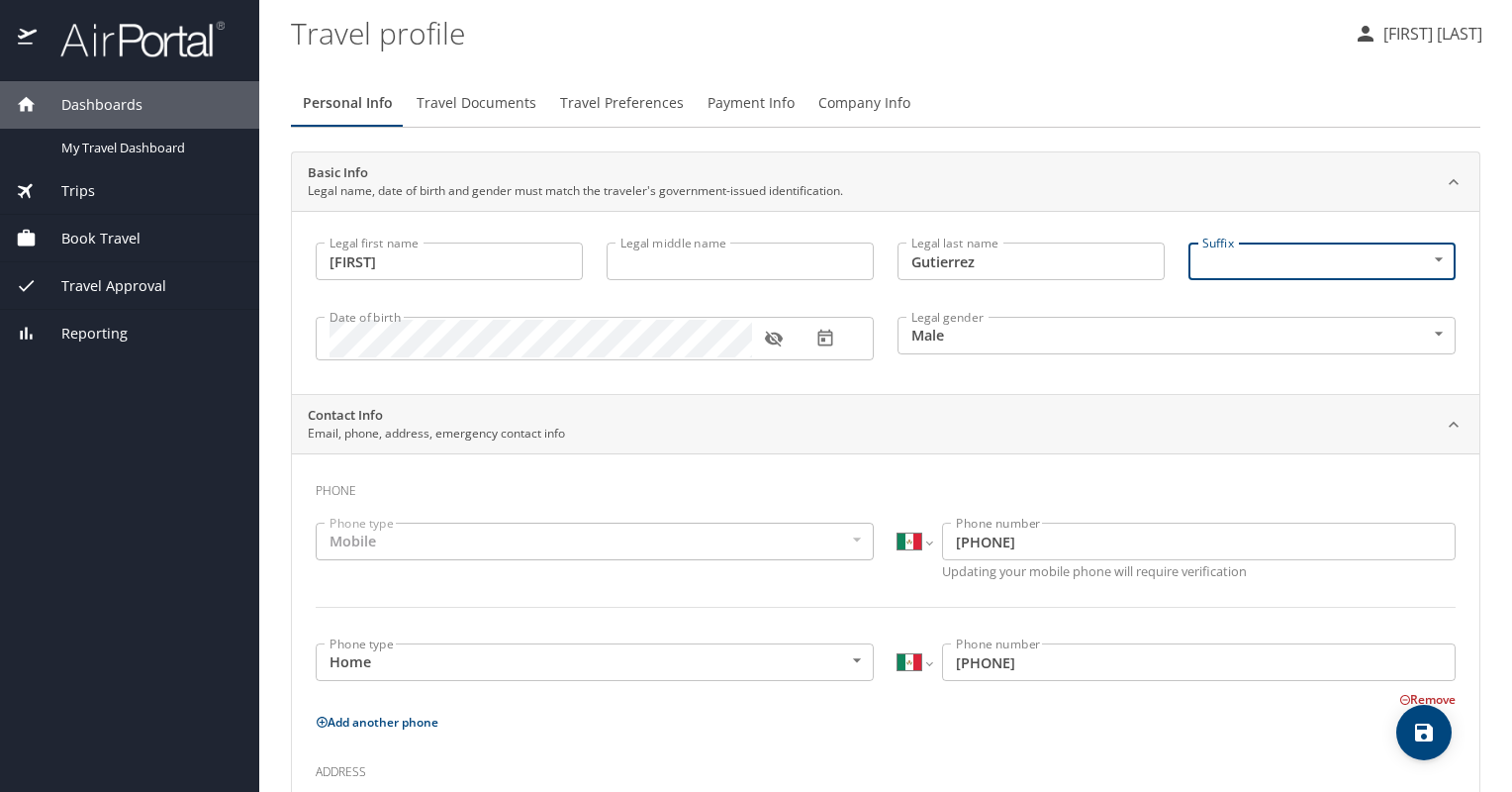 click 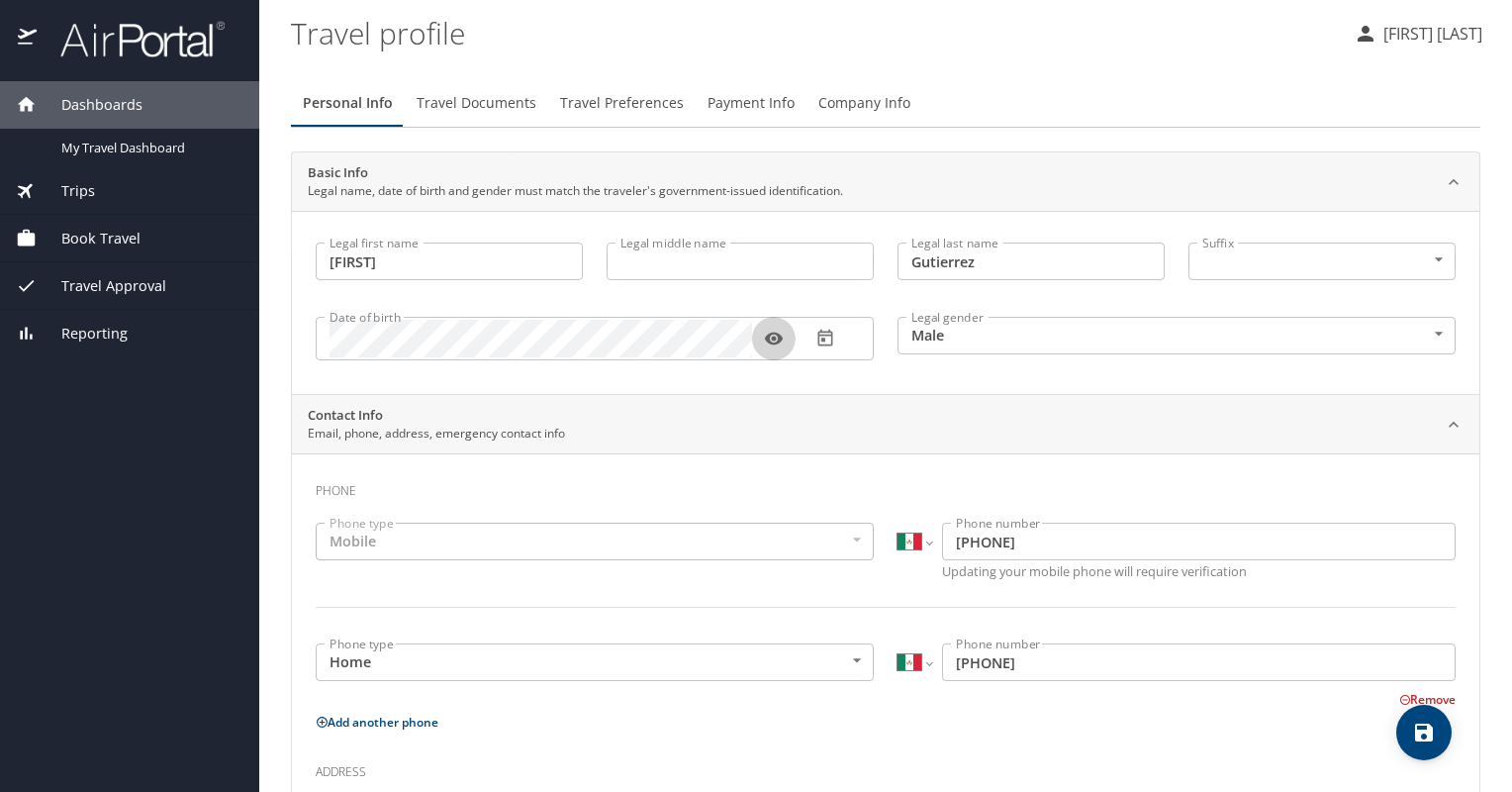 click 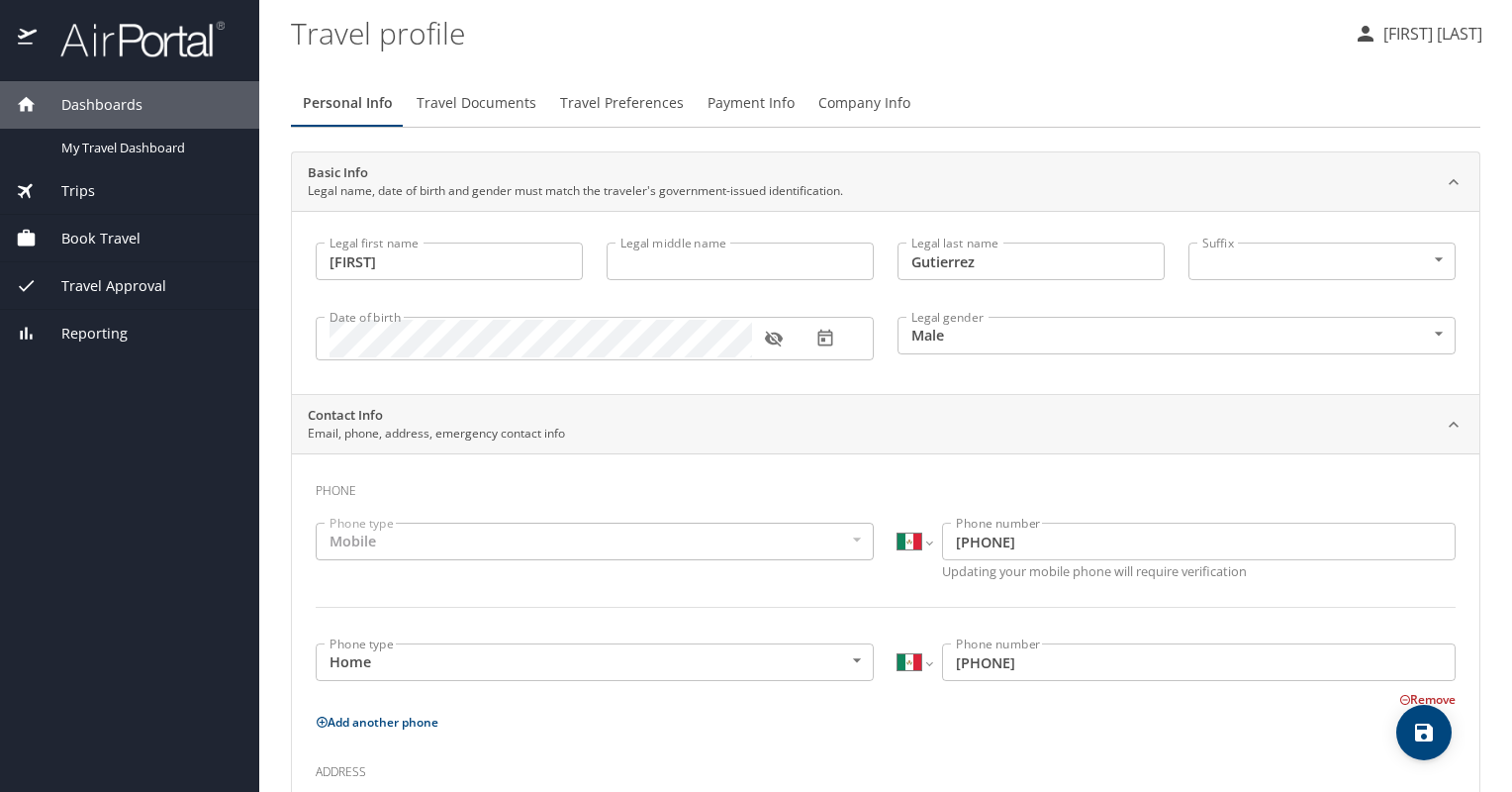 click on "Mobile" at bounding box center (595, 542) 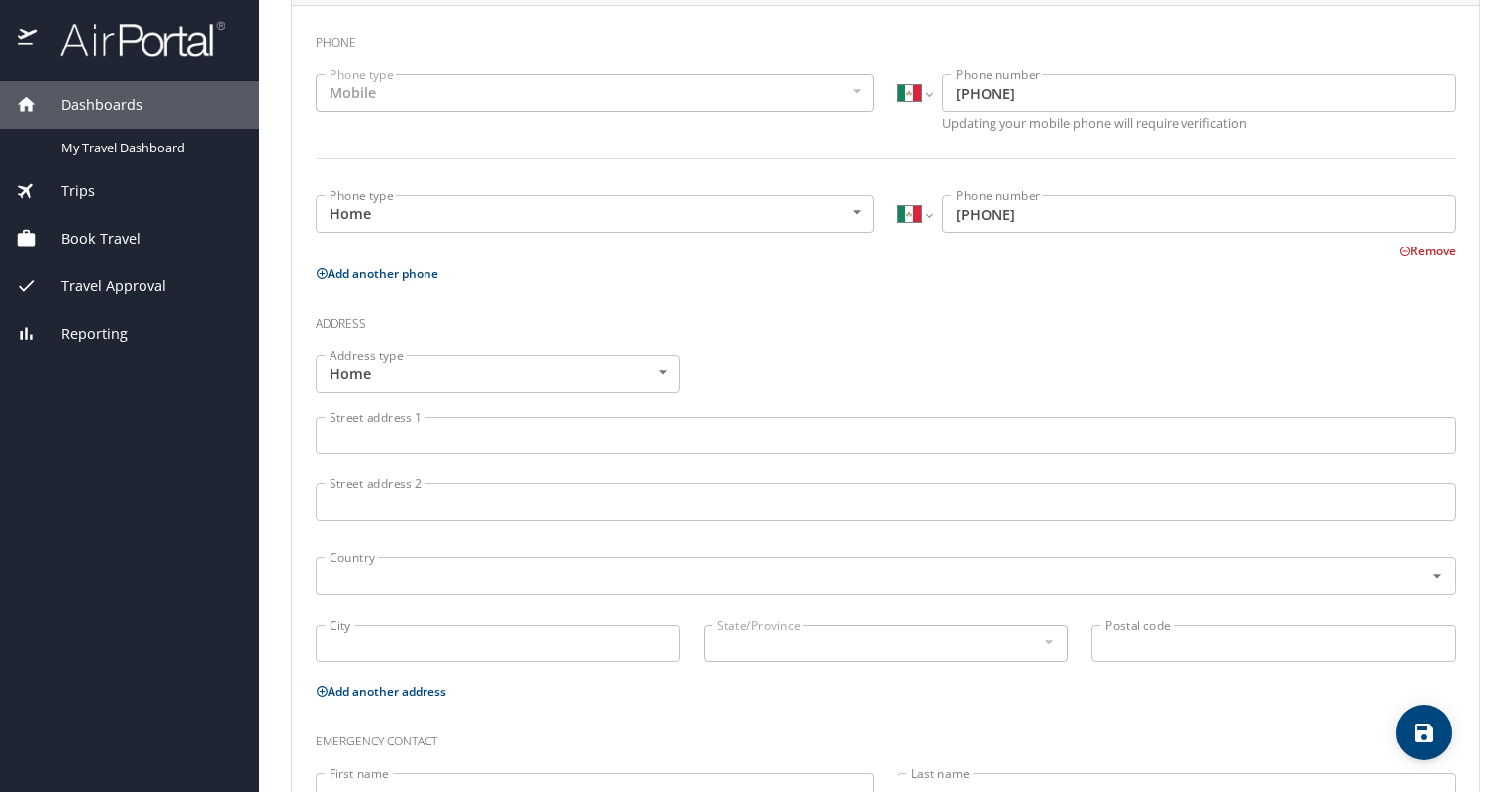 scroll, scrollTop: 495, scrollLeft: 0, axis: vertical 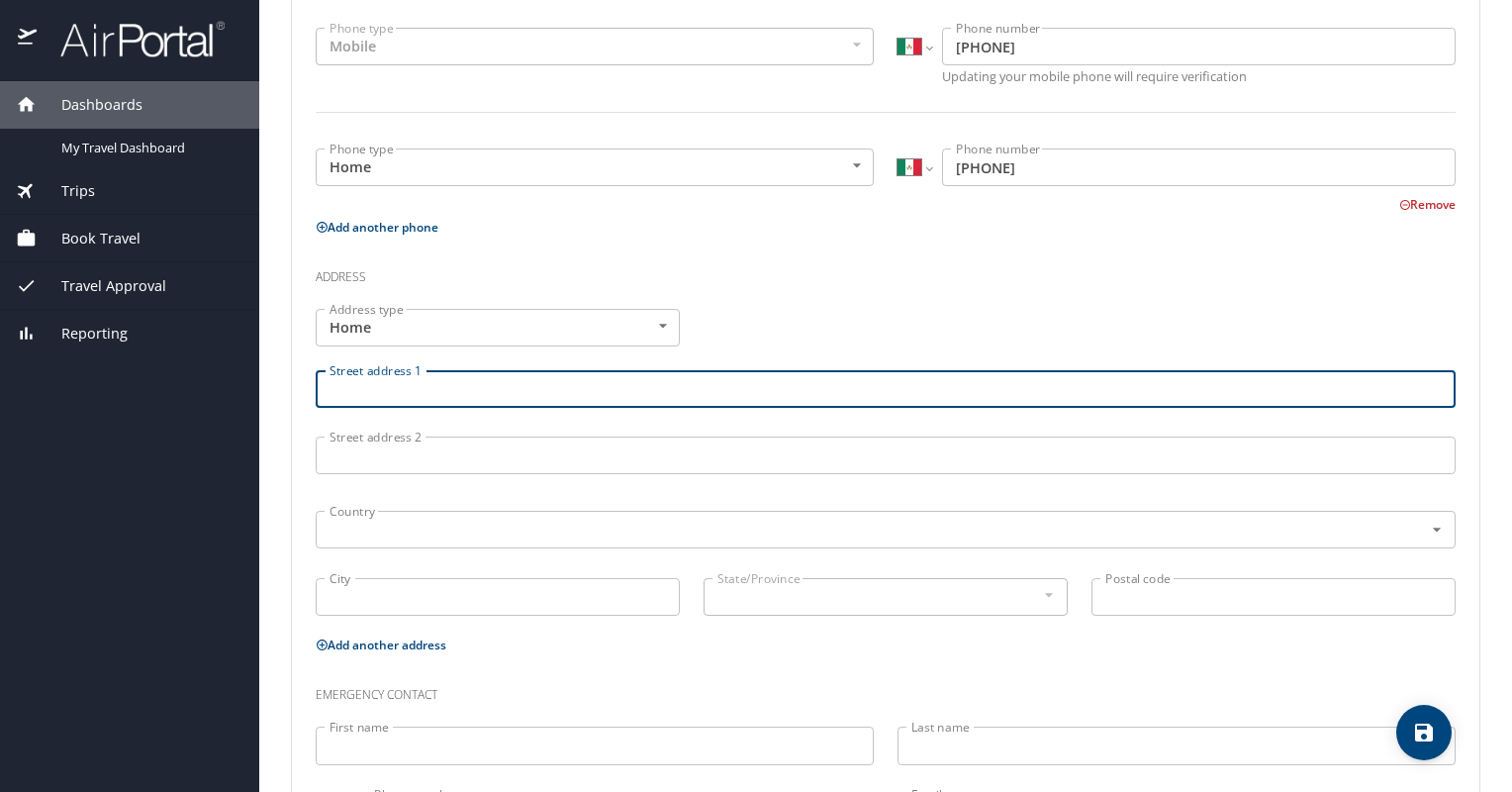 click on "Street address 1" at bounding box center (886, 389) 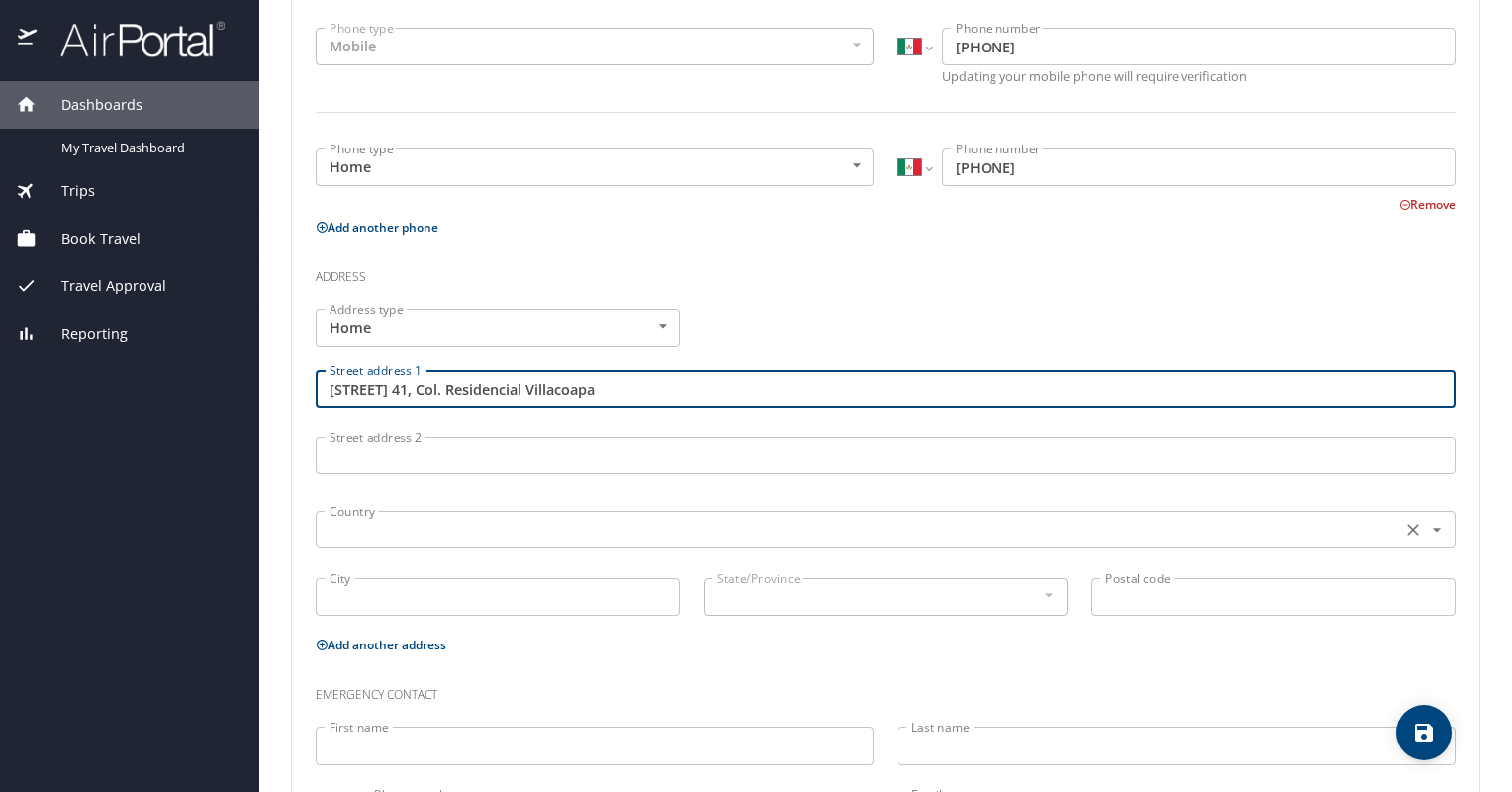 type on "Tapanco 41, Col. Residencial Villacoapa" 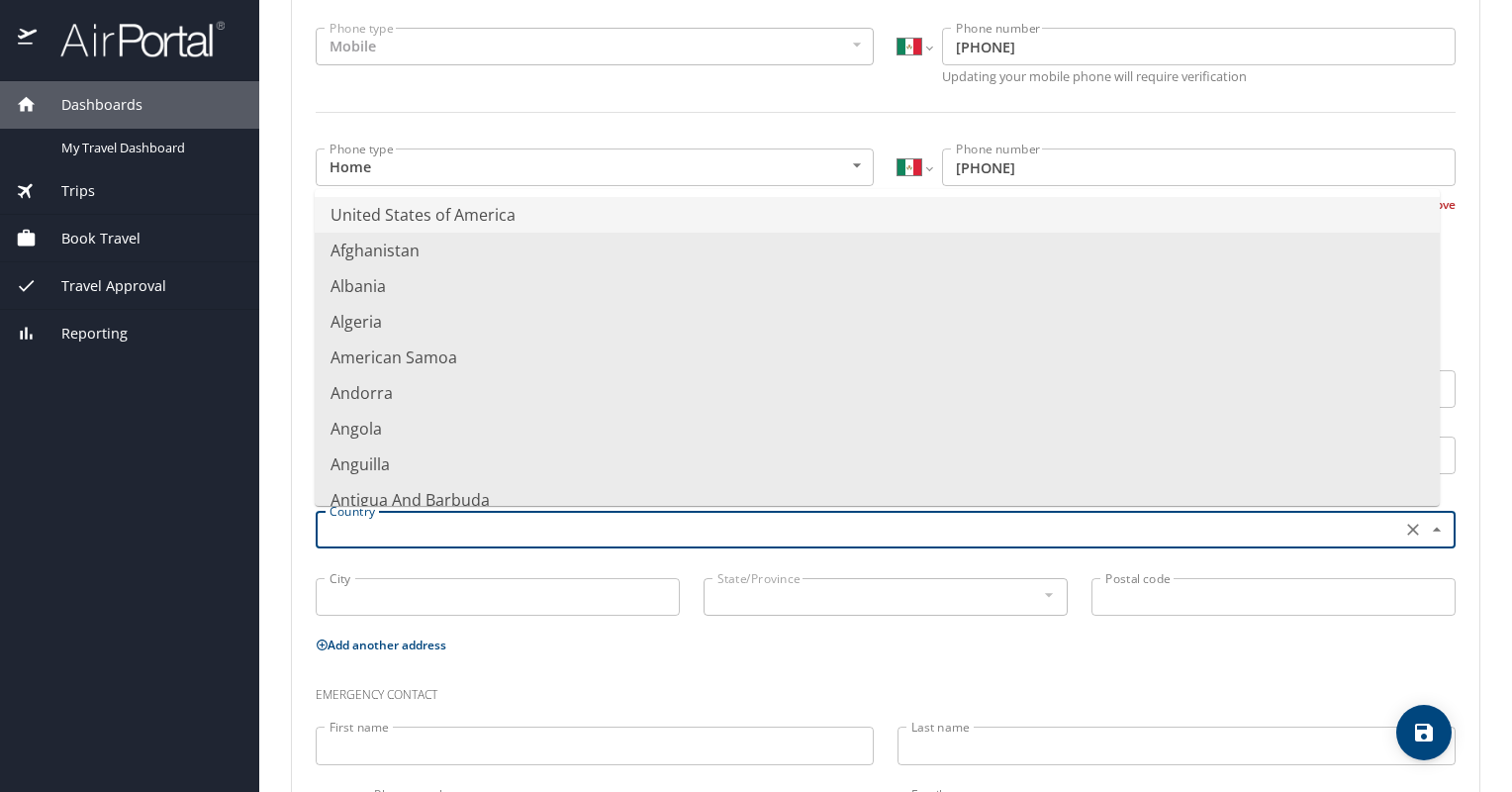 click at bounding box center [856, 530] 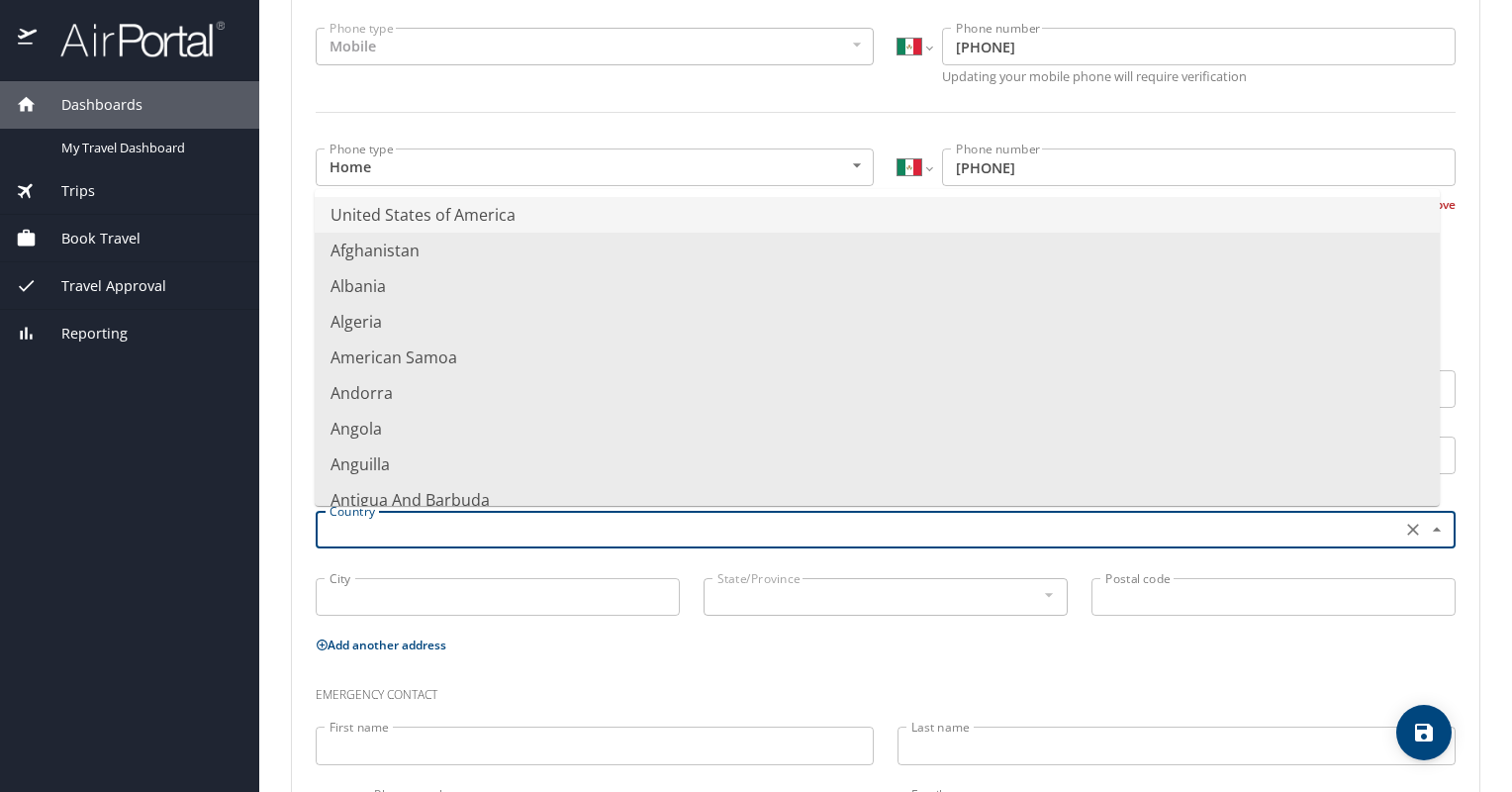 type on "m" 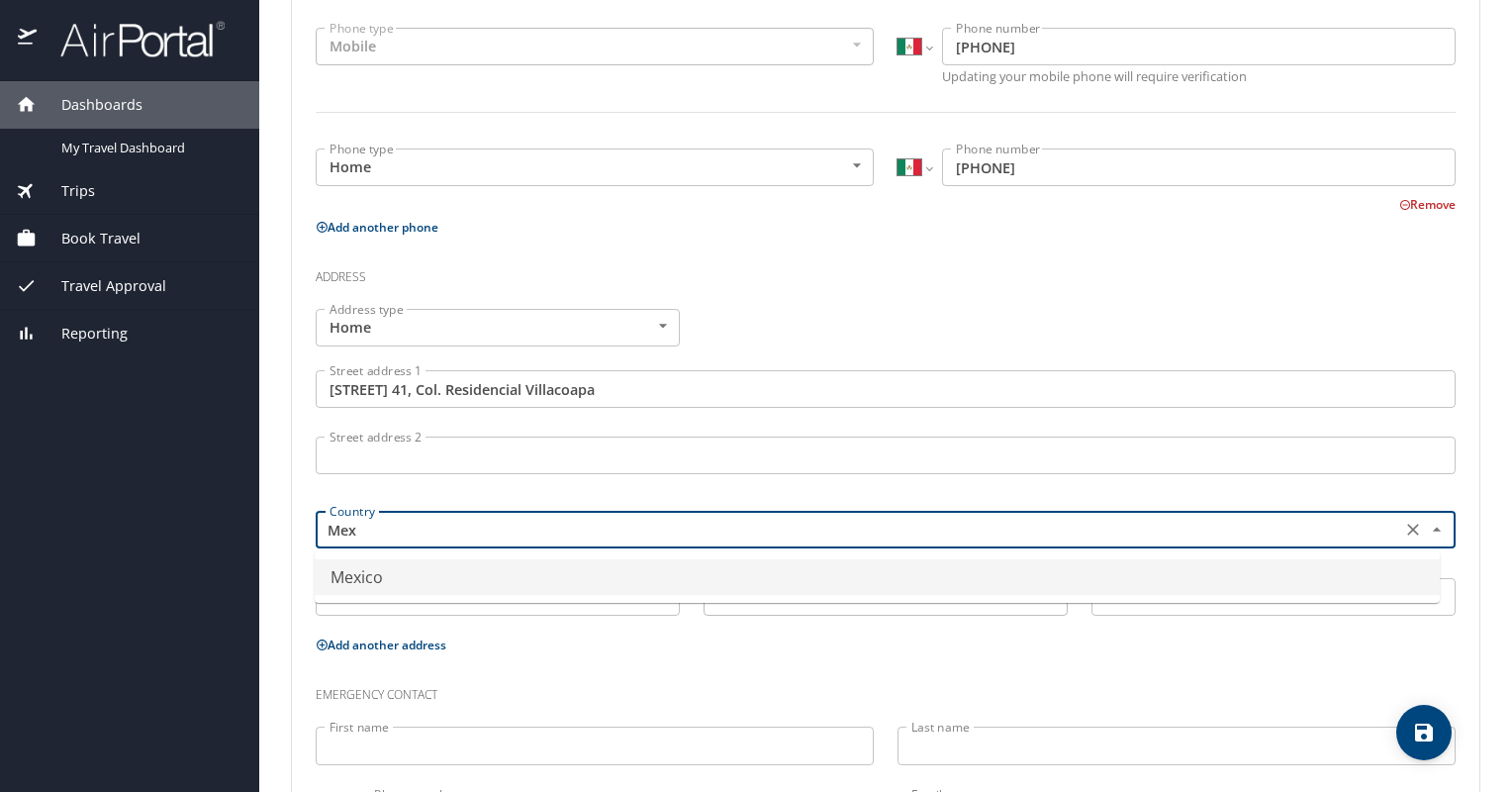 click on "Mexico" at bounding box center (877, 577) 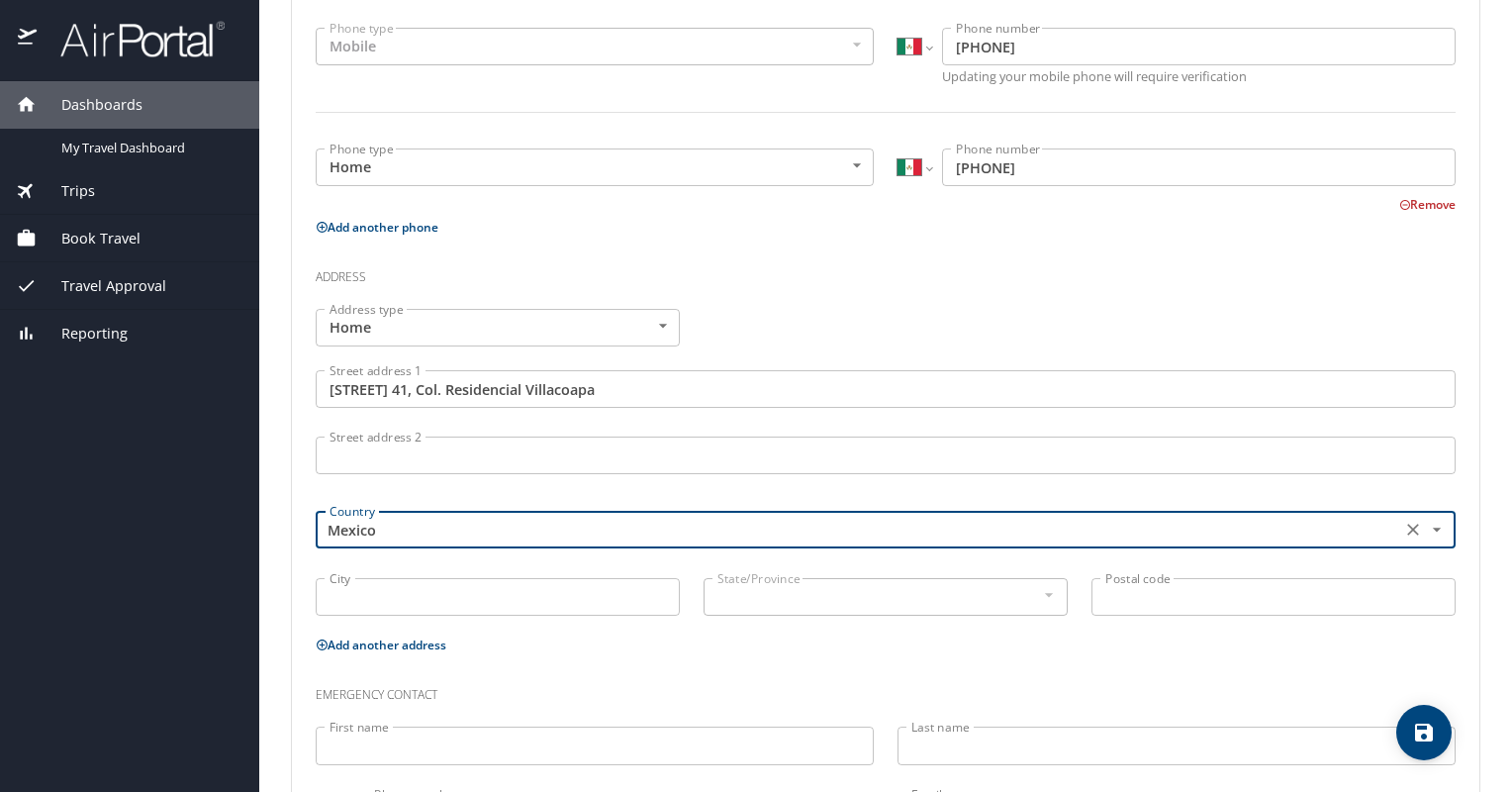 type on "Mexico" 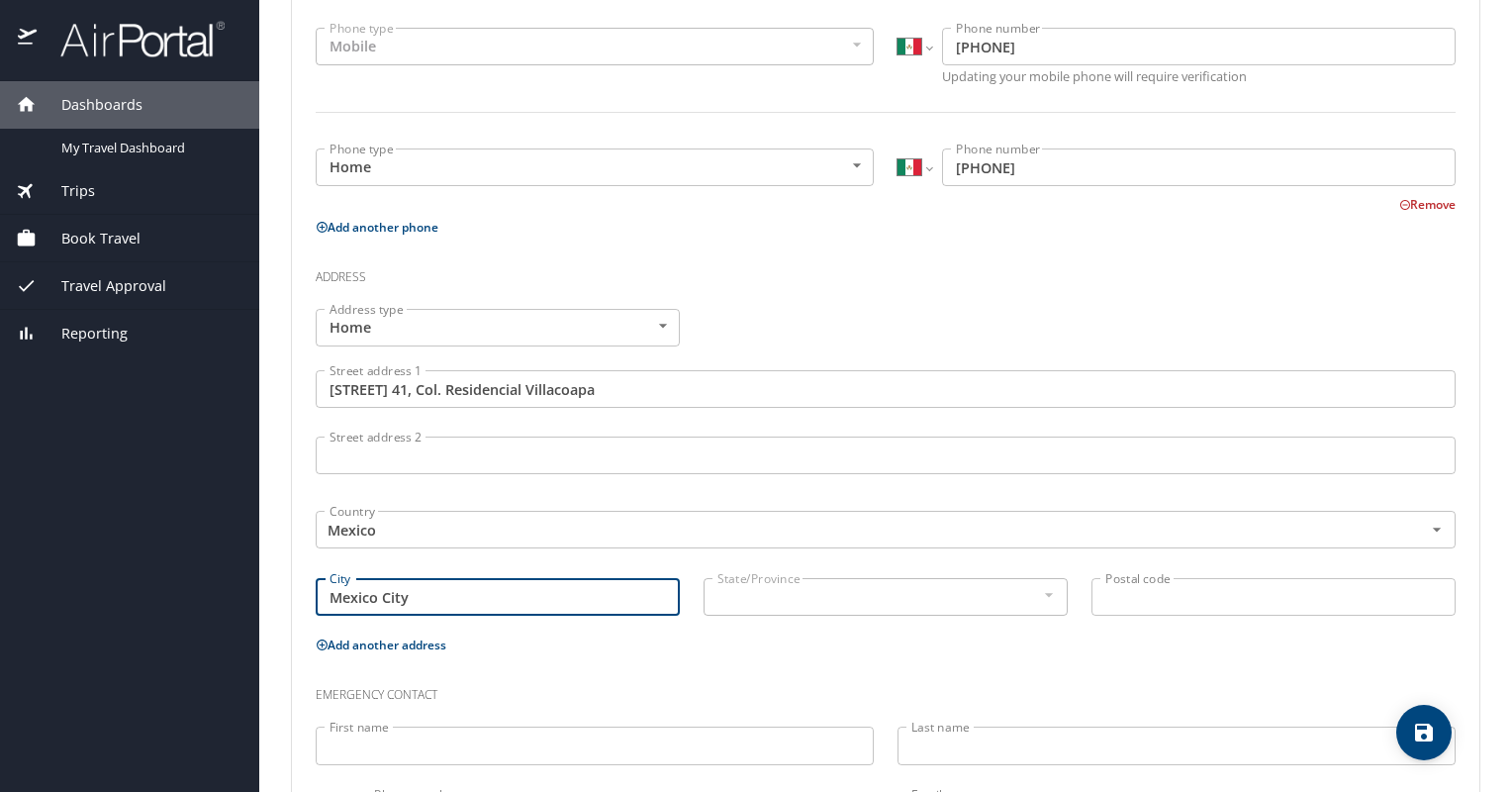 click on "State/Province" at bounding box center (886, 597) 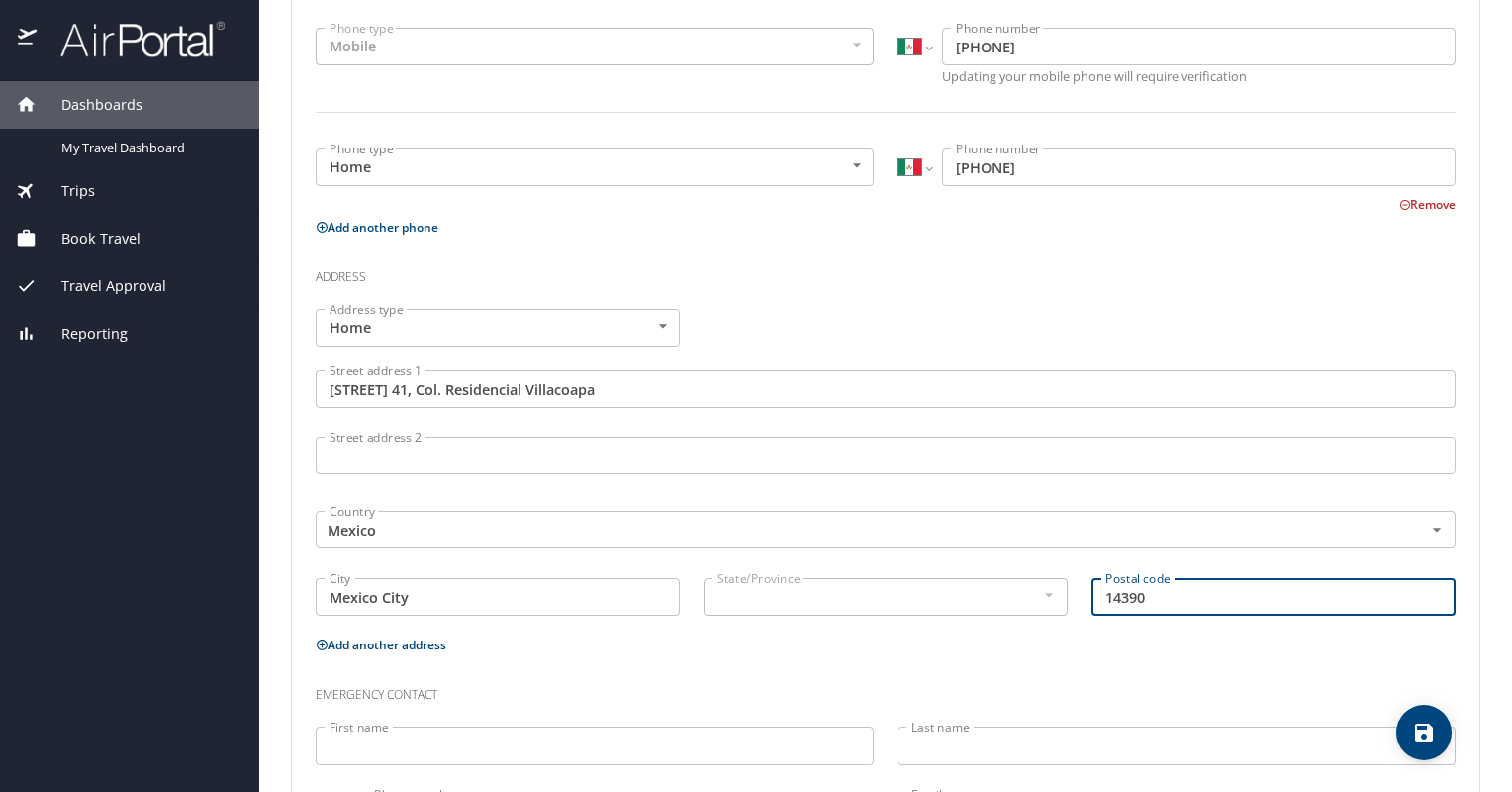 type on "14390" 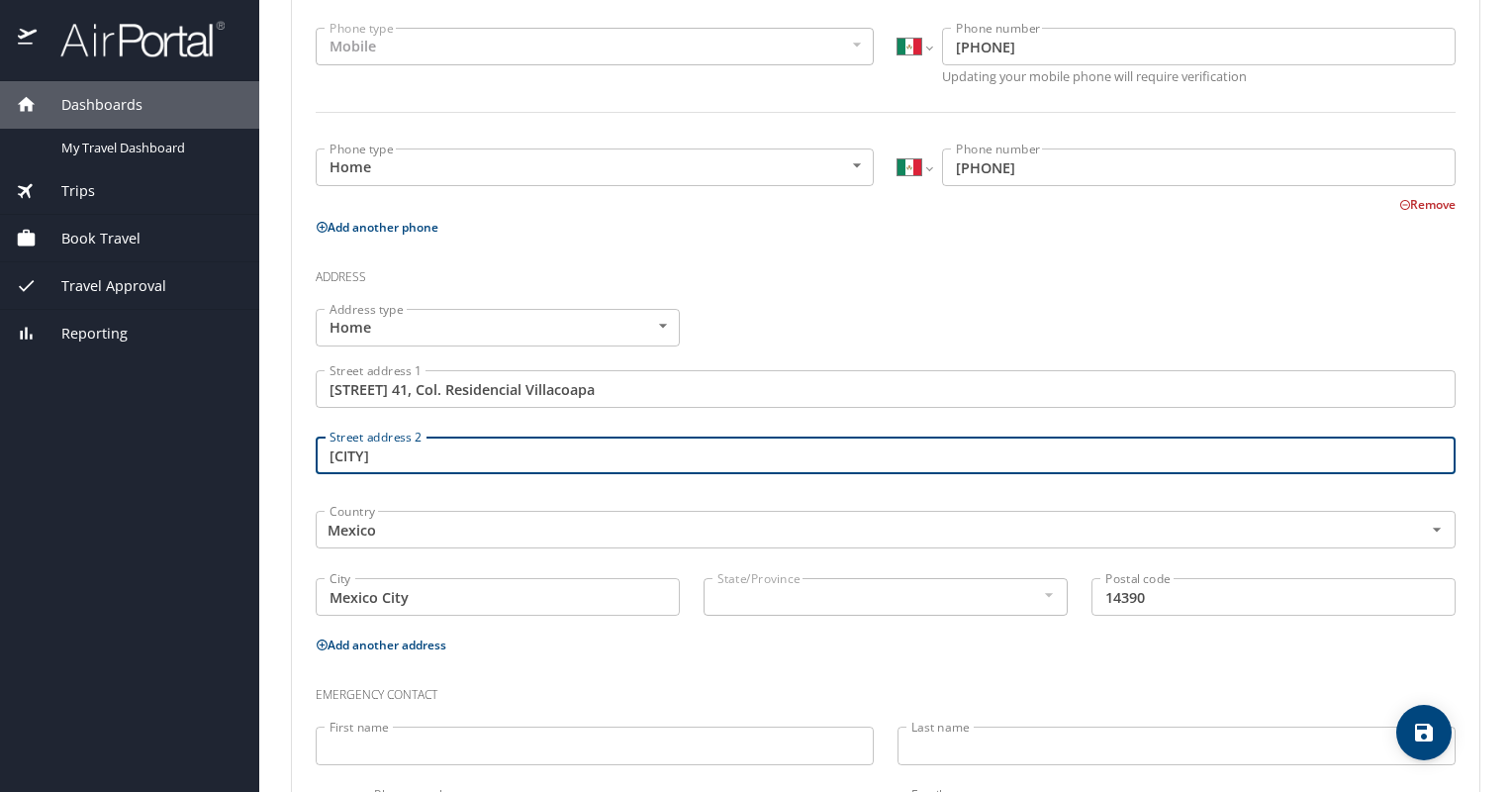 type on "Tlalpan" 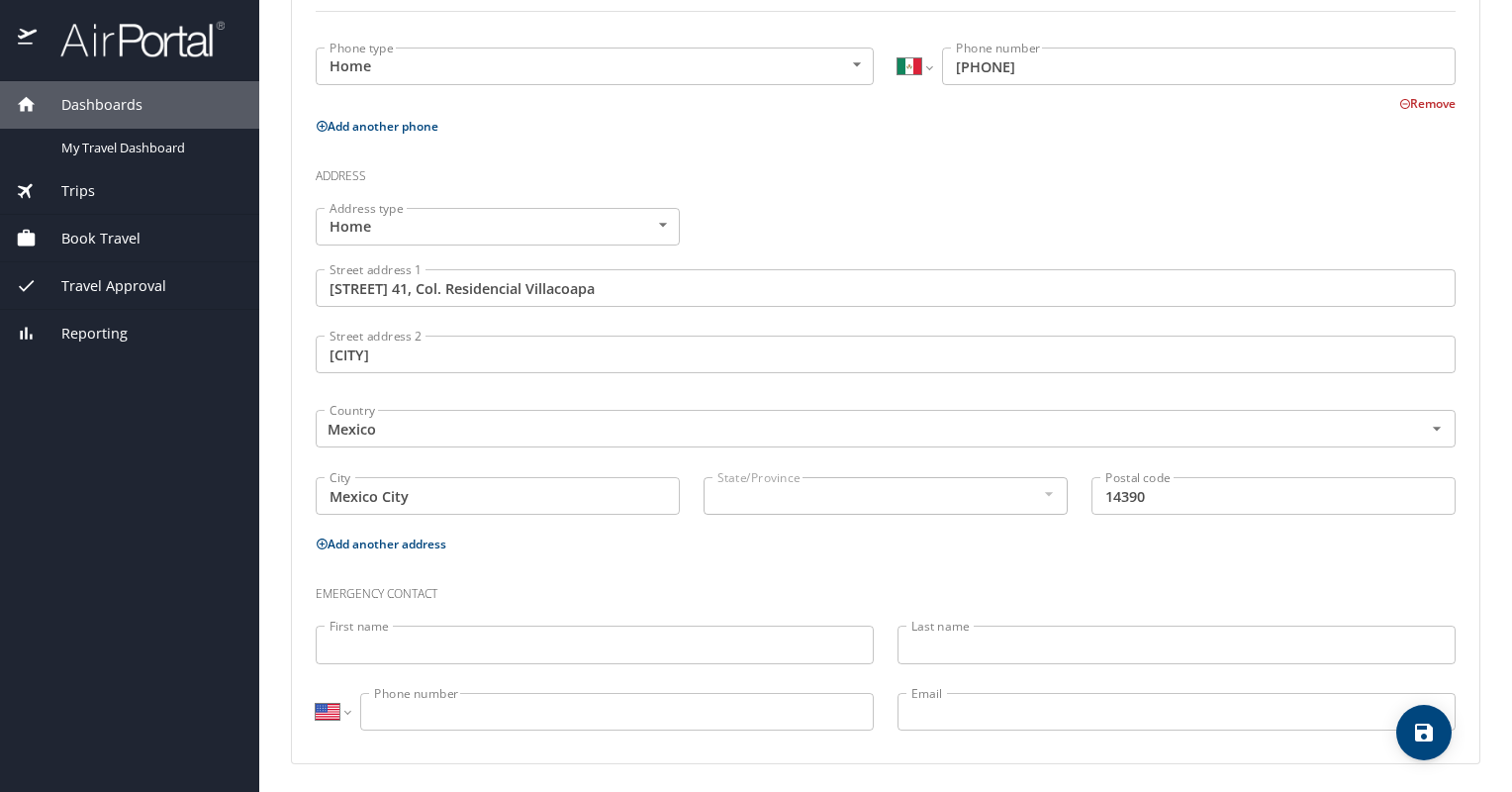 scroll, scrollTop: 597, scrollLeft: 0, axis: vertical 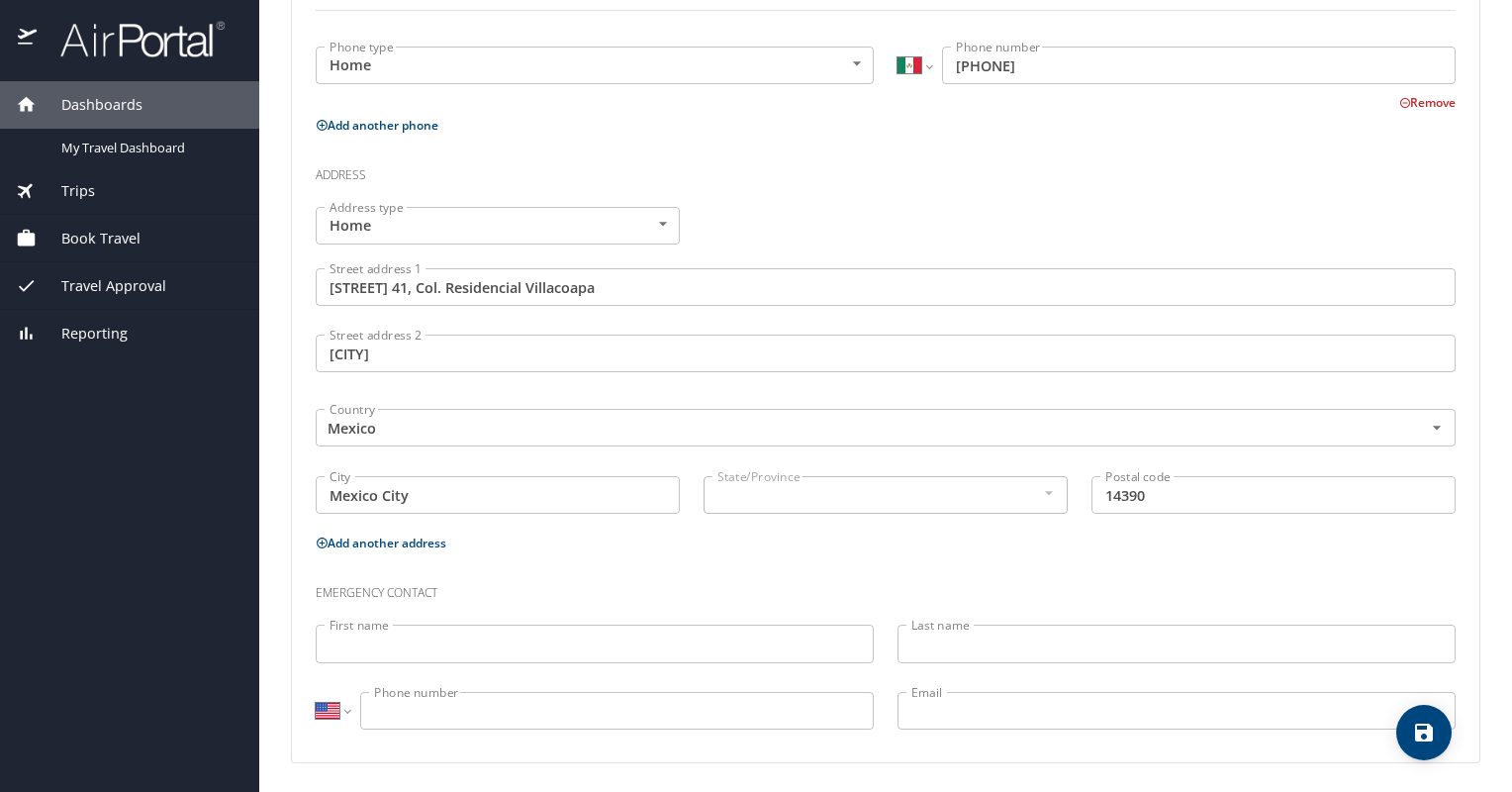 click on "First name" at bounding box center [595, 644] 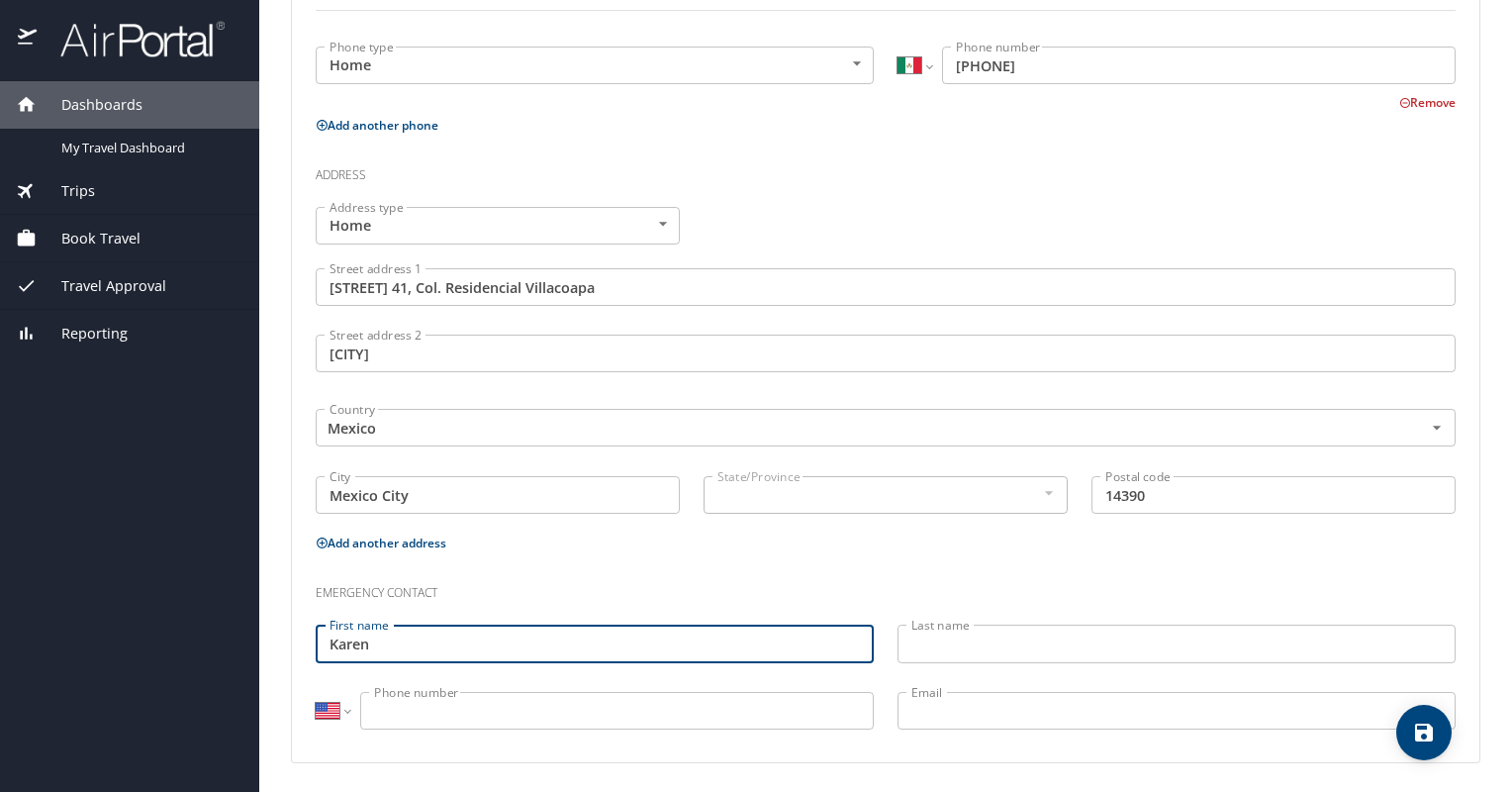 type on "Karen" 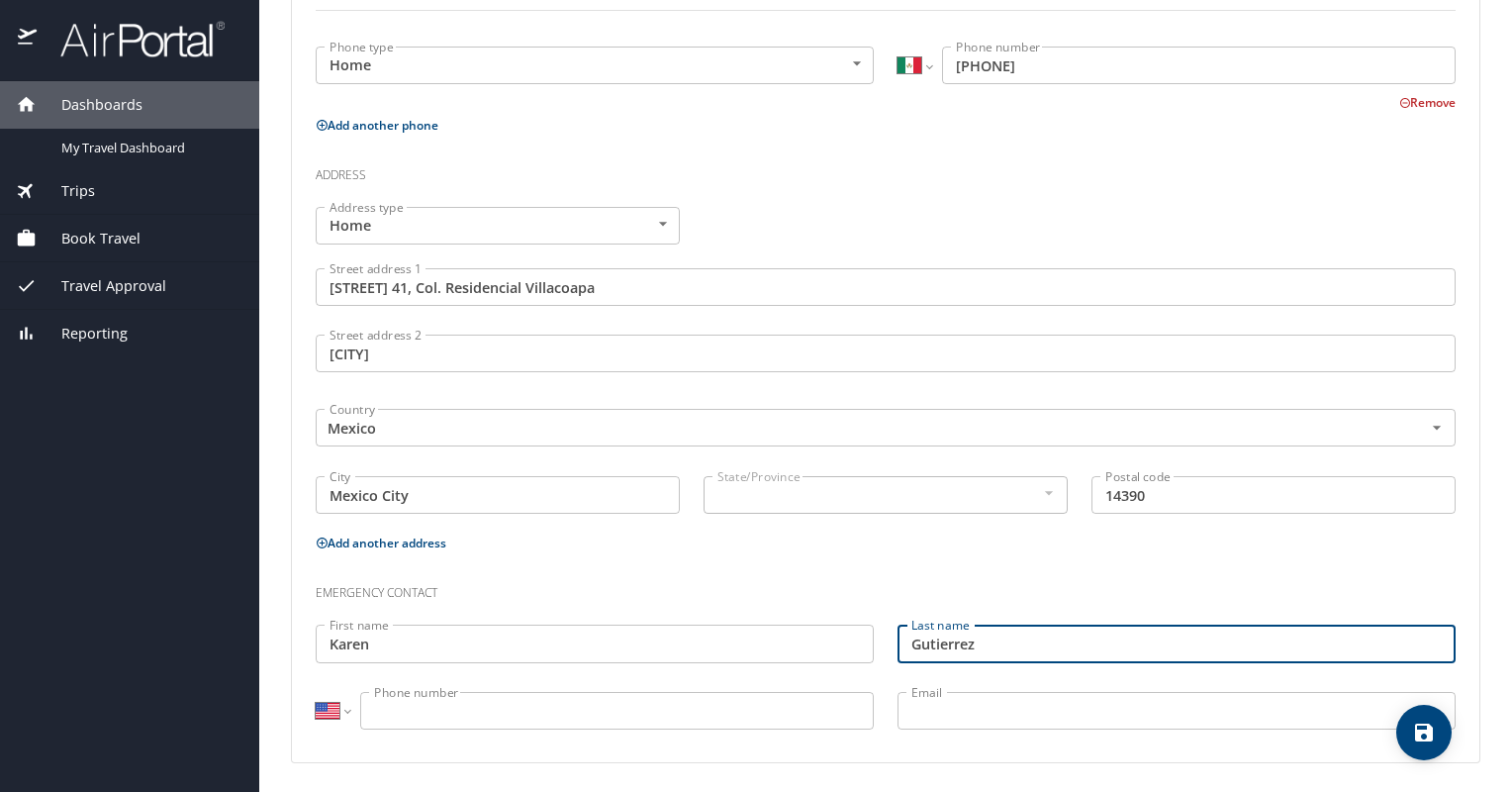 type on "Gutierrez" 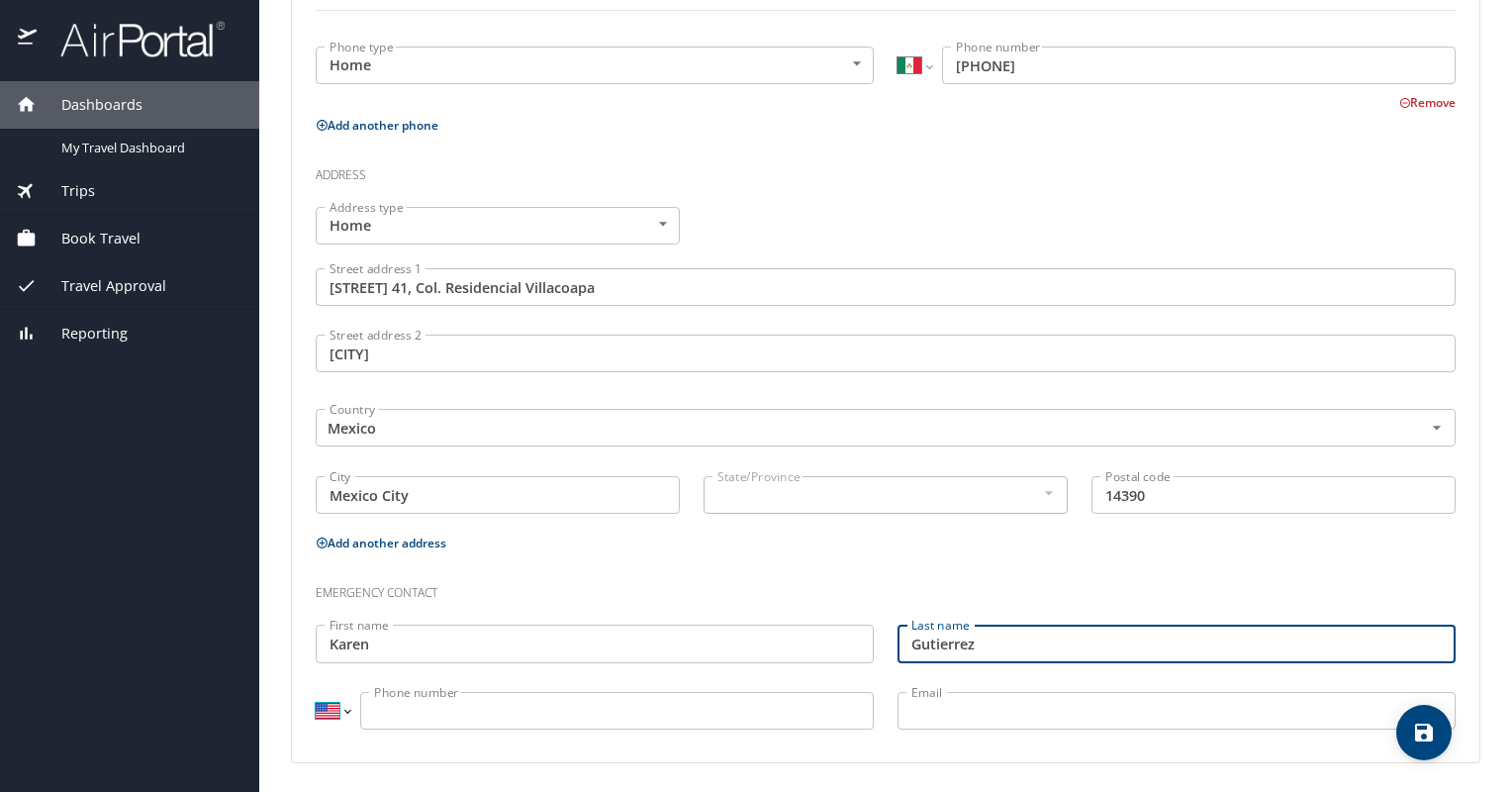 click on "International Afghanistan Åland Islands Albania Algeria American Samoa Andorra Angola Anguilla Antigua and Barbuda Argentina Armenia Aruba Ascension Island Australia Austria Azerbaijan Bahamas Bahrain Bangladesh Barbados Belarus Belgium Belize Benin Bermuda Bhutan Bolivia Bonaire, Sint Eustatius and Saba Bosnia and Herzegovina Botswana Brazil British Indian Ocean Territory Brunei Darussalam Bulgaria Burkina Faso Burma Burundi Cambodia Cameroon Canada Cape Verde Cayman Islands Central African Republic Chad Chile China Christmas Island Cocos (Keeling) Islands Colombia Comoros Congo Congo, Democratic Republic of the Cook Islands Costa Rica Cote d'Ivoire Croatia Cuba Curaçao Cyprus Czech Republic Denmark Djibouti Dominica Dominican Republic Ecuador Egypt El Salvador Equatorial Guinea Eritrea Estonia Ethiopia Falkland Islands Faroe Islands Federated States of Micronesia Fiji Finland France French Guiana French Polynesia Gabon Gambia Georgia Germany Ghana Gibraltar Greece Greenland Grenada Guadeloupe Guam Guinea" at bounding box center (332, 711) 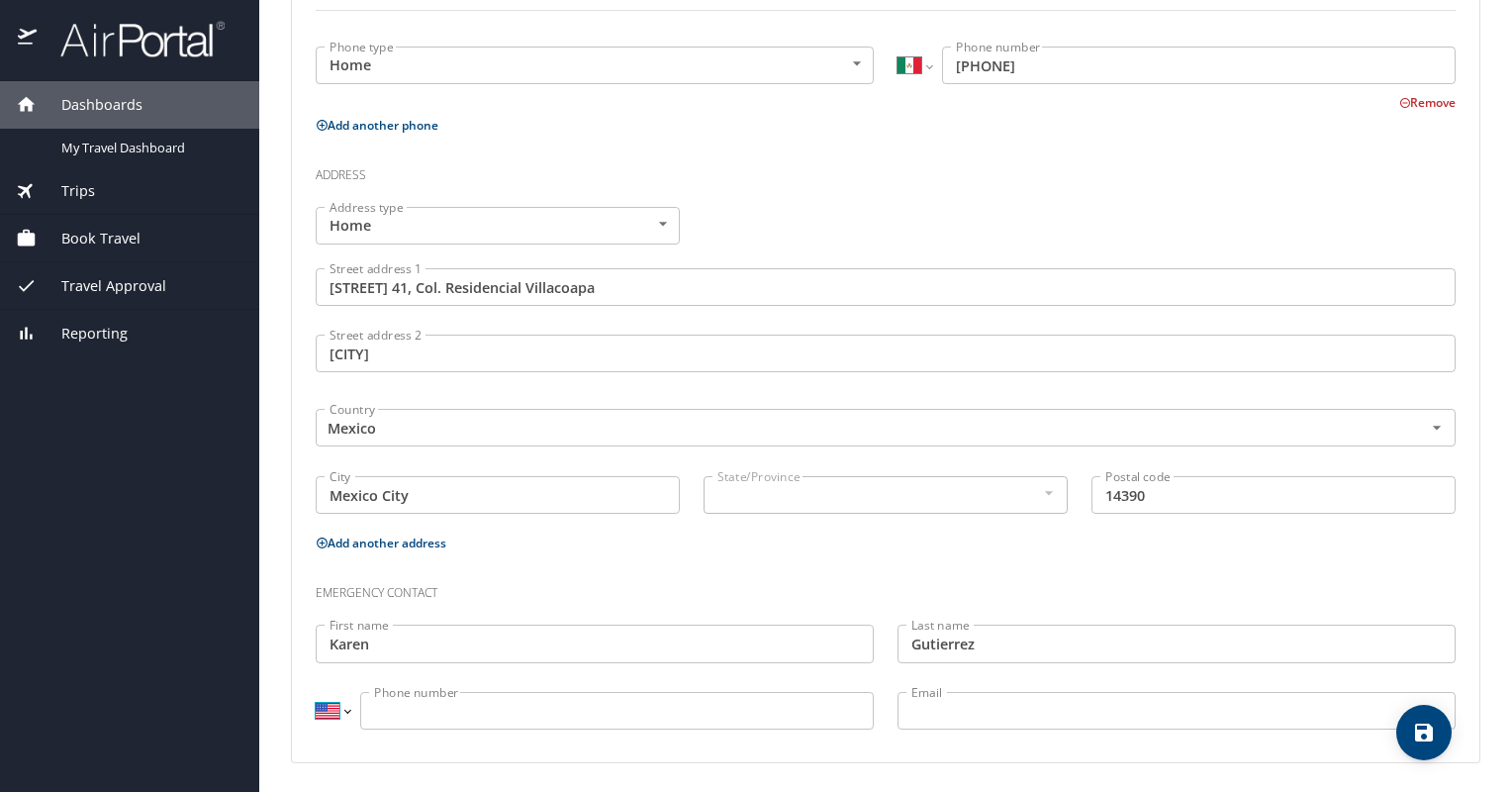 select on "MX" 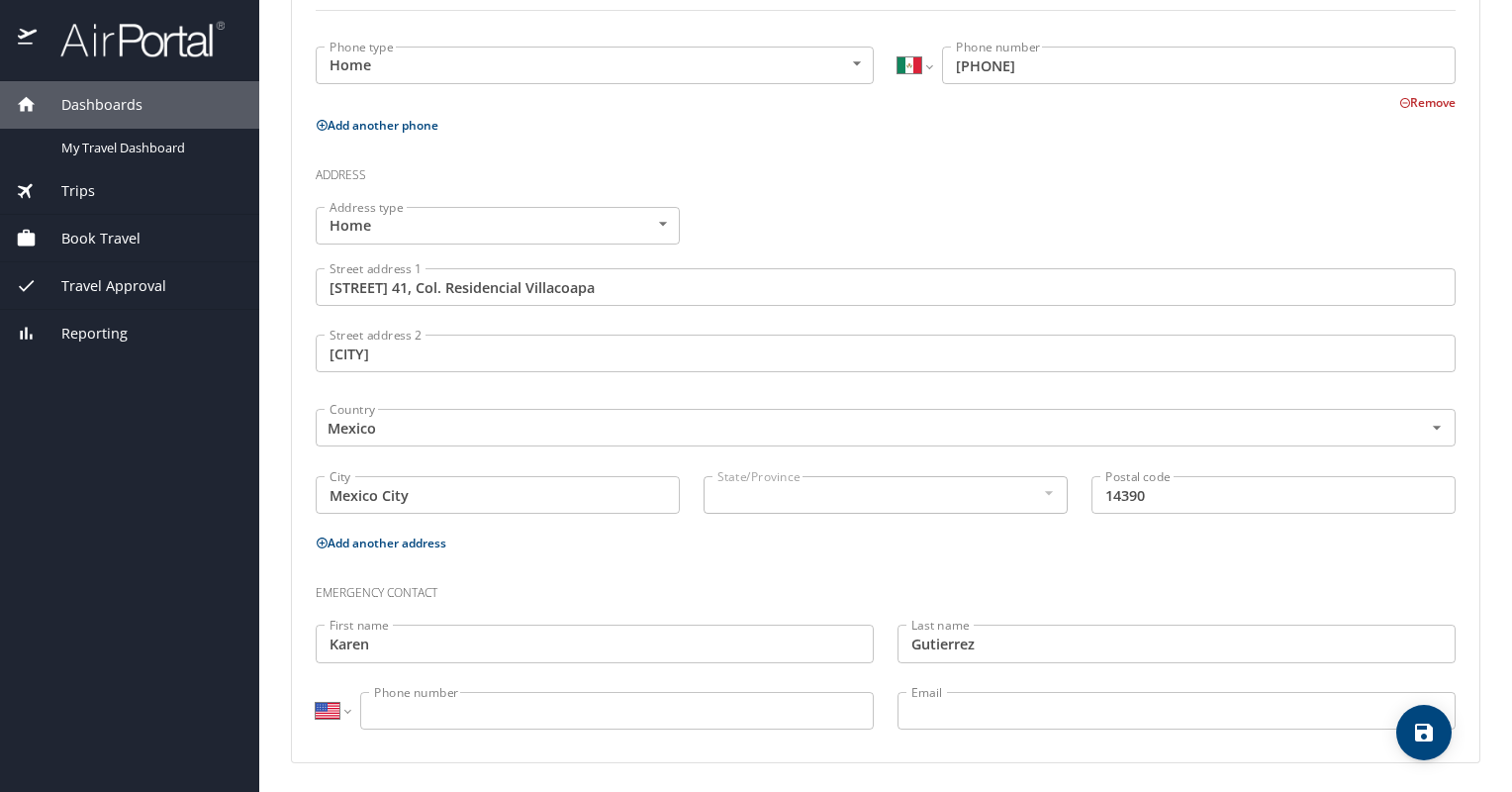 click on "International Afghanistan Åland Islands Albania Algeria American Samoa Andorra Angola Anguilla Antigua and Barbuda Argentina Armenia Aruba Ascension Island Australia Austria Azerbaijan Bahamas Bahrain Bangladesh Barbados Belarus Belgium Belize Benin Bermuda Bhutan Bolivia Bonaire, Sint Eustatius and Saba Bosnia and Herzegovina Botswana Brazil British Indian Ocean Territory Brunei Darussalam Bulgaria Burkina Faso Burma Burundi Cambodia Cameroon Canada Cape Verde Cayman Islands Central African Republic Chad Chile China Christmas Island Cocos (Keeling) Islands Colombia Comoros Congo Congo, Democratic Republic of the Cook Islands Costa Rica Cote d'Ivoire Croatia Cuba Curaçao Cyprus Czech Republic Denmark Djibouti Dominica Dominican Republic Ecuador Egypt El Salvador Equatorial Guinea Eritrea Estonia Ethiopia Falkland Islands Faroe Islands Federated States of Micronesia Fiji Finland France French Guiana French Polynesia Gabon Gambia Georgia Germany Ghana Gibraltar Greece Greenland Grenada Guadeloupe Guam Guinea" at bounding box center (332, 711) 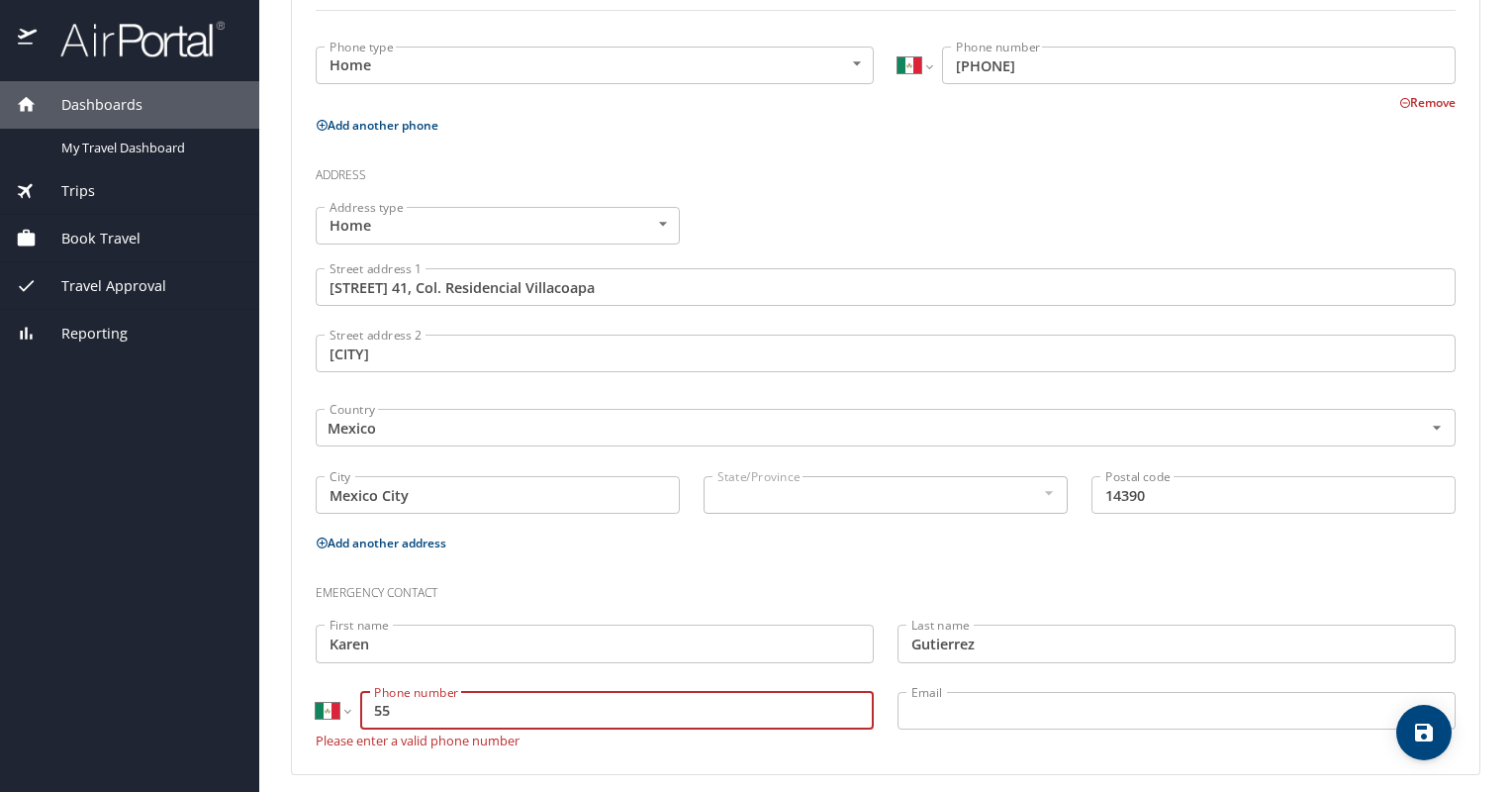 scroll, scrollTop: 610, scrollLeft: 0, axis: vertical 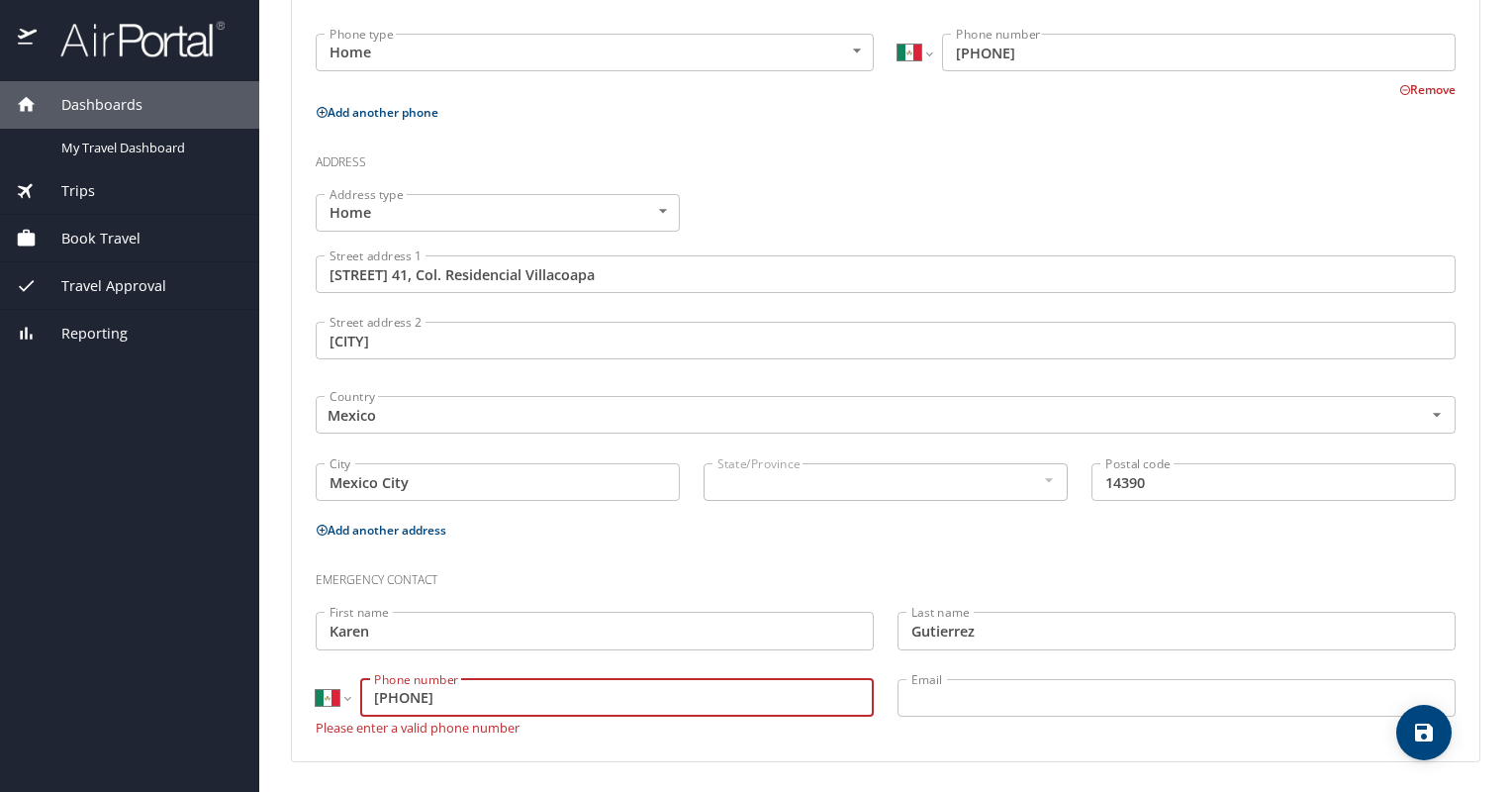 type on "55 5215 3823" 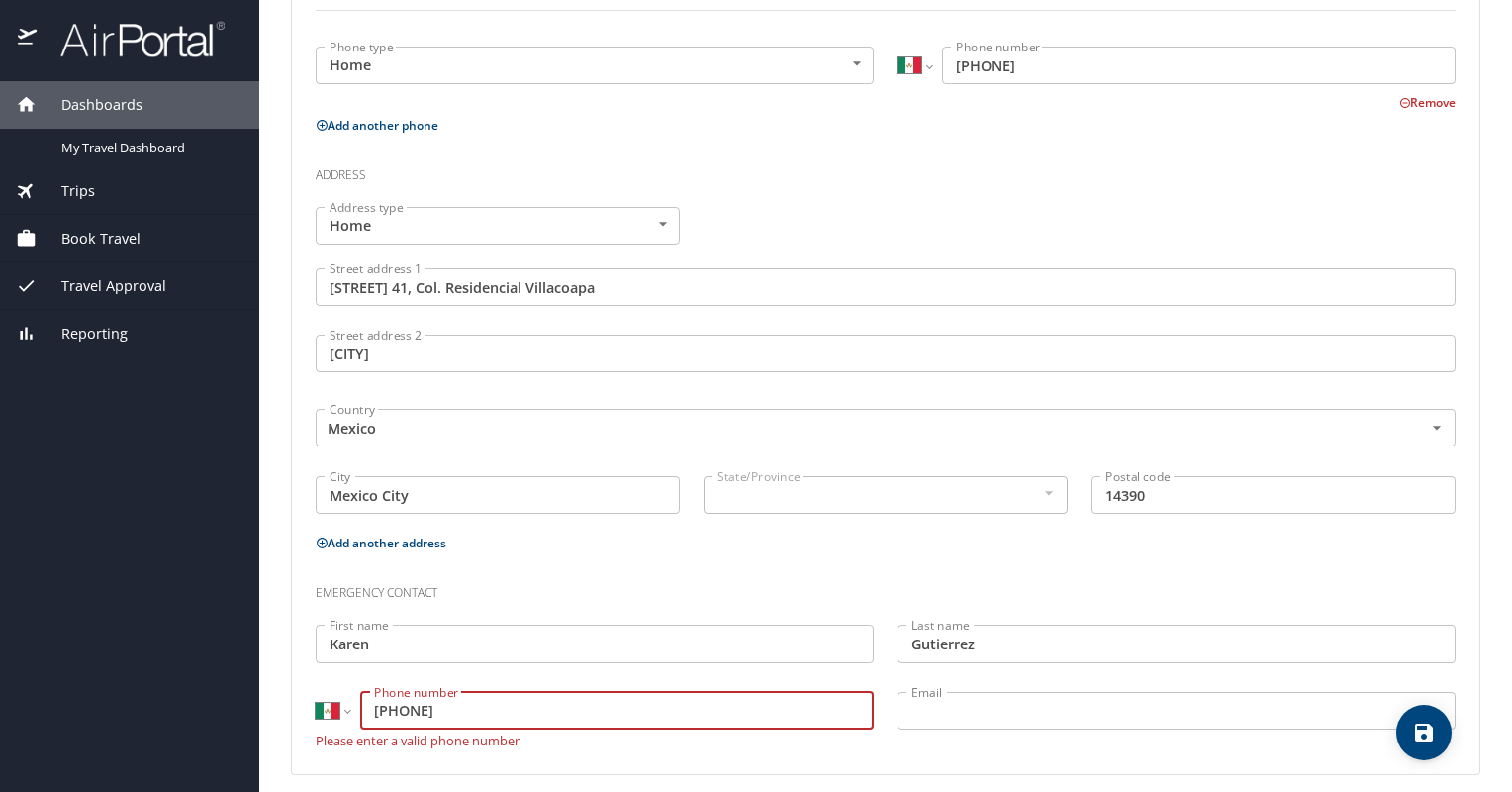 click on "Email" at bounding box center [1177, 711] 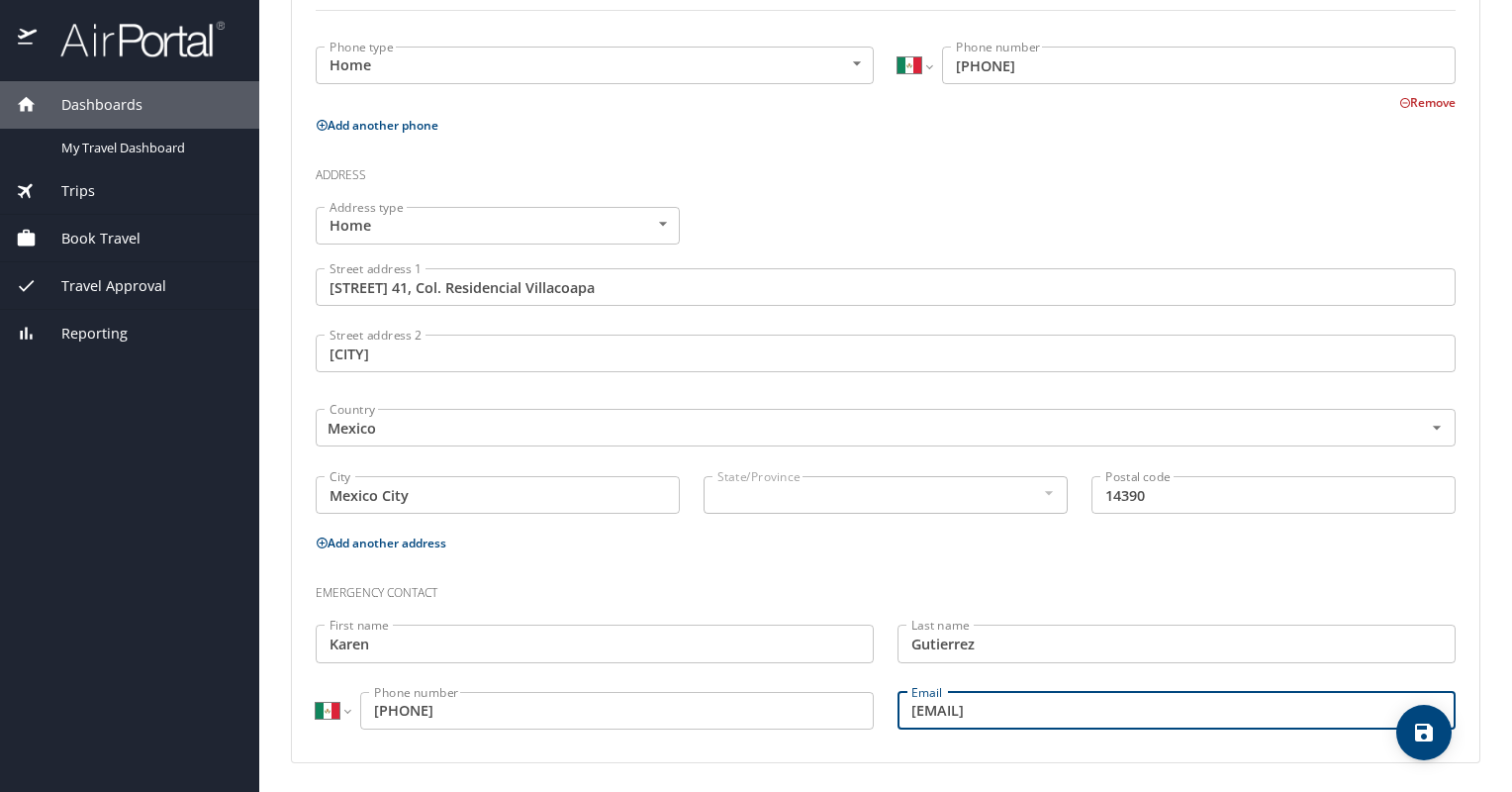 click on "lgggrobe@knr.mx" at bounding box center (1177, 711) 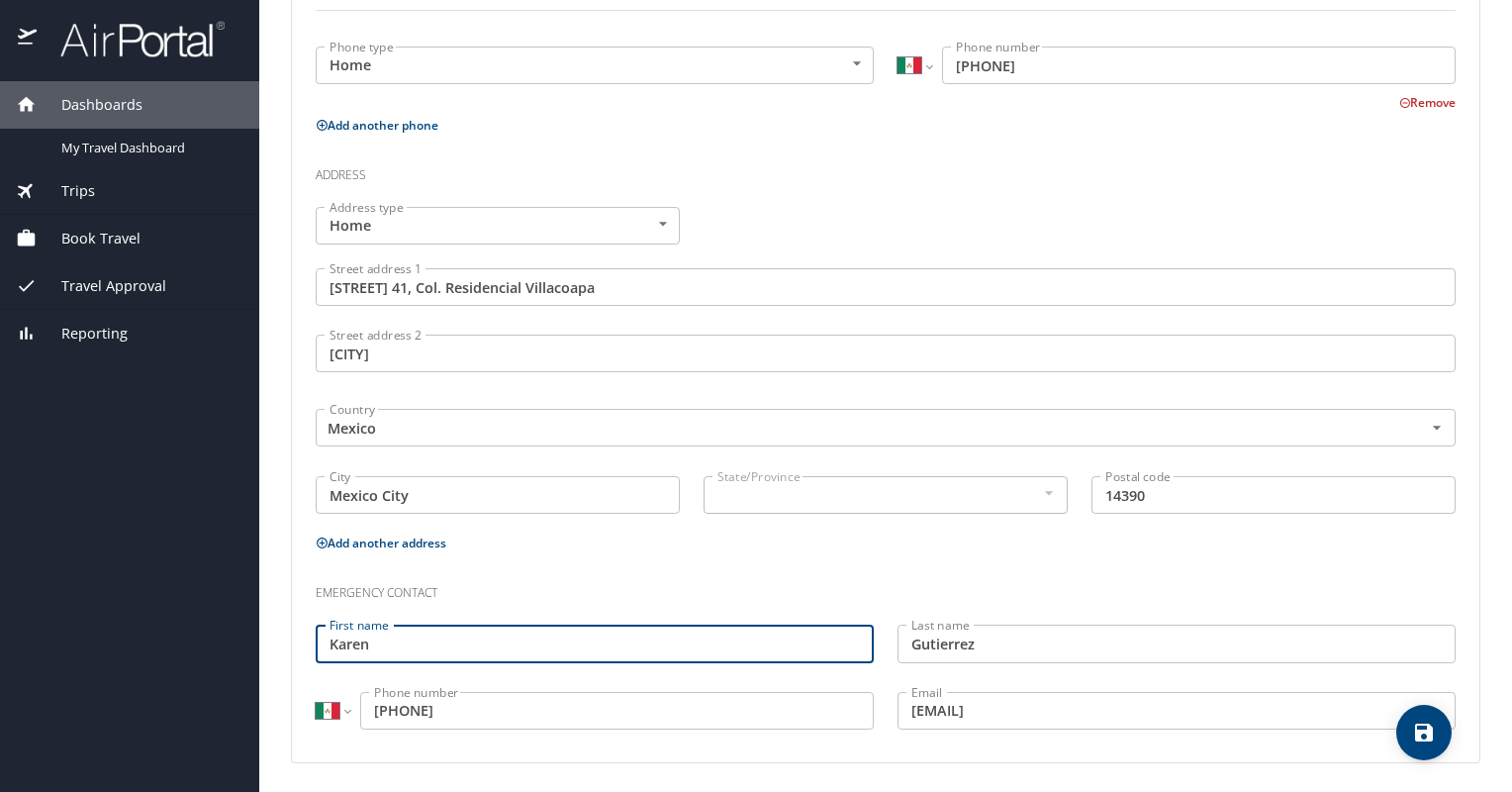 click on "Karen" at bounding box center [595, 644] 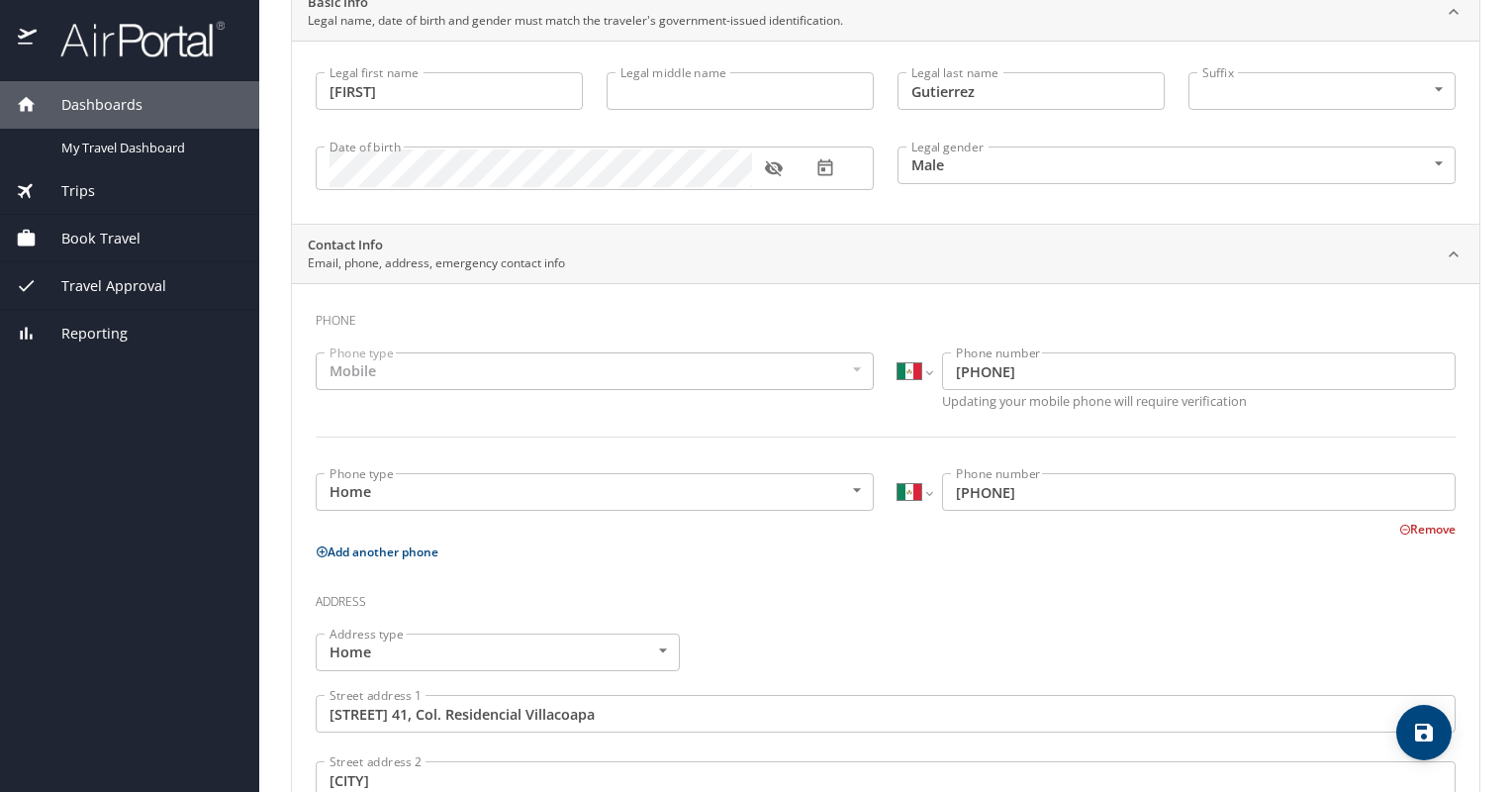 scroll, scrollTop: 0, scrollLeft: 0, axis: both 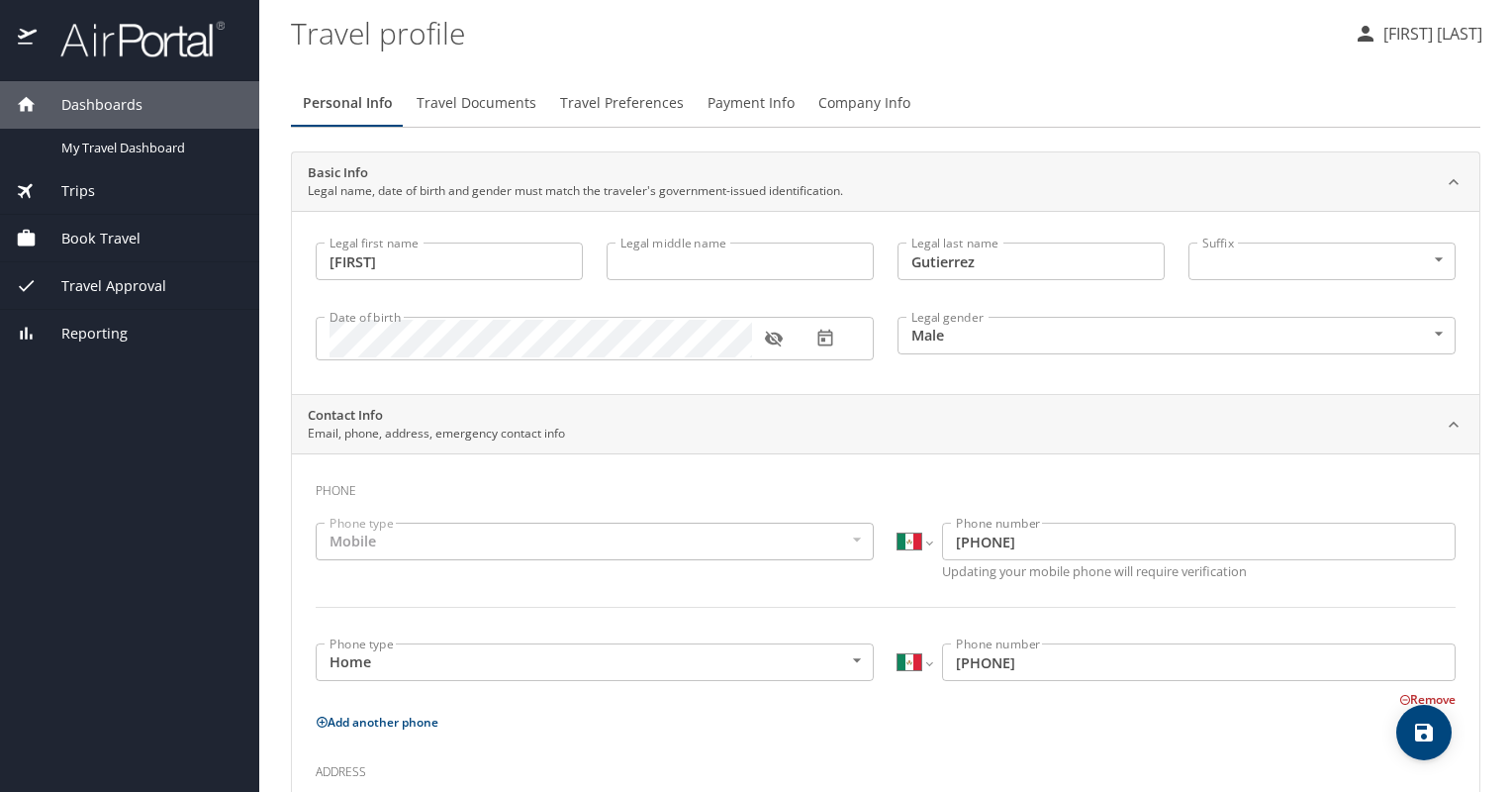 type on "Lilian" 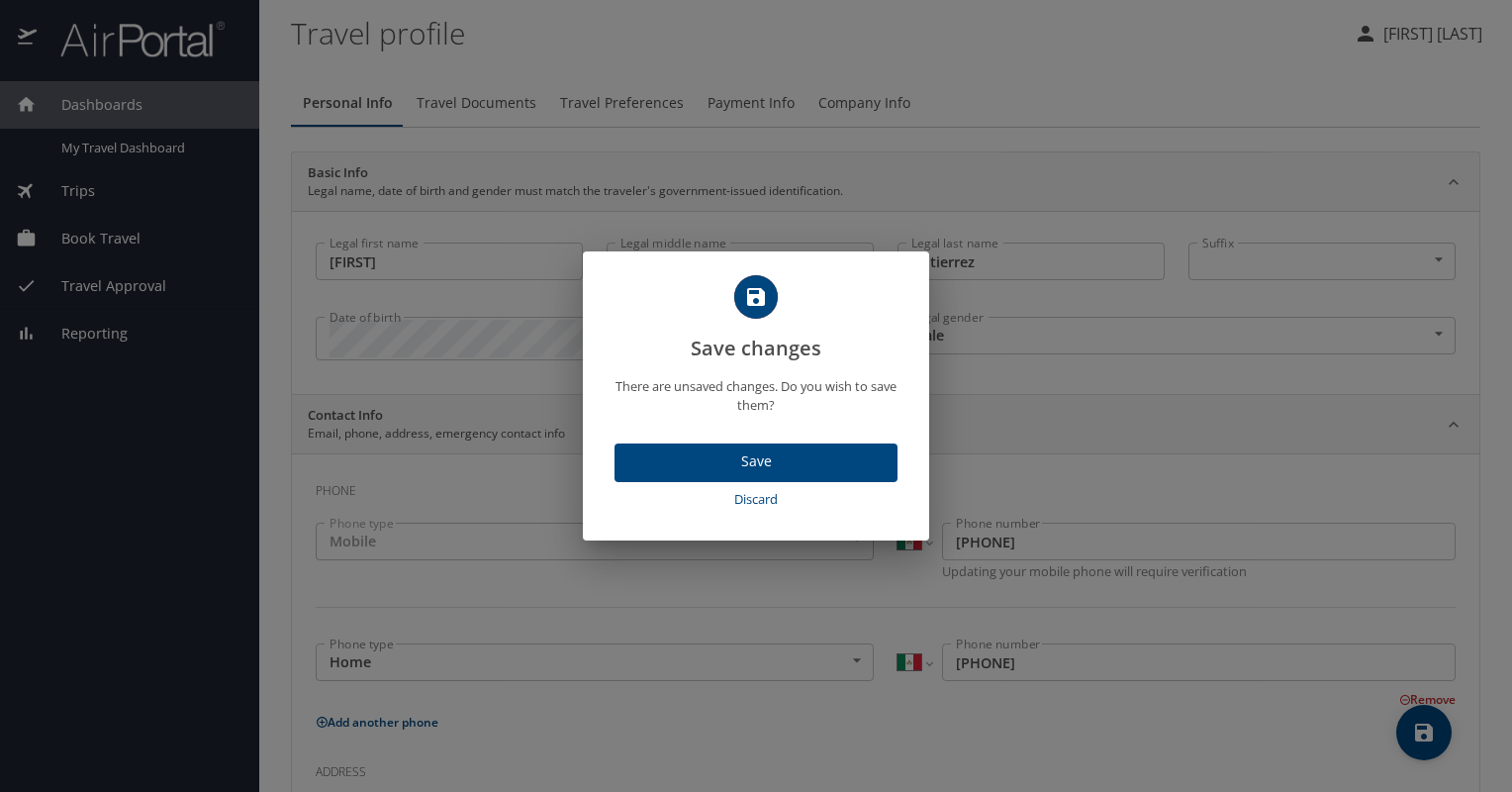 click on "Save" at bounding box center (756, 461) 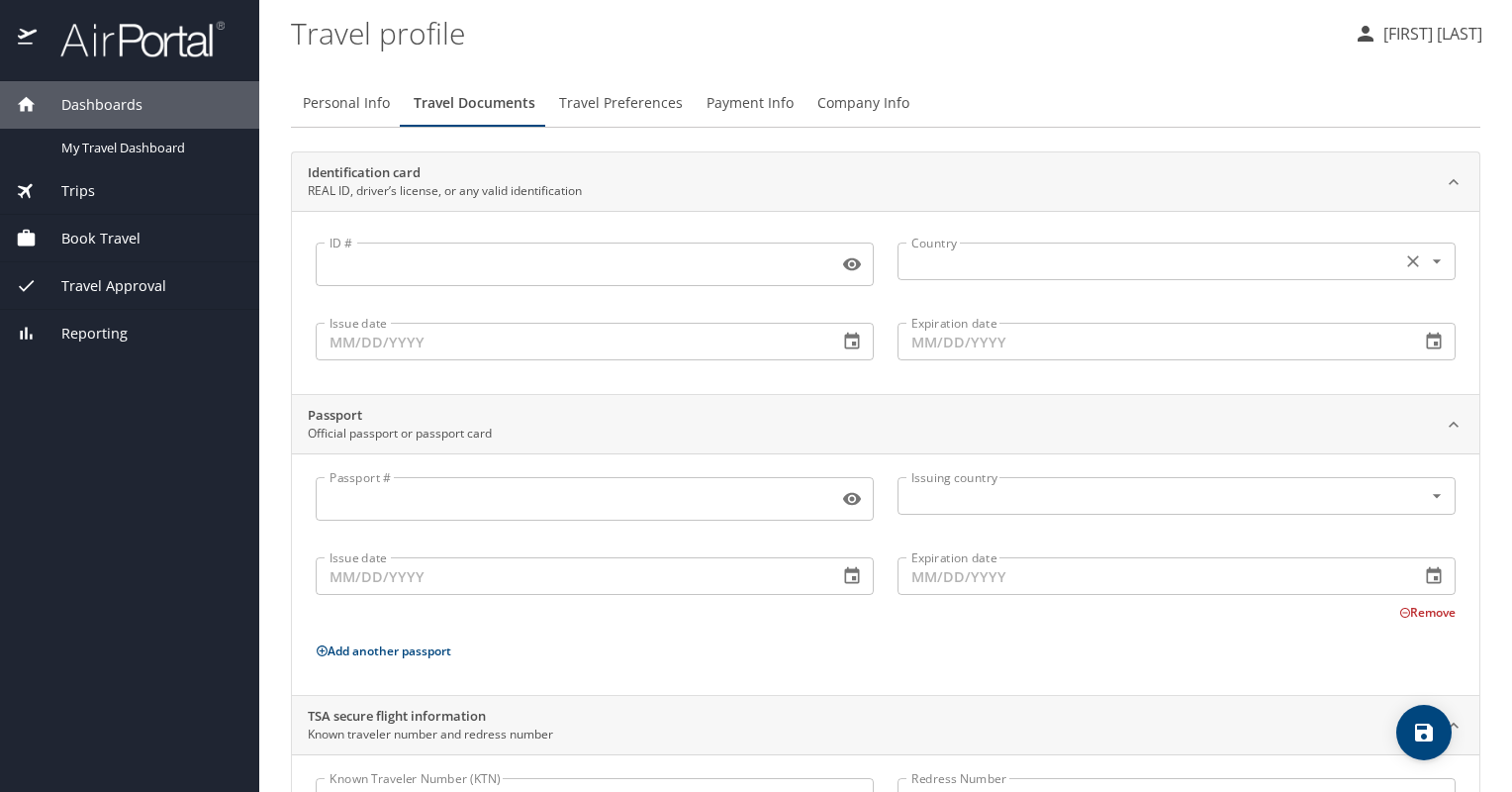 click at bounding box center (1147, 261) 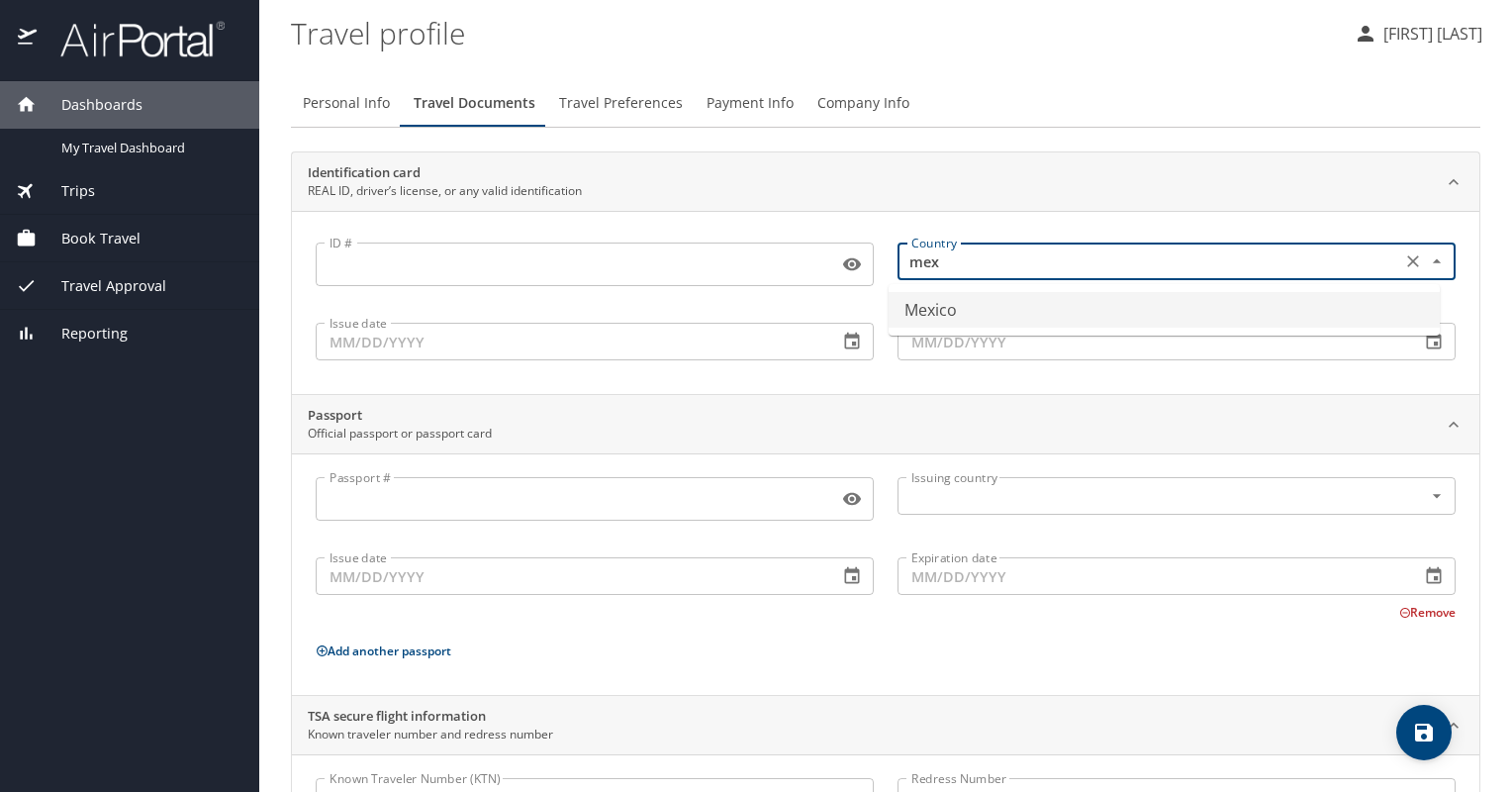 scroll, scrollTop: 0, scrollLeft: 0, axis: both 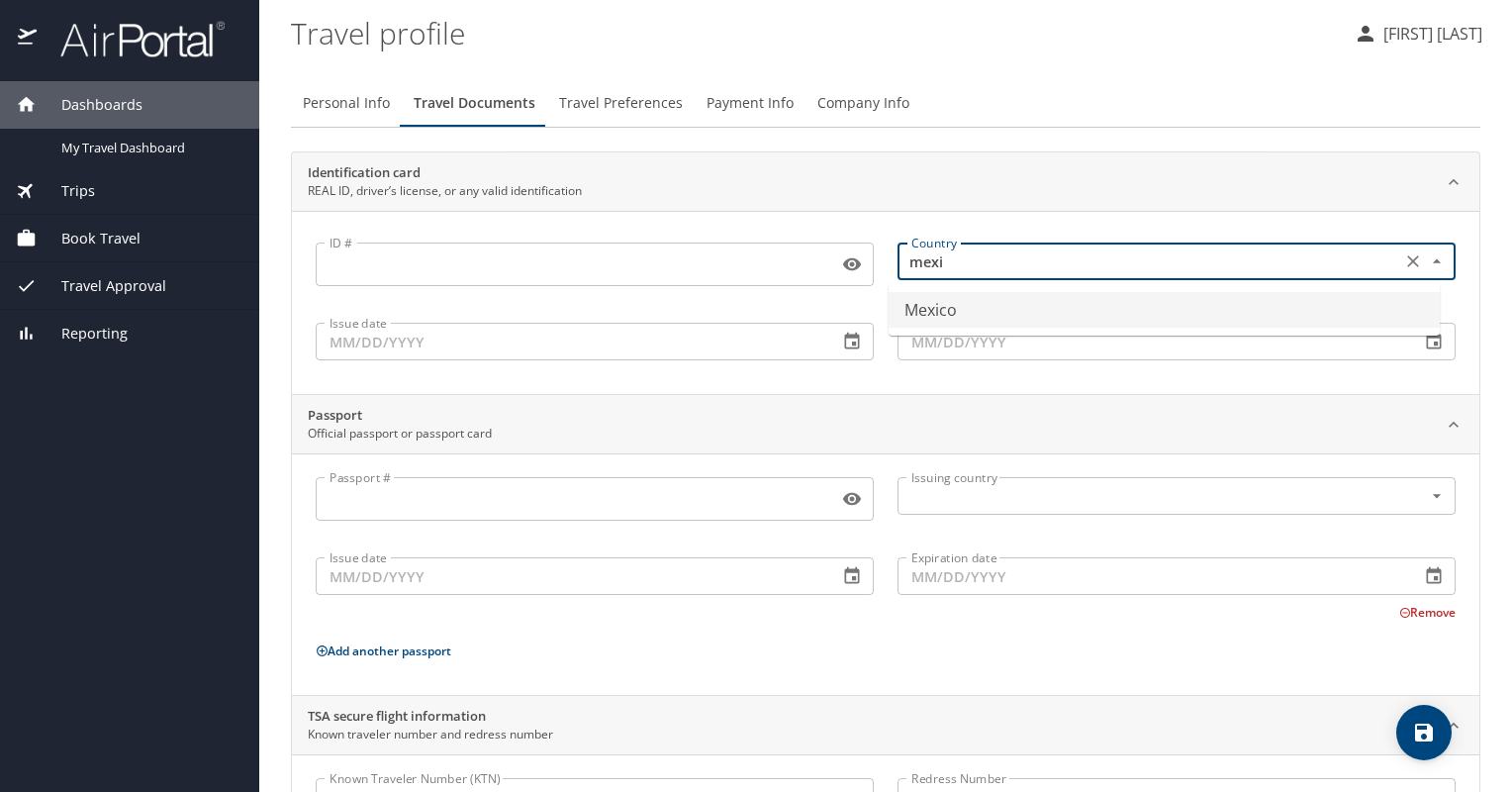 click on "Mexico" at bounding box center (1164, 310) 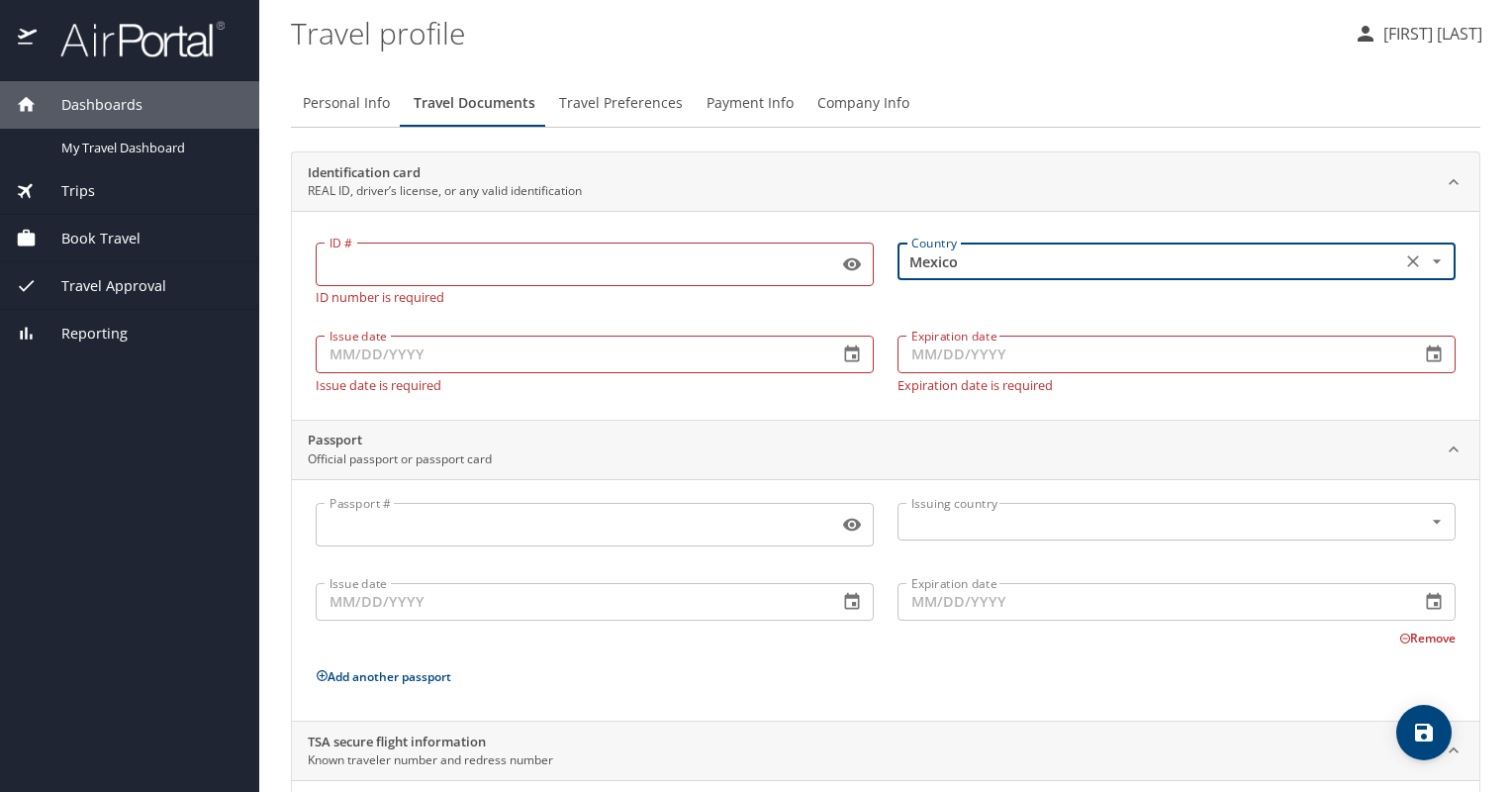 type on "Mexico" 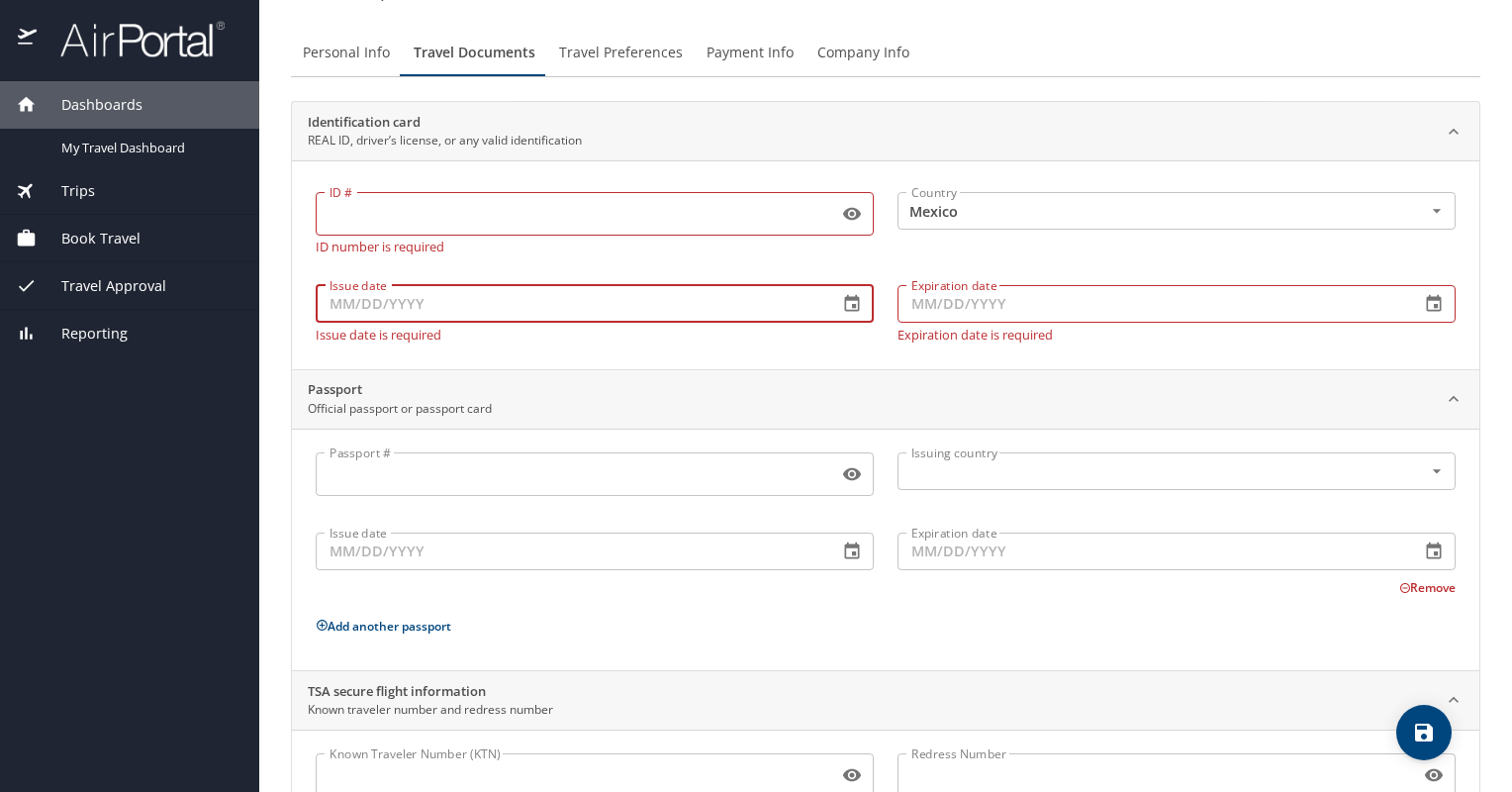scroll, scrollTop: 99, scrollLeft: 0, axis: vertical 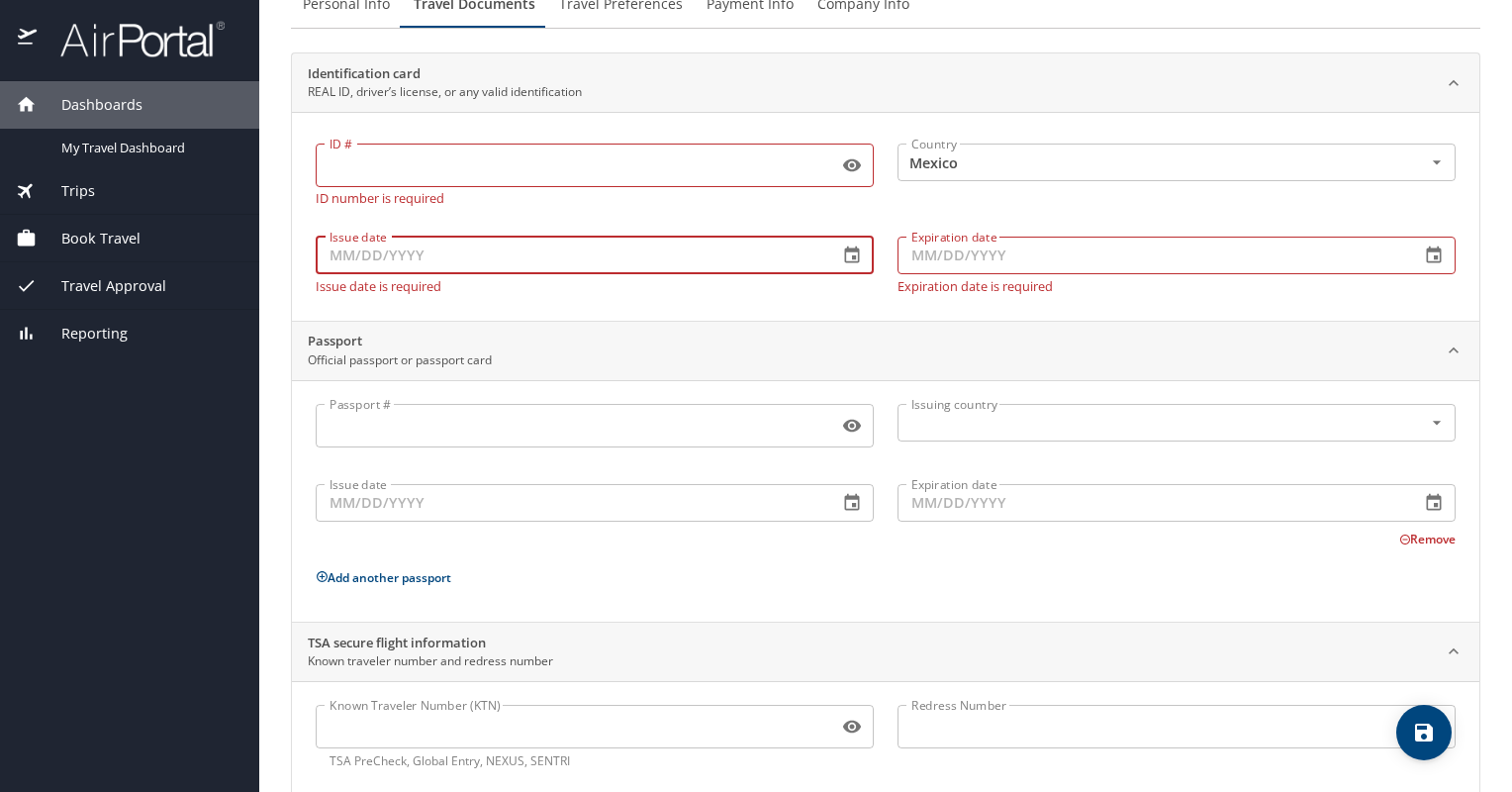 click on "ID #" at bounding box center (573, 165) 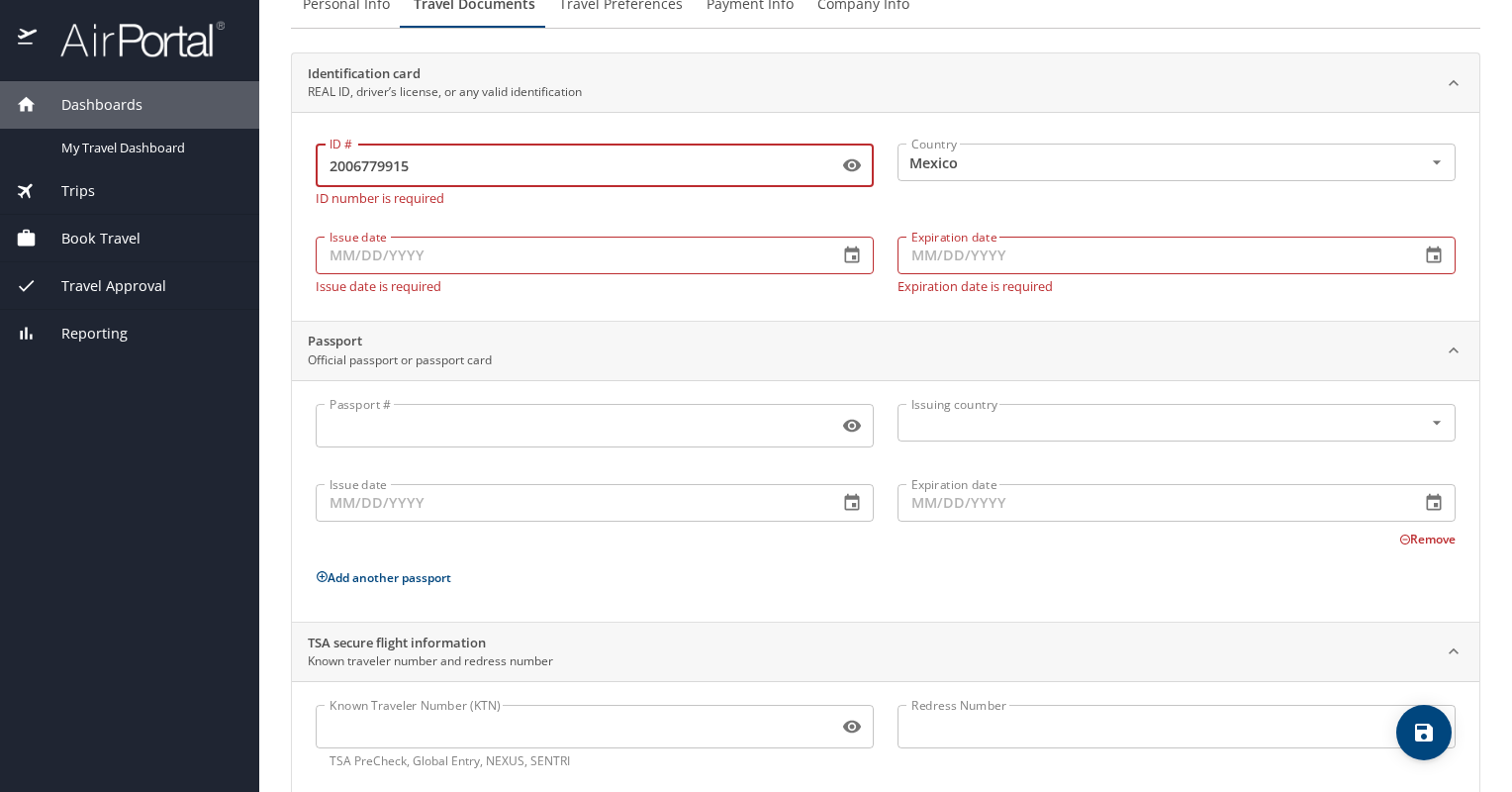 type on "2006779915" 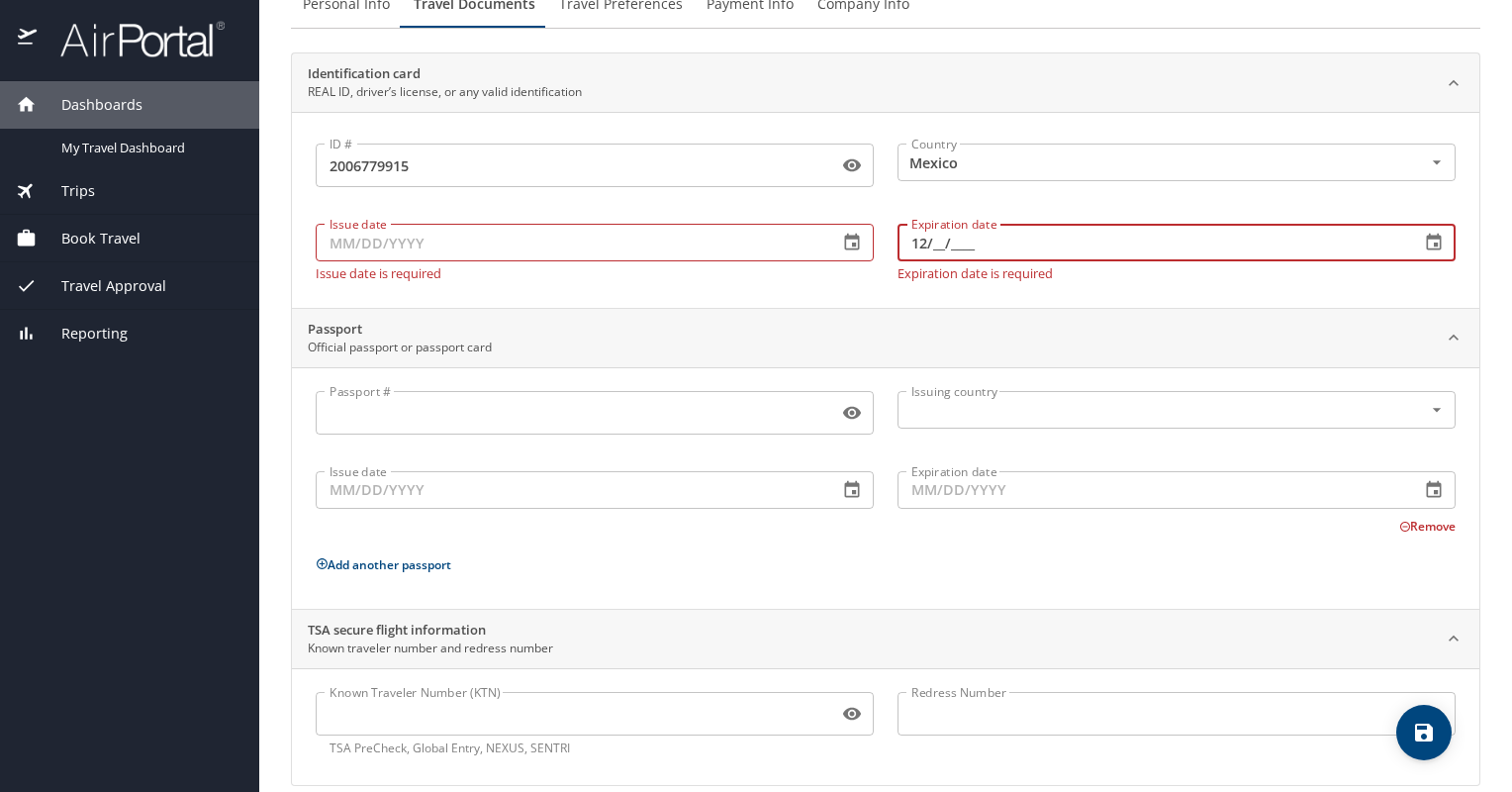 type on "1_/__/____" 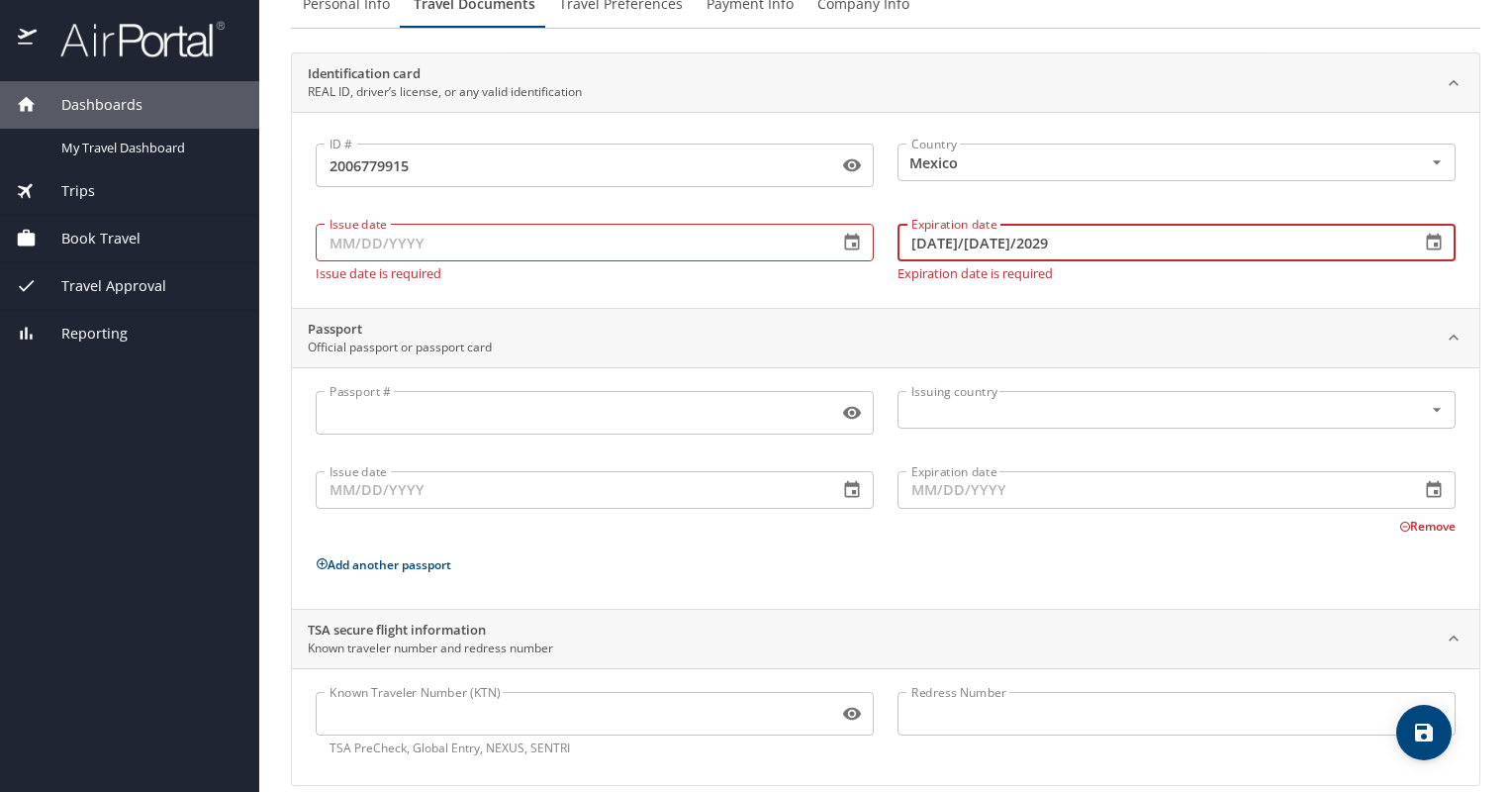 type on "12/31/2029" 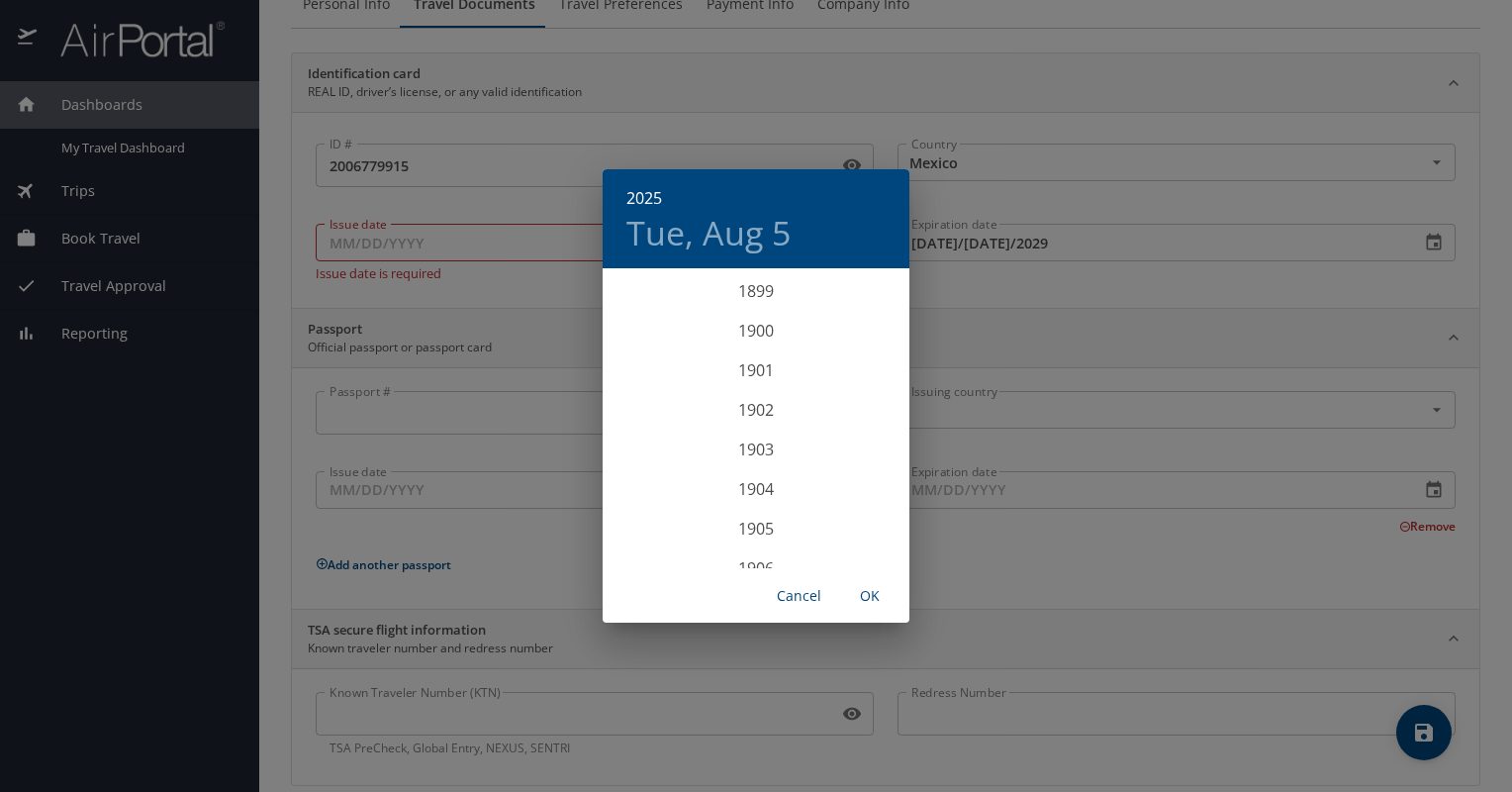 scroll, scrollTop: 4871, scrollLeft: 0, axis: vertical 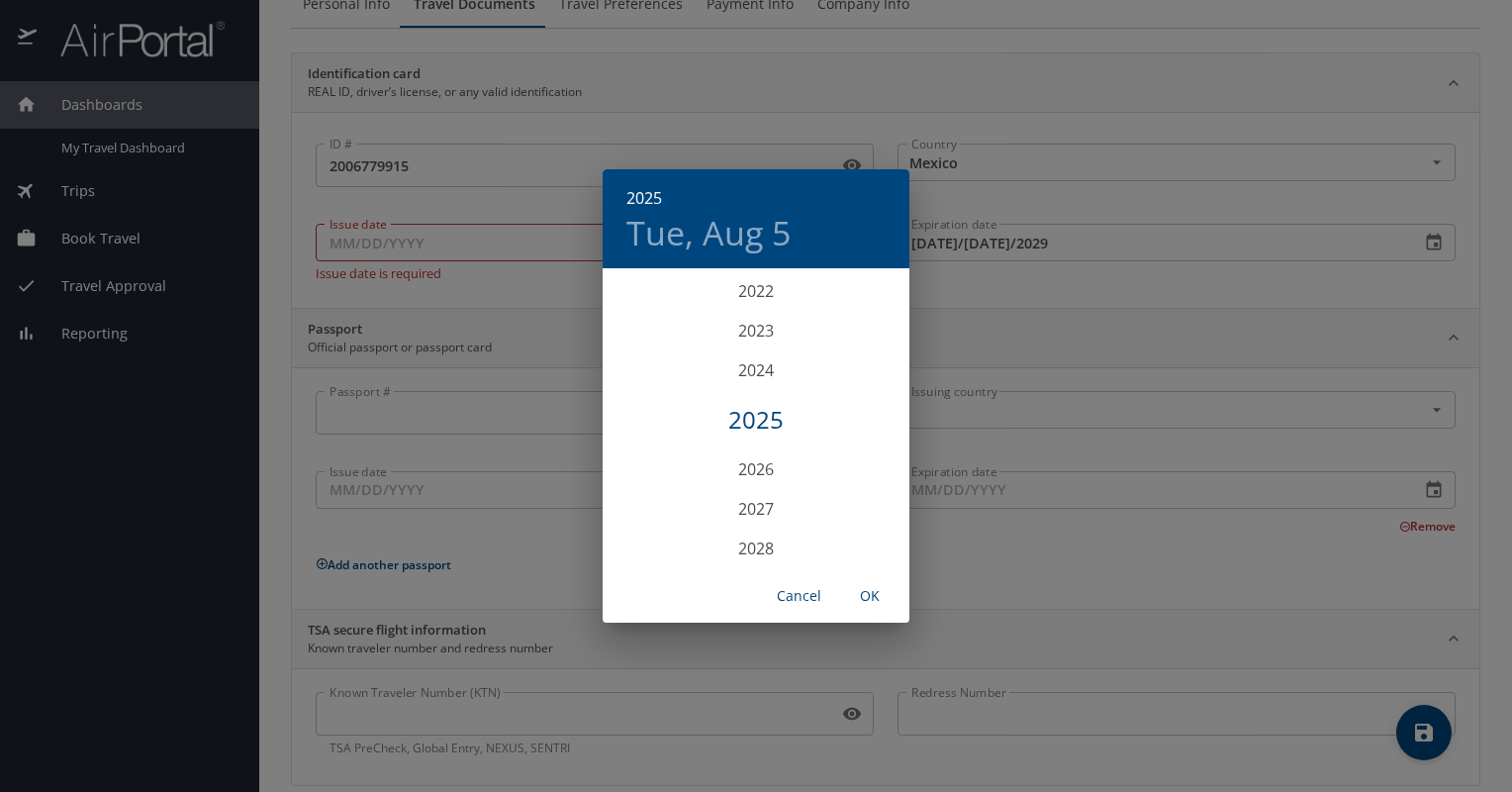 click on "2025 Tue, Aug 5 1899 1900 1901 1902 1903 1904 1905 1906 1907 1908 1909 1910 1911 1912 1913 1914 1915 1916 1917 1918 1919 1920 1921 1922 1923 1924 1925 1926 1927 1928 1929 1930 1931 1932 1933 1934 1935 1936 1937 1938 1939 1940 1941 1942 1943 1944 1945 1946 1947 1948 1949 1950 1951 1952 1953 1954 1955 1956 1957 1958 1959 1960 1961 1962 1963 1964 1965 1966 1967 1968 1969 1970 1971 1972 1973 1974 1975 1976 1977 1978 1979 1980 1981 1982 1983 1984 1985 1986 1987 1988 1989 1990 1991 1992 1993 1994 1995 1996 1997 1998 1999 2000 2001 2002 2003 2004 2005 2006 2007 2008 2009 2010 2011 2012 2013 2014 2015 2016 2017 2018 2019 2020 2021 2022 2023 2024 2025 2026 2027 2028 2029 2030 2031 2032 2033 2034 2035 2036 2037 2038 2039 2040 2041 2042 2043 2044 2045 2046 2047 2048 2049 2050 2051 2052 2053 2054 2055 2056 2057 2058 2059 2060 2061 2062 2063 2064 2065 2066 2067 2068 2069 2070 2071 2072 2073 2074 2075 2076 2077 2078 2079 2080 2081 2082 2083 2084 2085 2086 2087 2088 2089 2090 2091 2092 2093 2094 2095 2096 2097 2098 2099 OK" at bounding box center (756, 396) 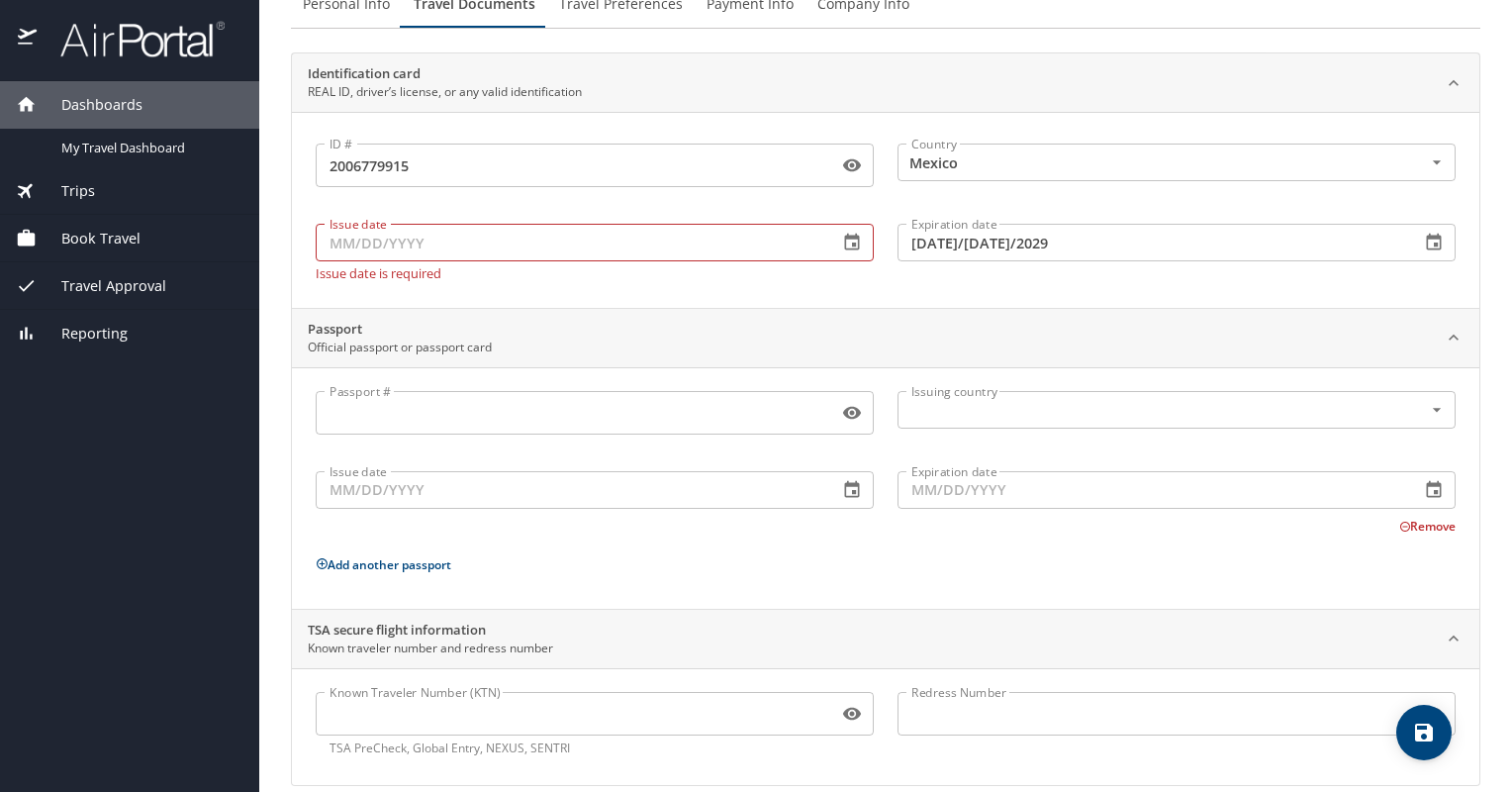 click on "Issue date" at bounding box center (569, 243) 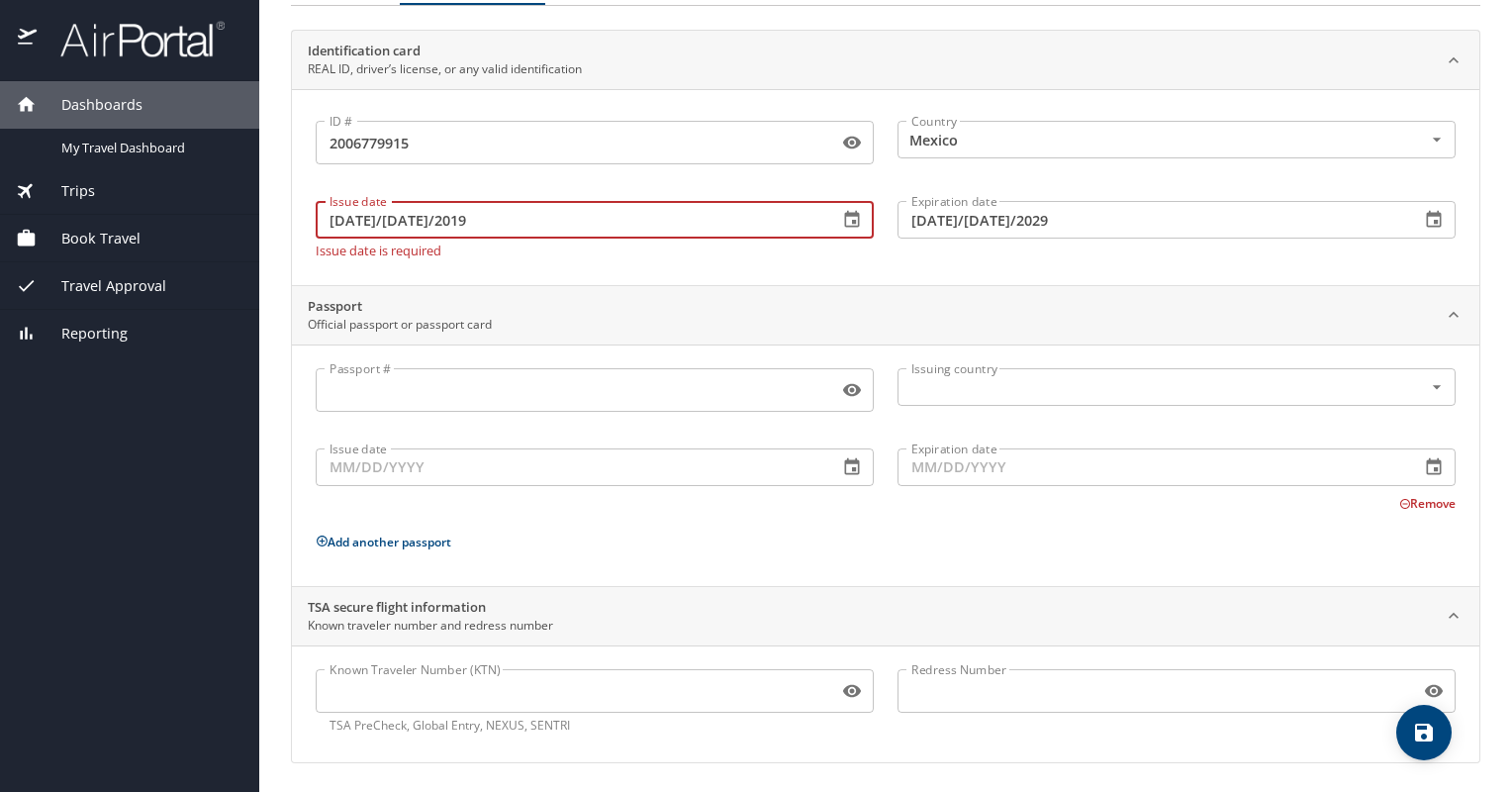 scroll, scrollTop: 123, scrollLeft: 0, axis: vertical 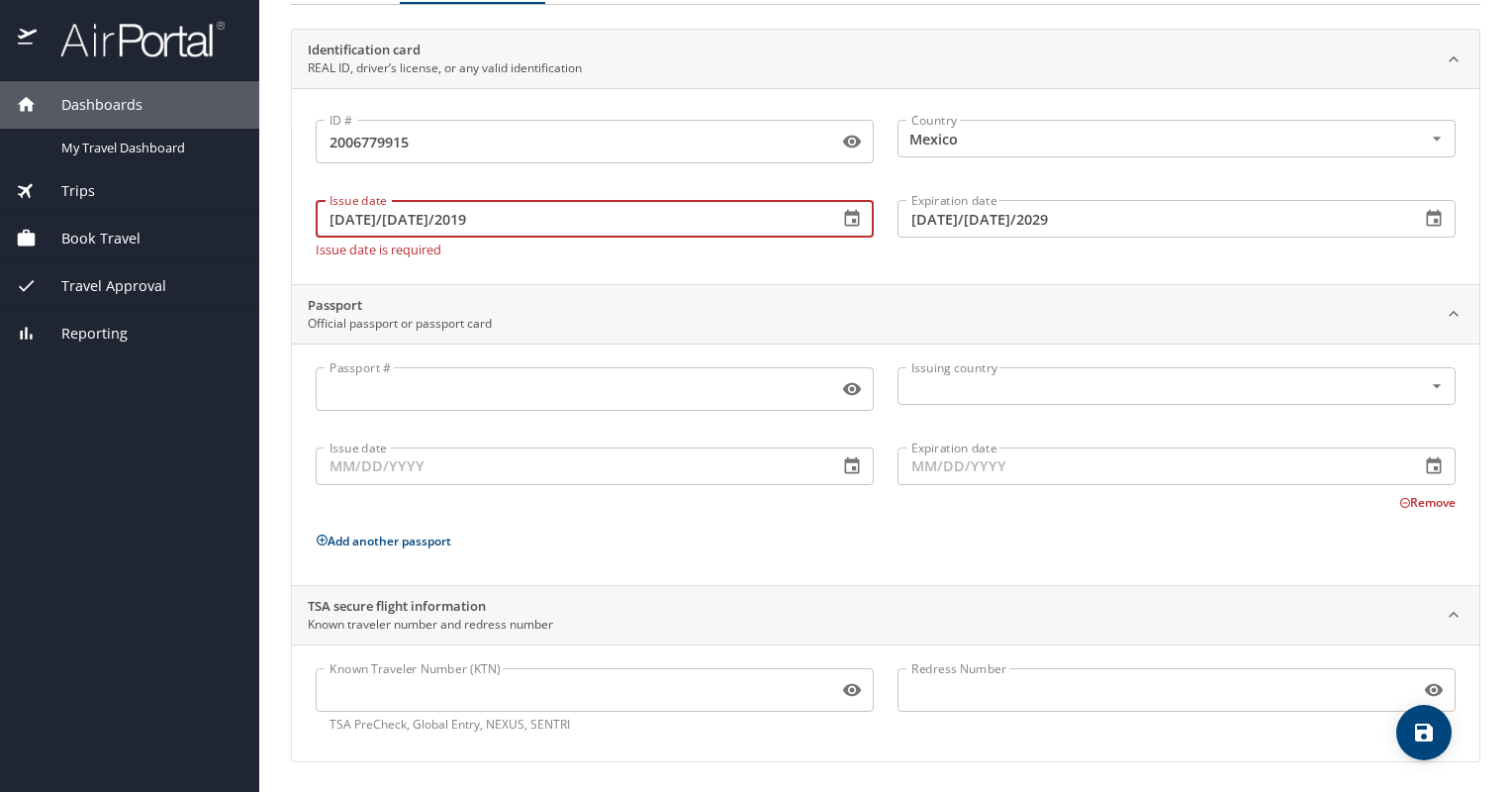 type on "01/01/2019" 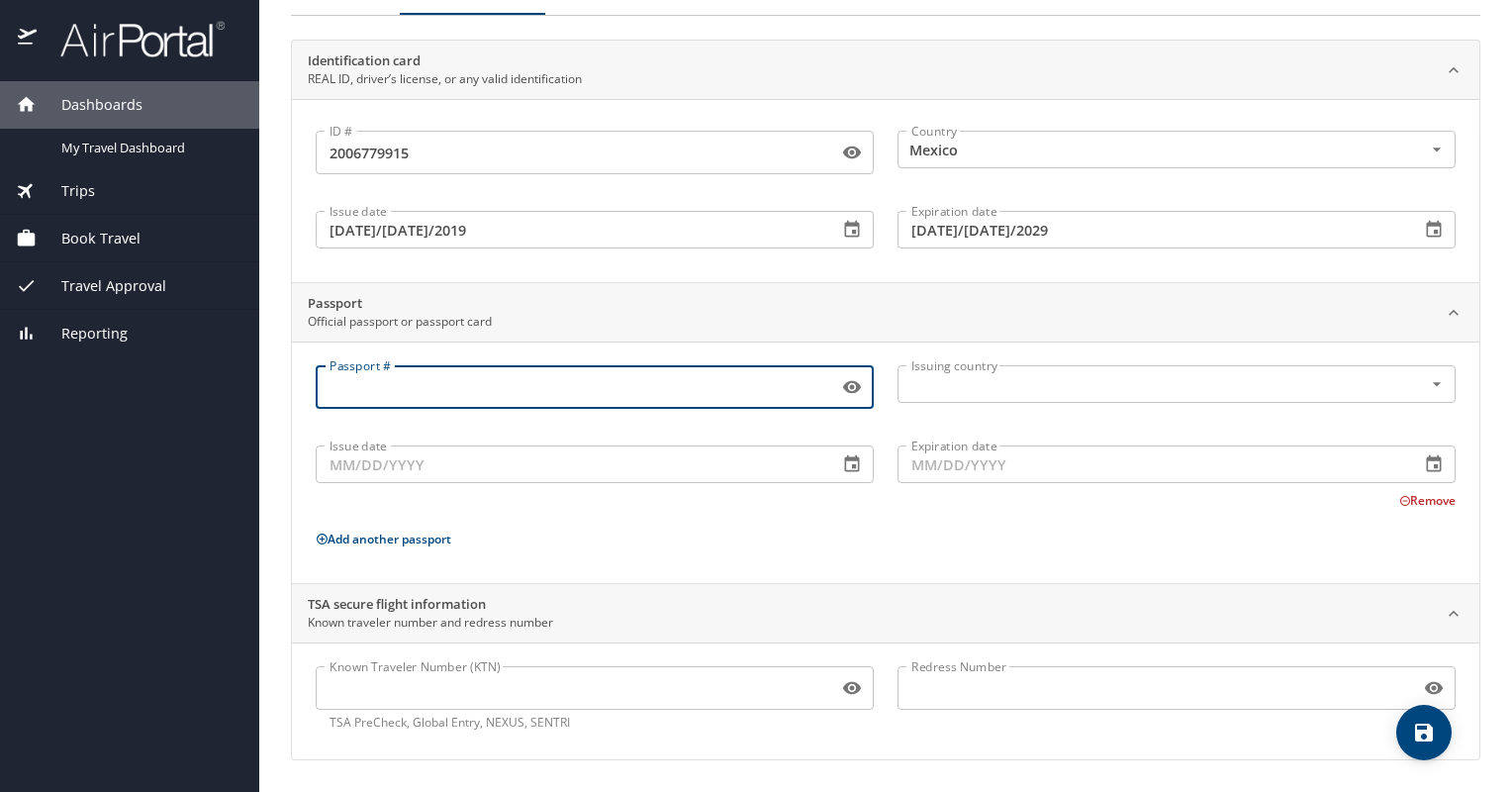 scroll, scrollTop: 110, scrollLeft: 0, axis: vertical 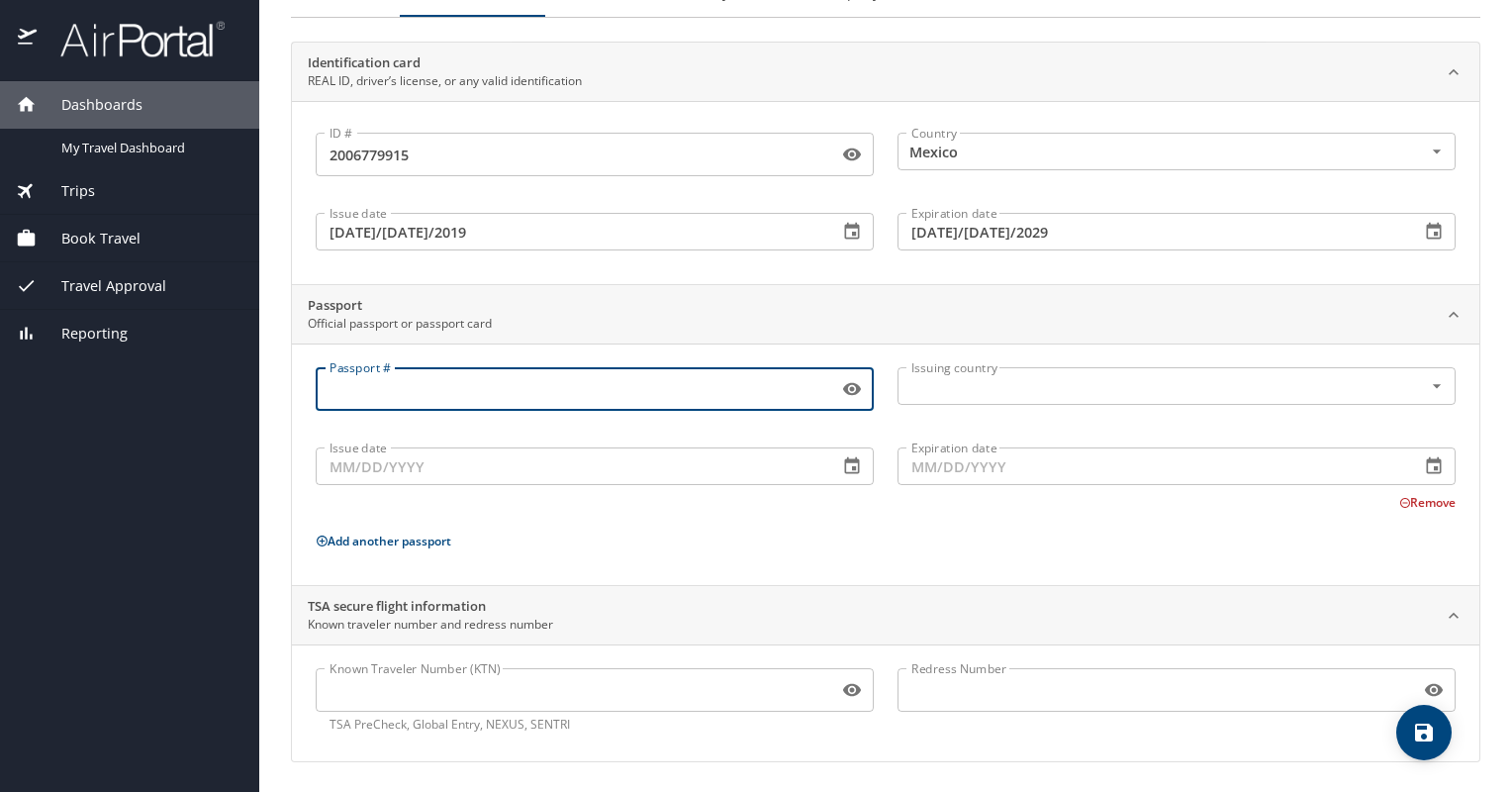 click on "Passport #" at bounding box center [573, 389] 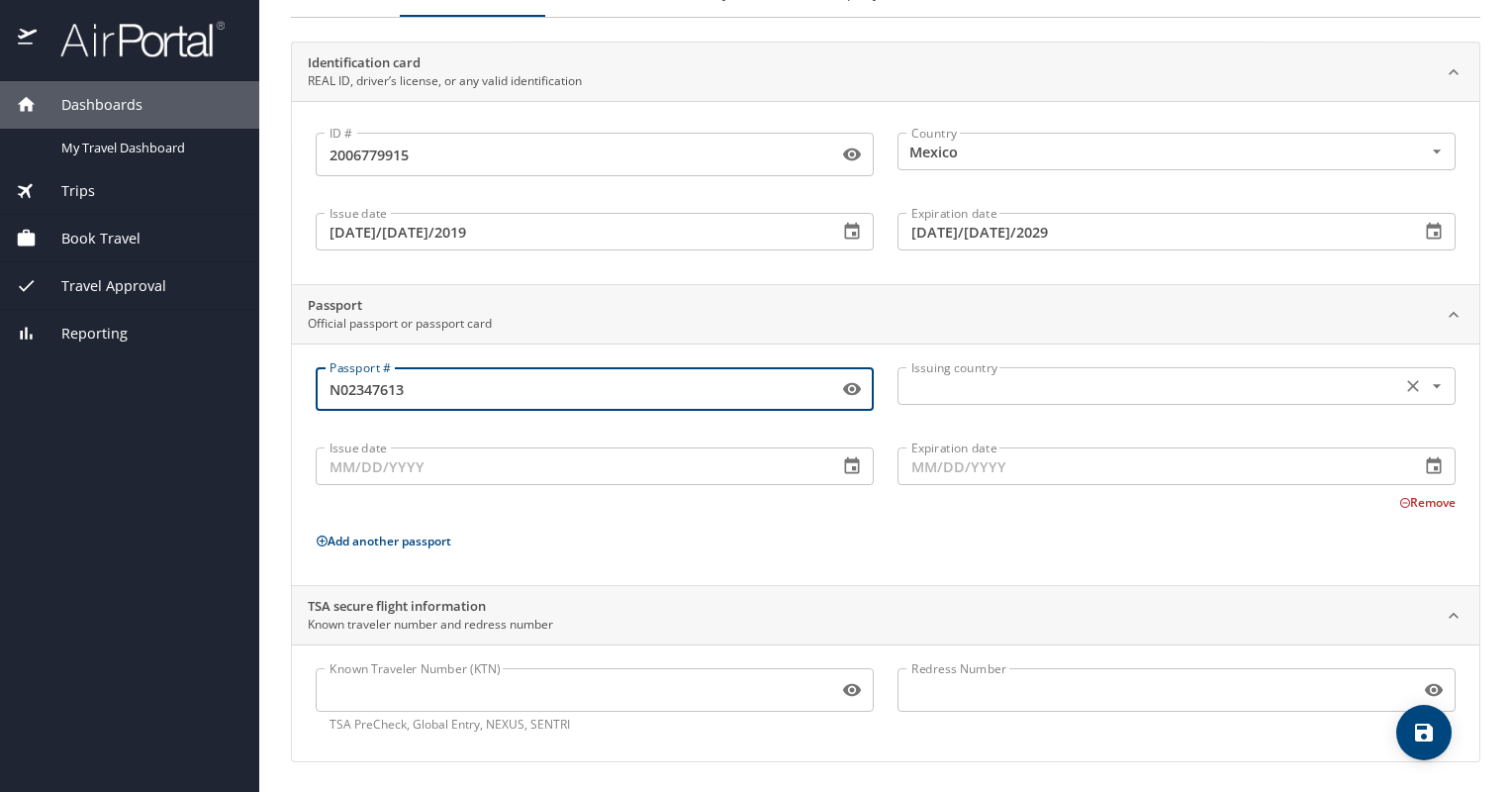 type on "N02347613" 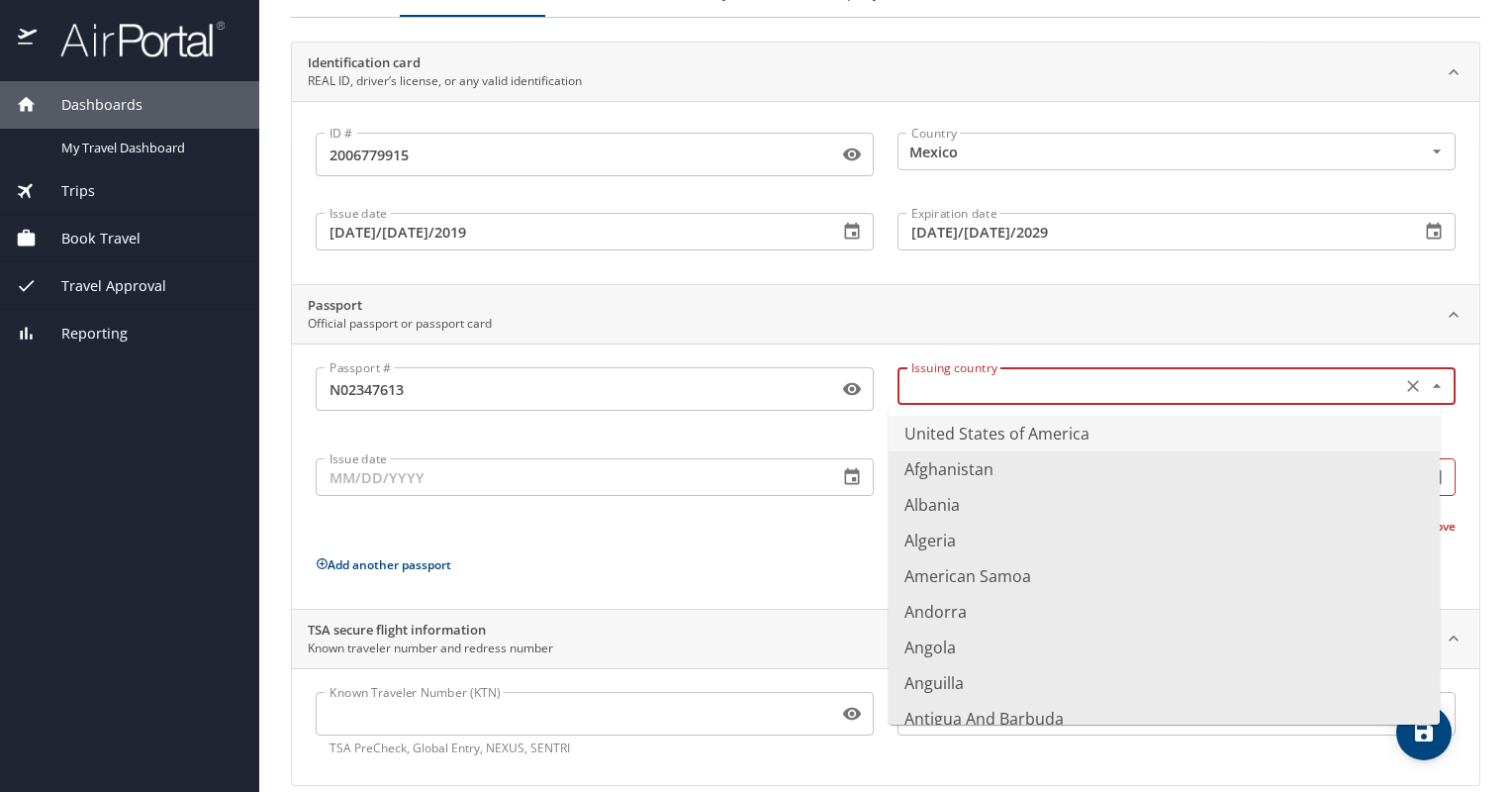 click at bounding box center (1147, 386) 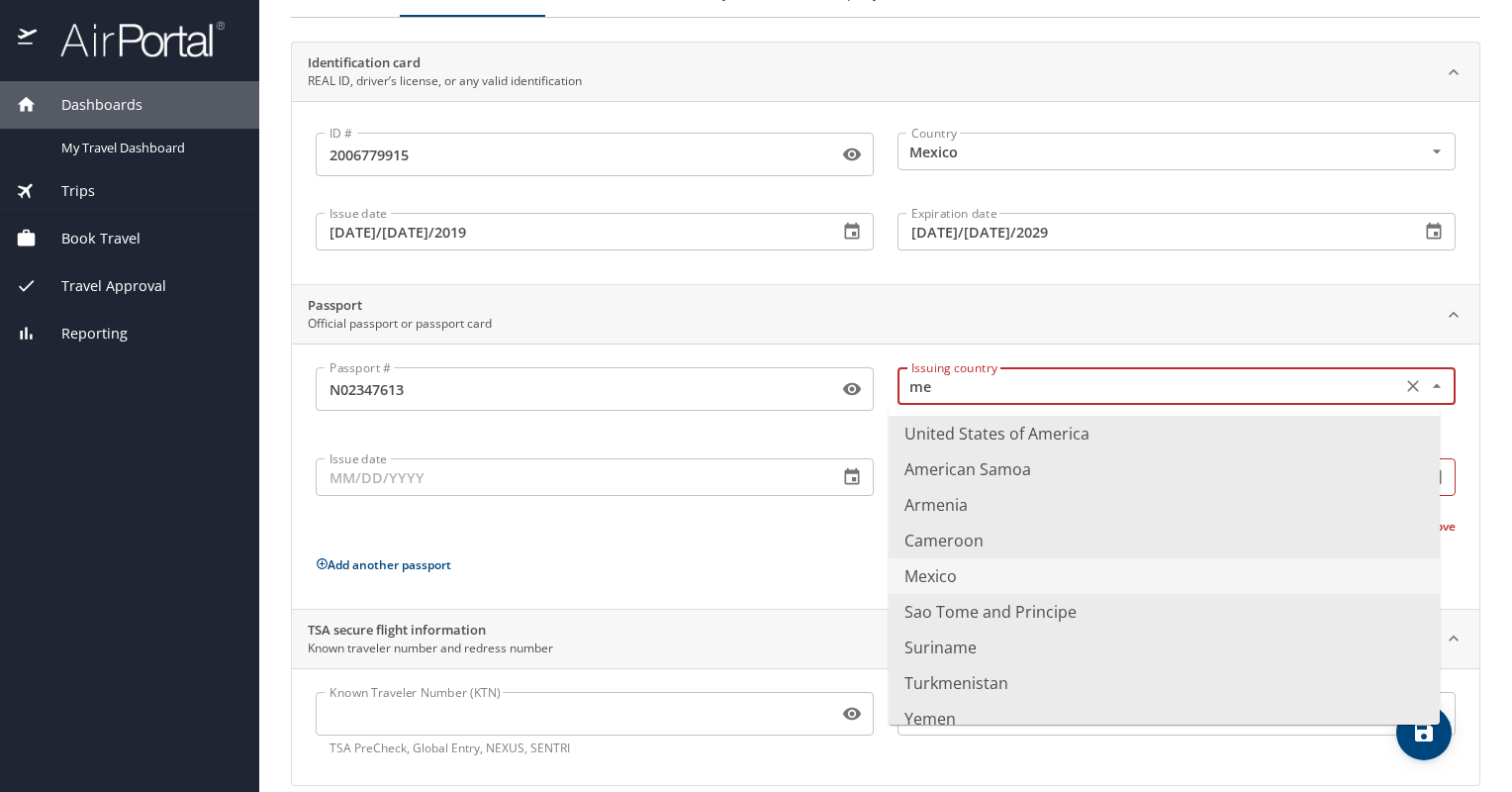 click on "Mexico" at bounding box center [1164, 576] 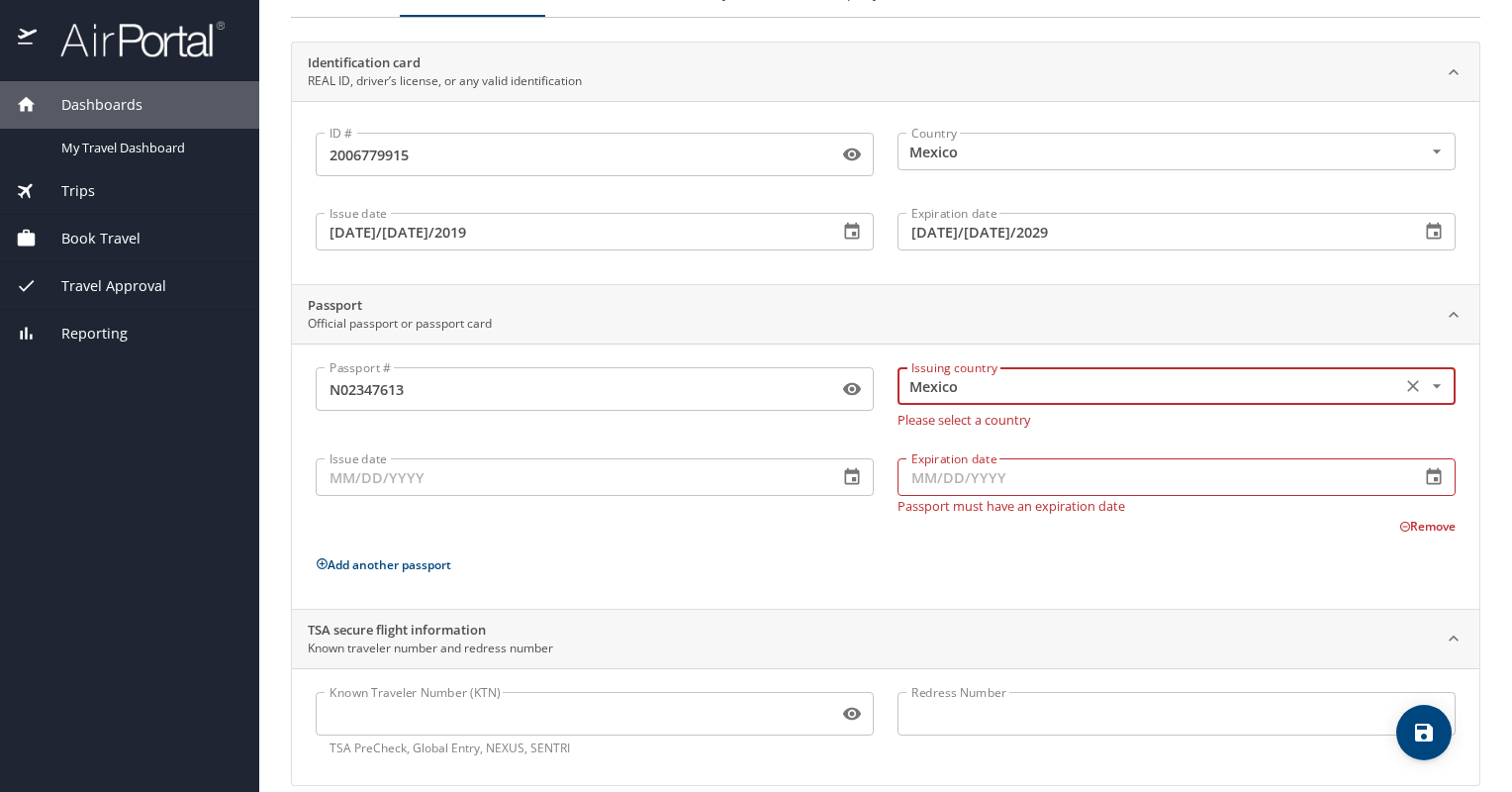 type on "Mexico" 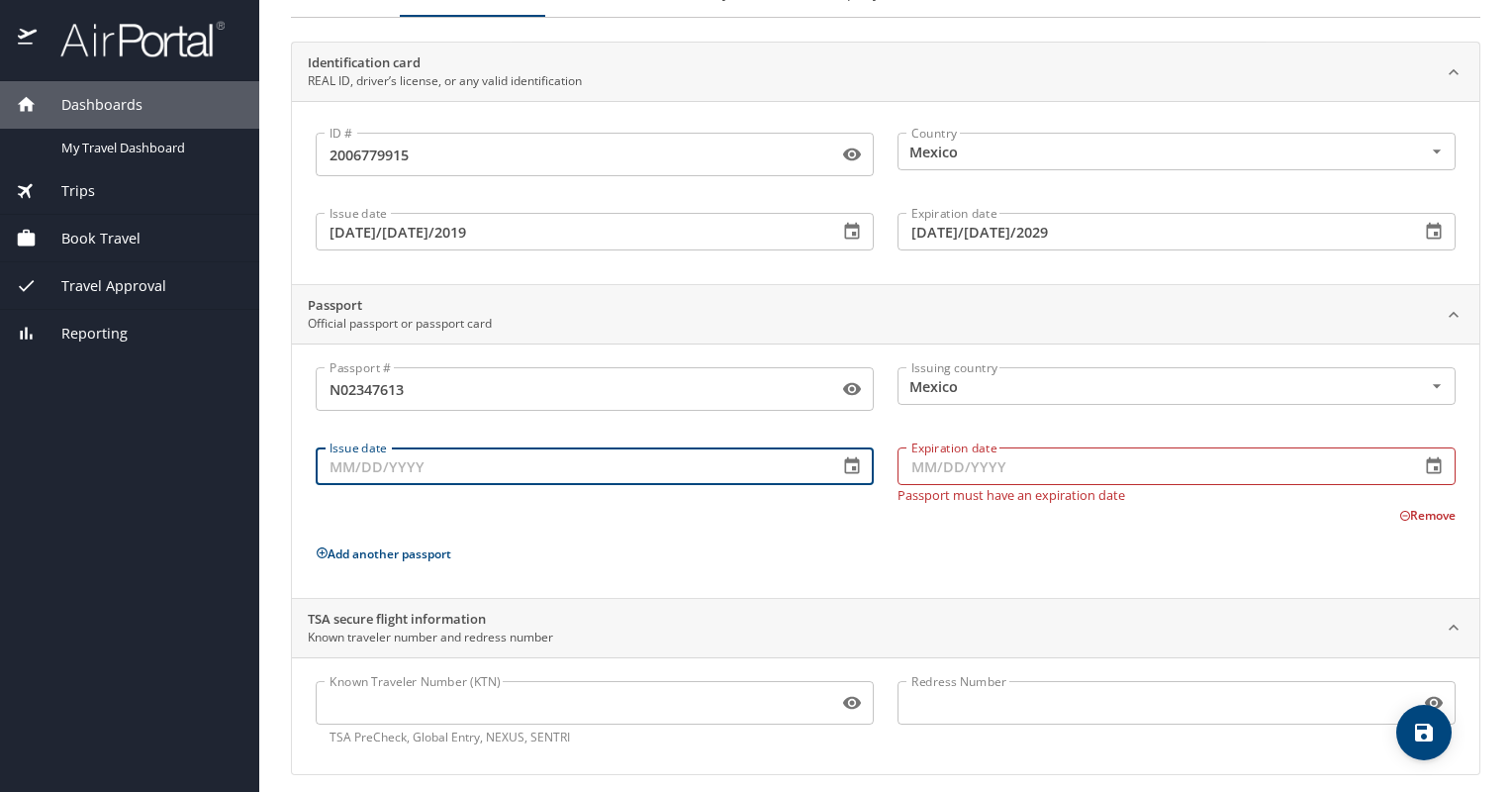 click on "Issue date" at bounding box center (569, 466) 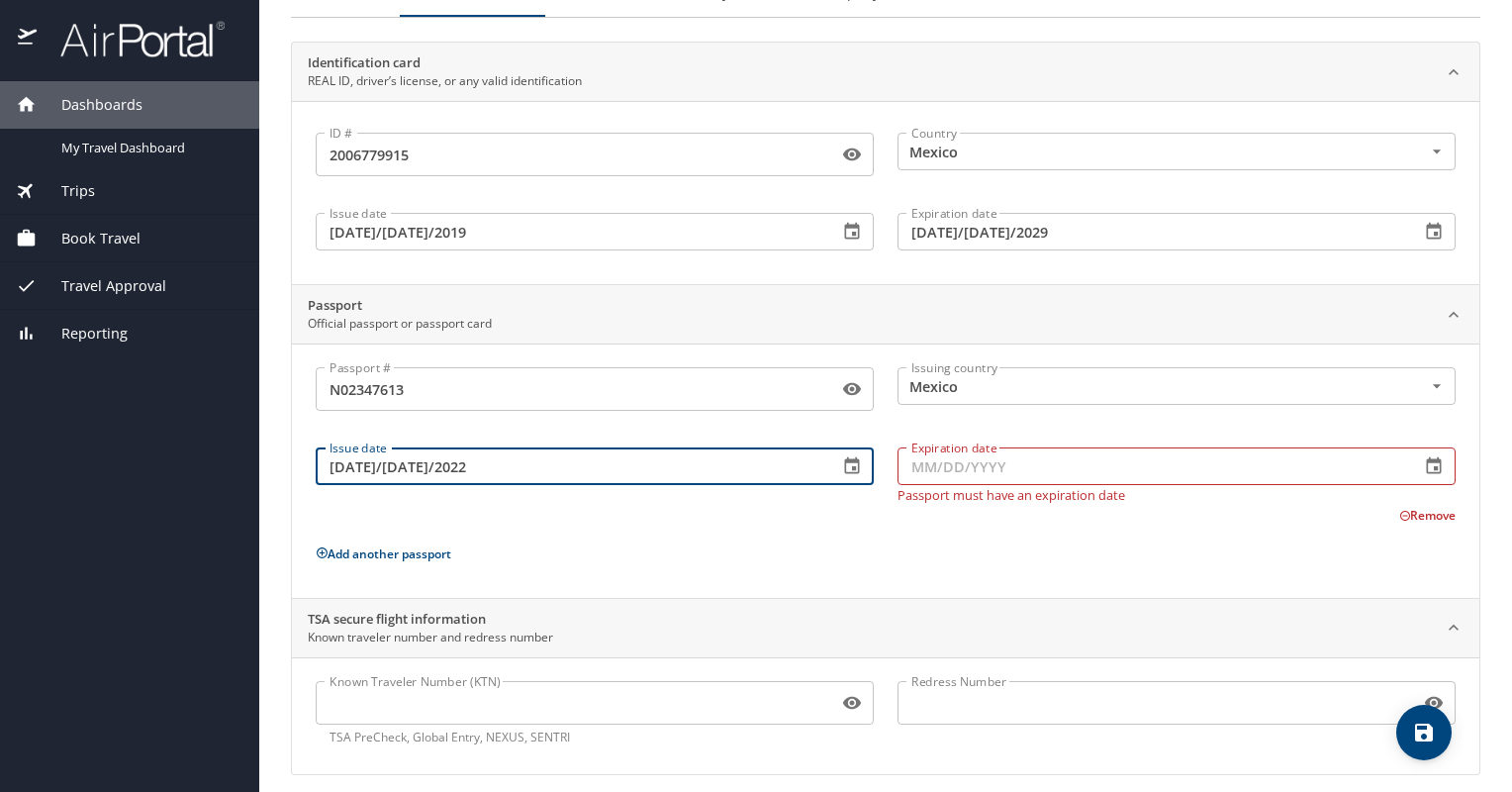 type on "04/18/2022" 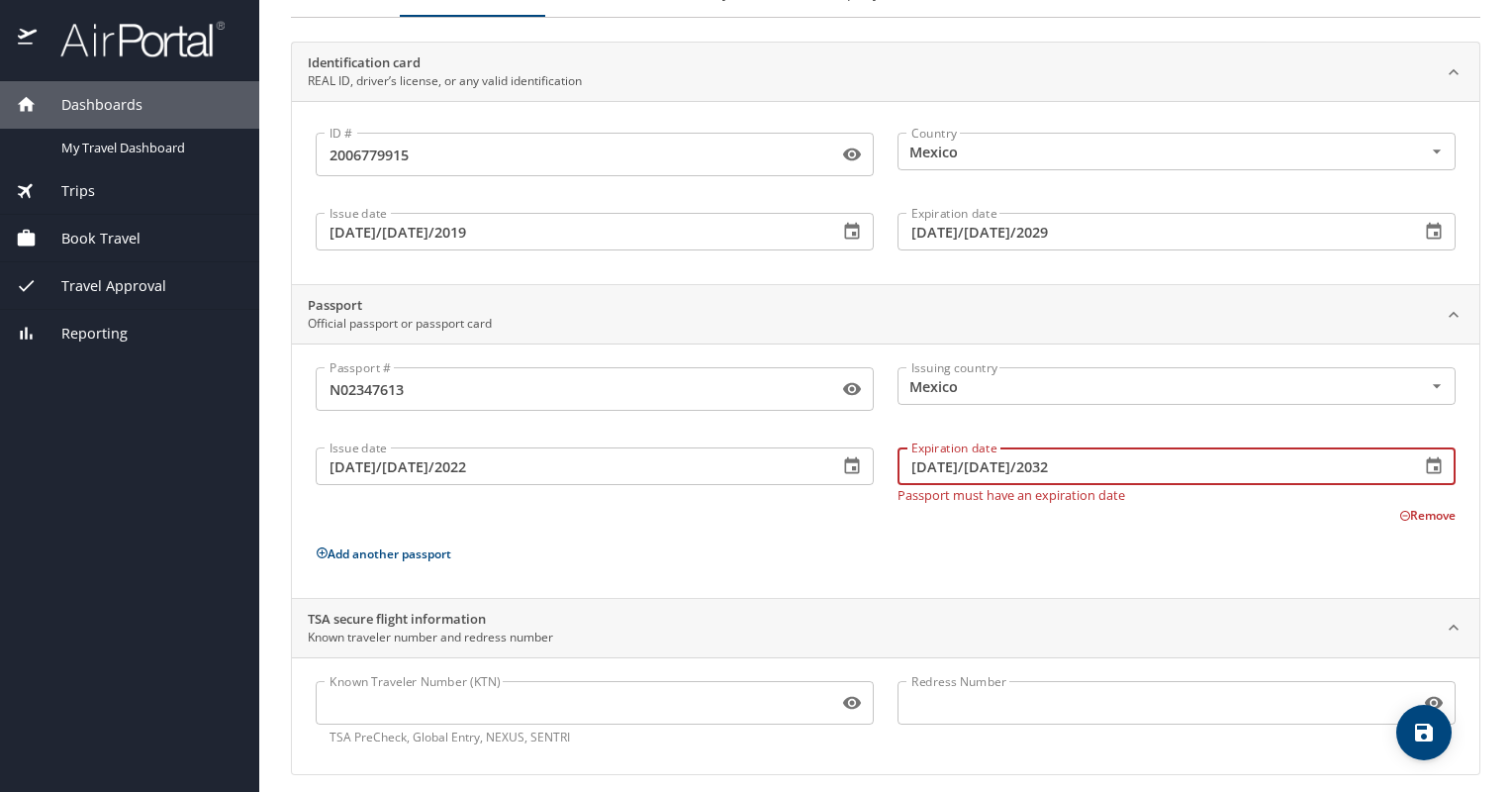 scroll, scrollTop: 123, scrollLeft: 0, axis: vertical 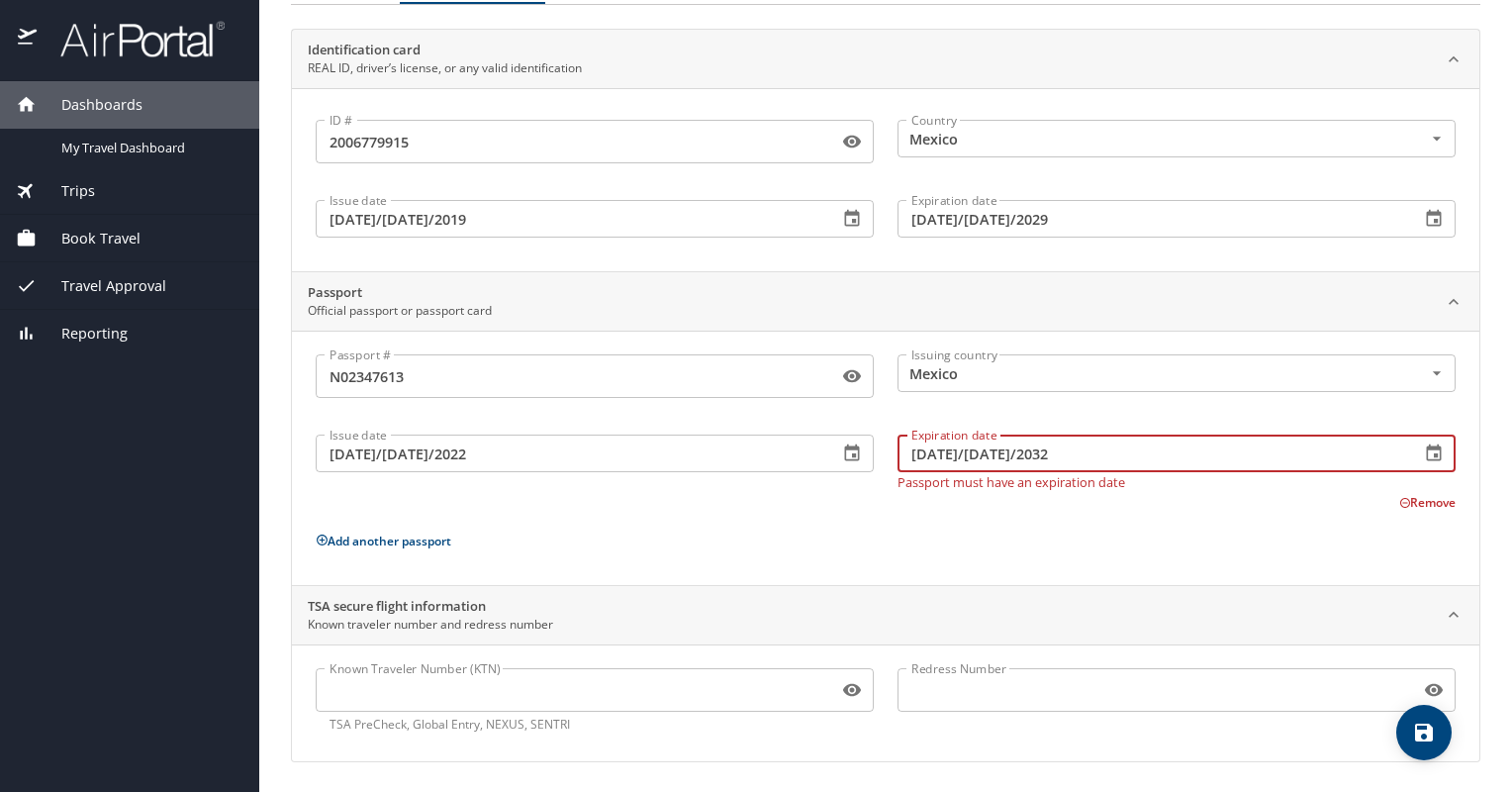 type on "04/18/2032" 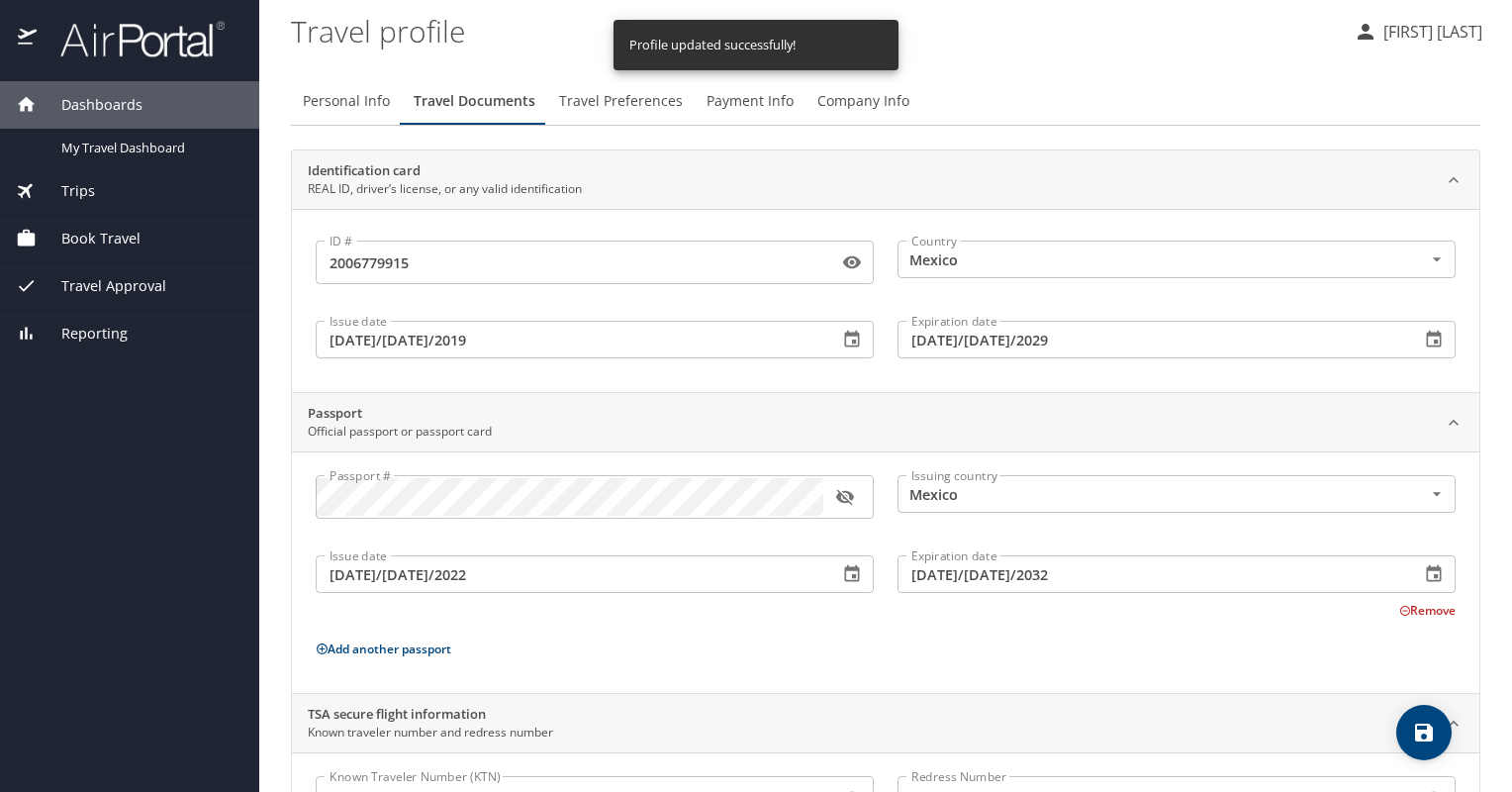 scroll, scrollTop: 0, scrollLeft: 0, axis: both 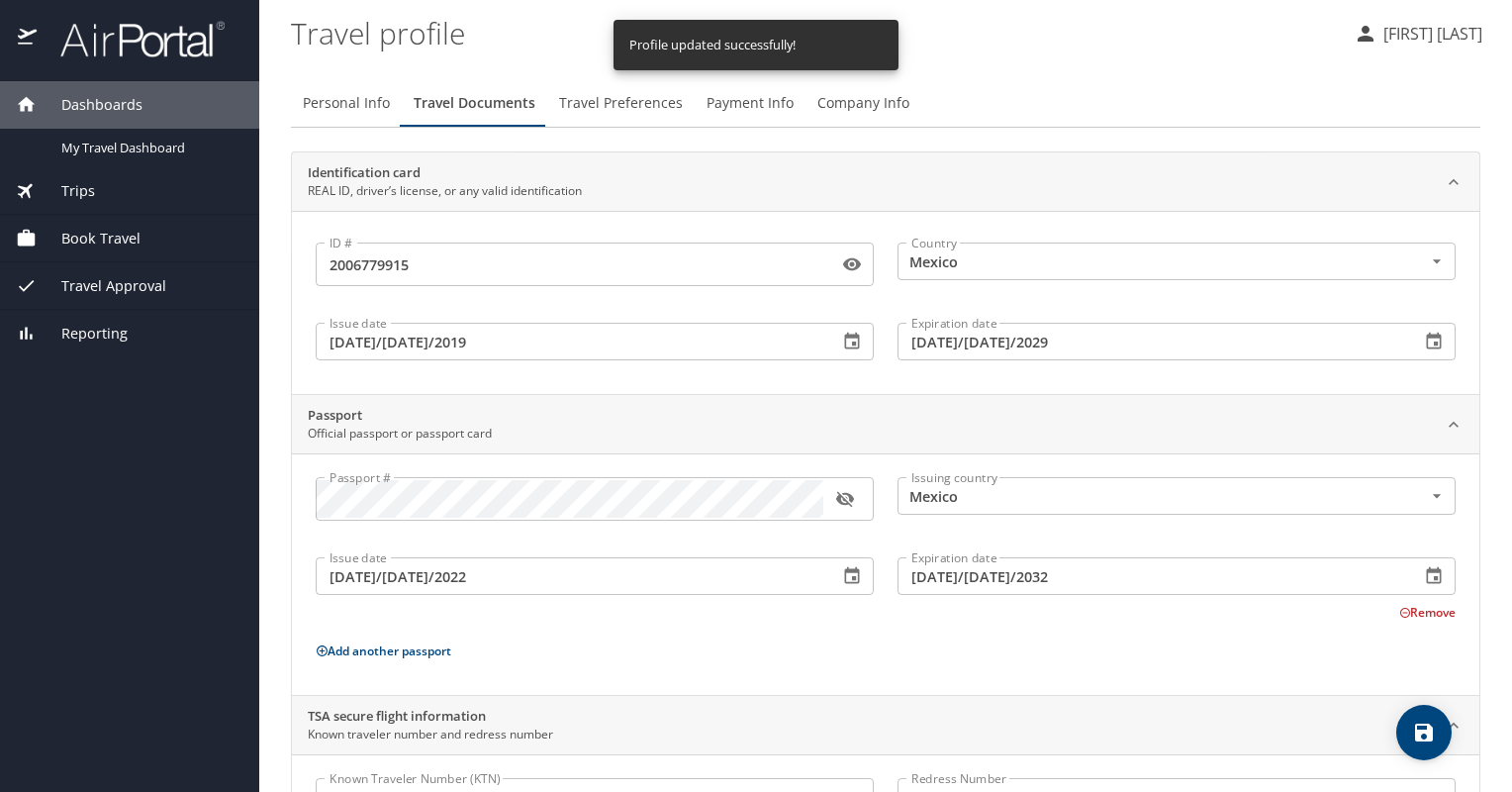 click on "Personal Info" at bounding box center (346, 103) 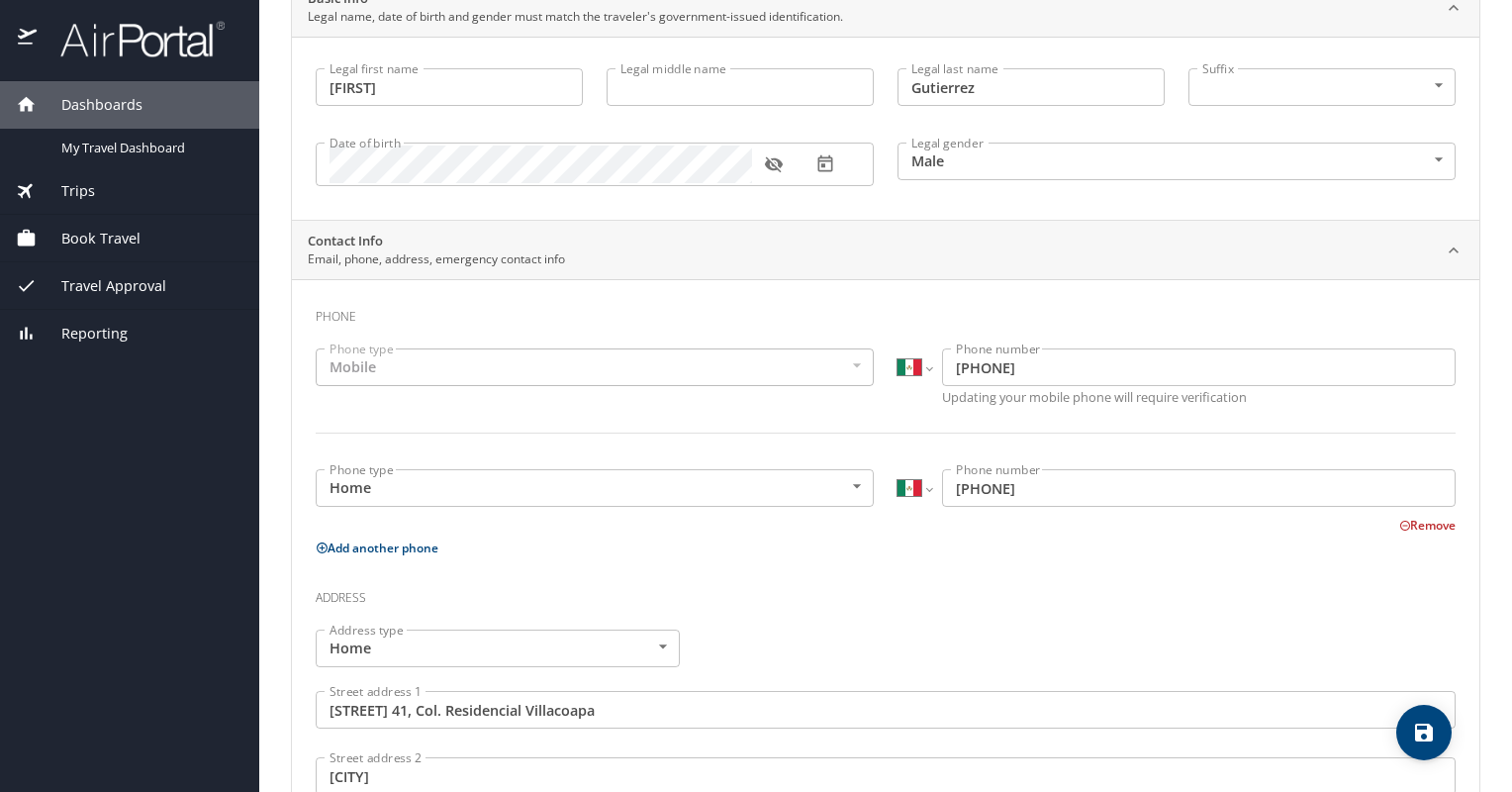 scroll, scrollTop: 0, scrollLeft: 0, axis: both 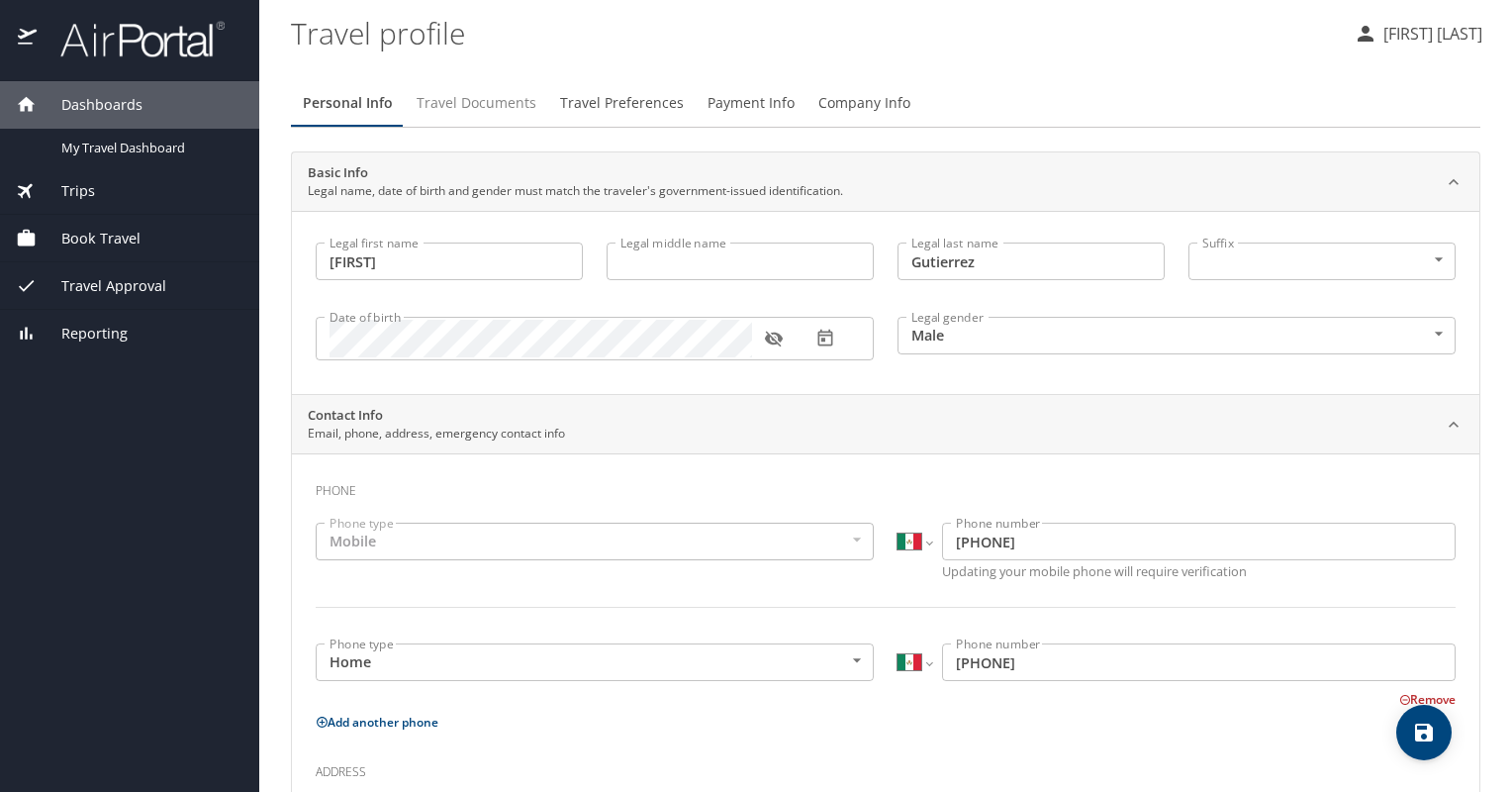 click on "Travel Documents" at bounding box center [476, 103] 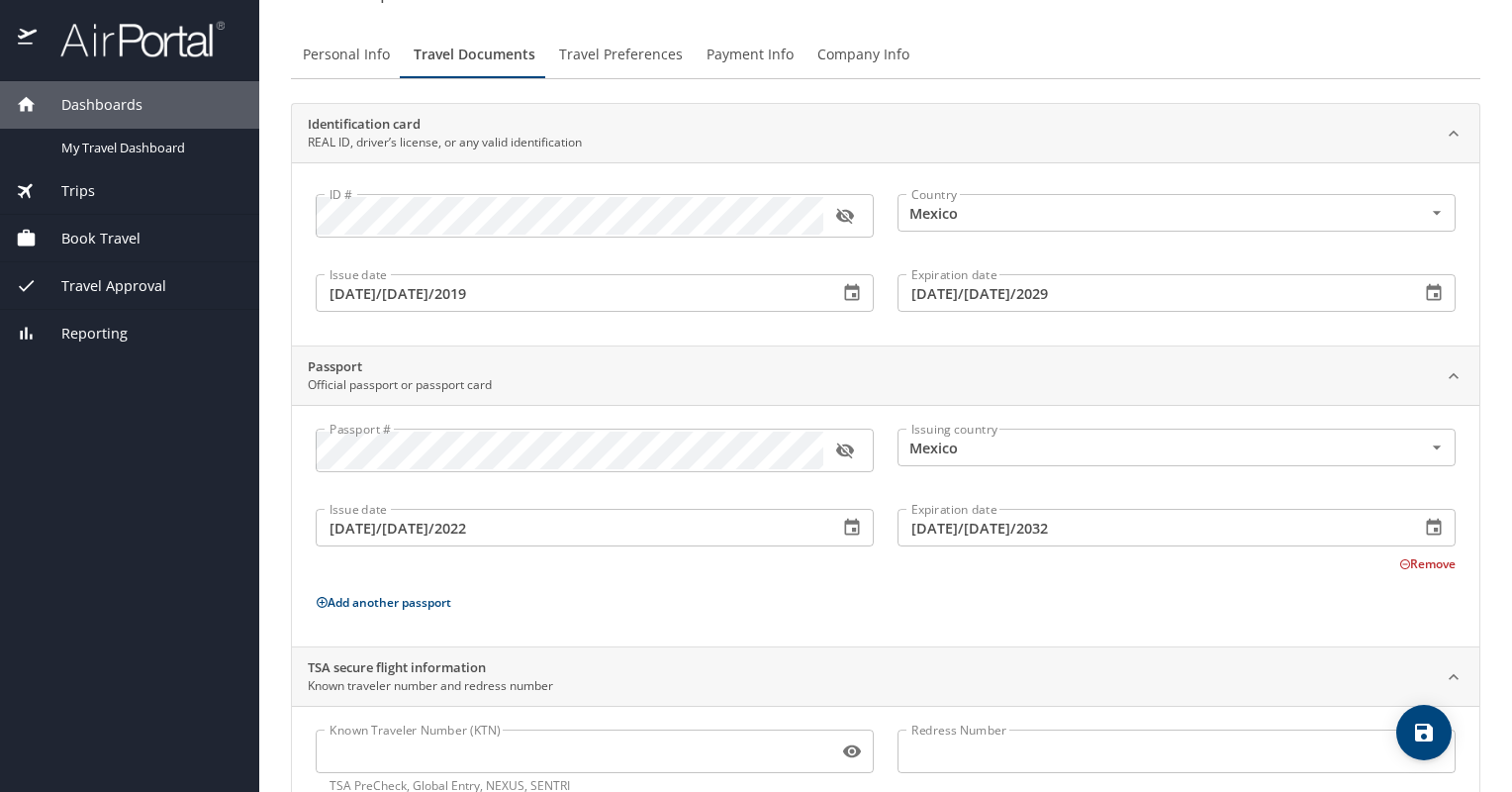 scroll, scrollTop: 0, scrollLeft: 0, axis: both 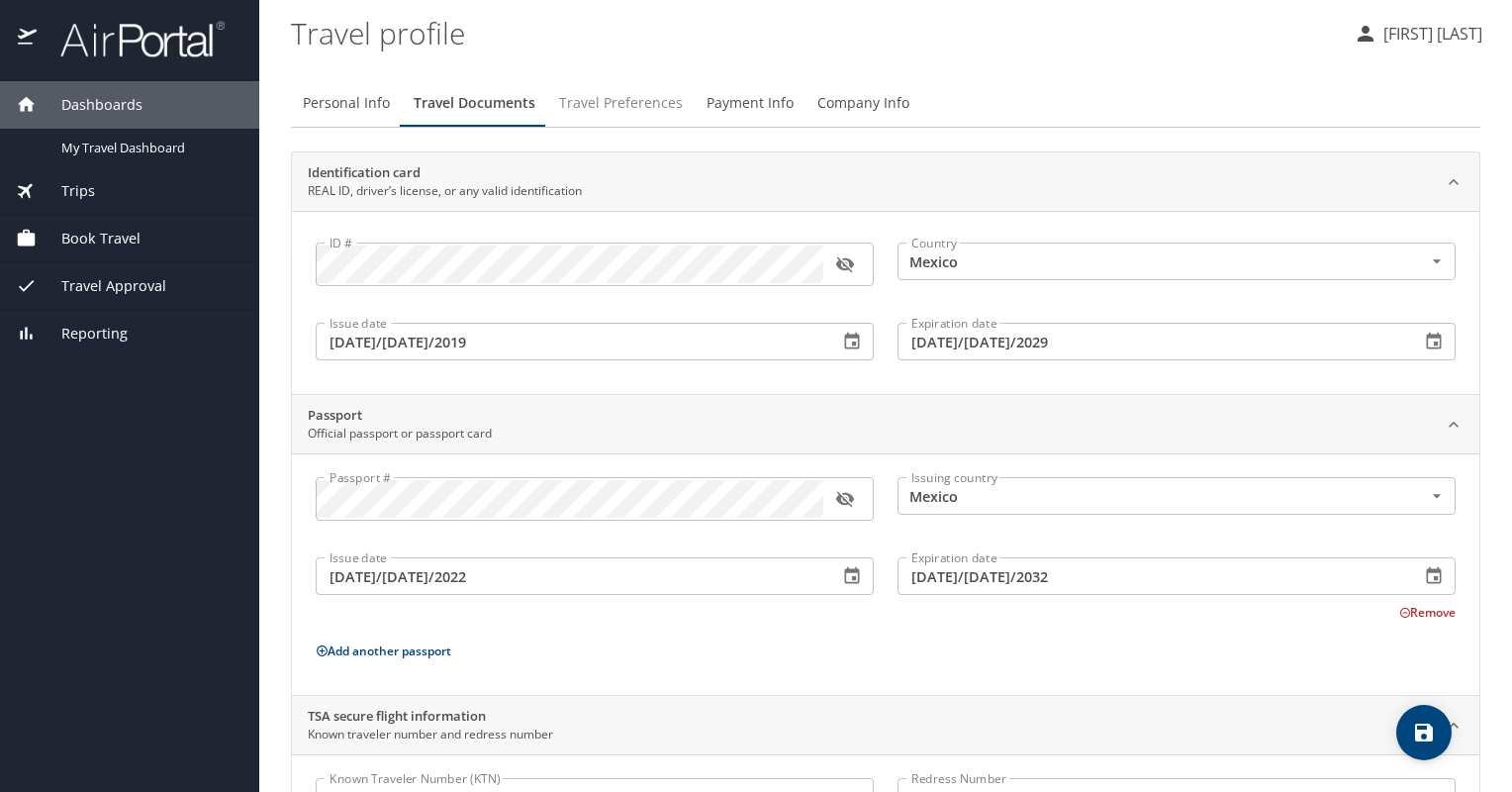 click on "Travel Preferences" at bounding box center (620, 103) 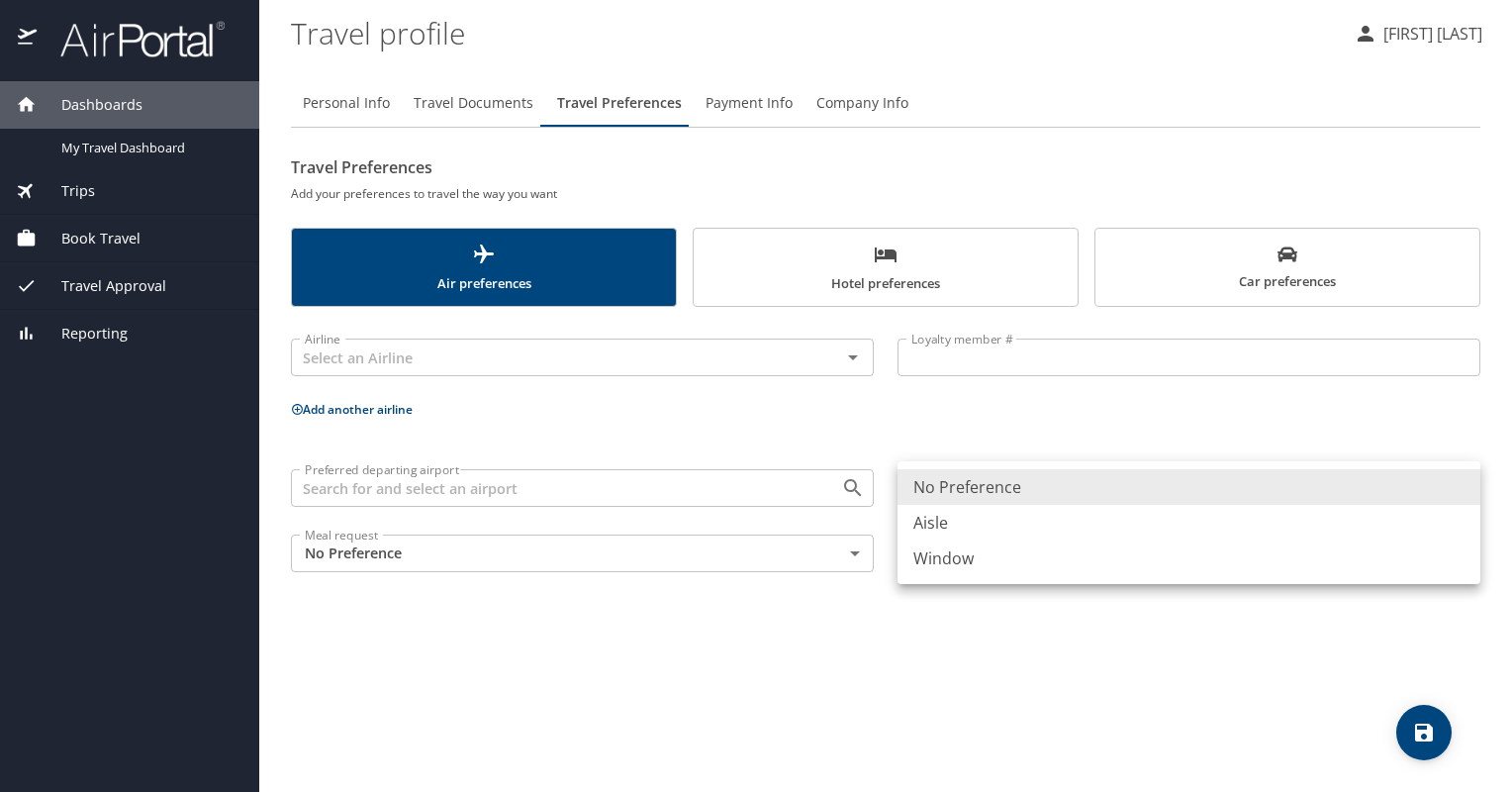 click on "Dashboards My Travel Dashboard Trips Current / Future Trips Past Trips Trips Missing Hotel Book Travel Approval Request (Beta) Travel Approval Pending Trip Approvals Approved Trips Canceled Trips Approvals (Beta) Reporting Travel profile Eder Gutierrez Personal Info Travel Documents Travel Preferences Payment Info Company Info Travel Preferences Add your preferences to travel the way you want Air preferences Hotel preferences Car preferences Airline Airline   Loyalty member # Loyalty member #  Add another airline Preferred departing airport Preferred departing airport   Seat request No Preference NotApplicable Seat request   Meal request No Preference NotApplicable Meal request My settings Travel agency contacts View travel profile Give feedback Sign out No Preference Aisle Window" at bounding box center (756, 396) 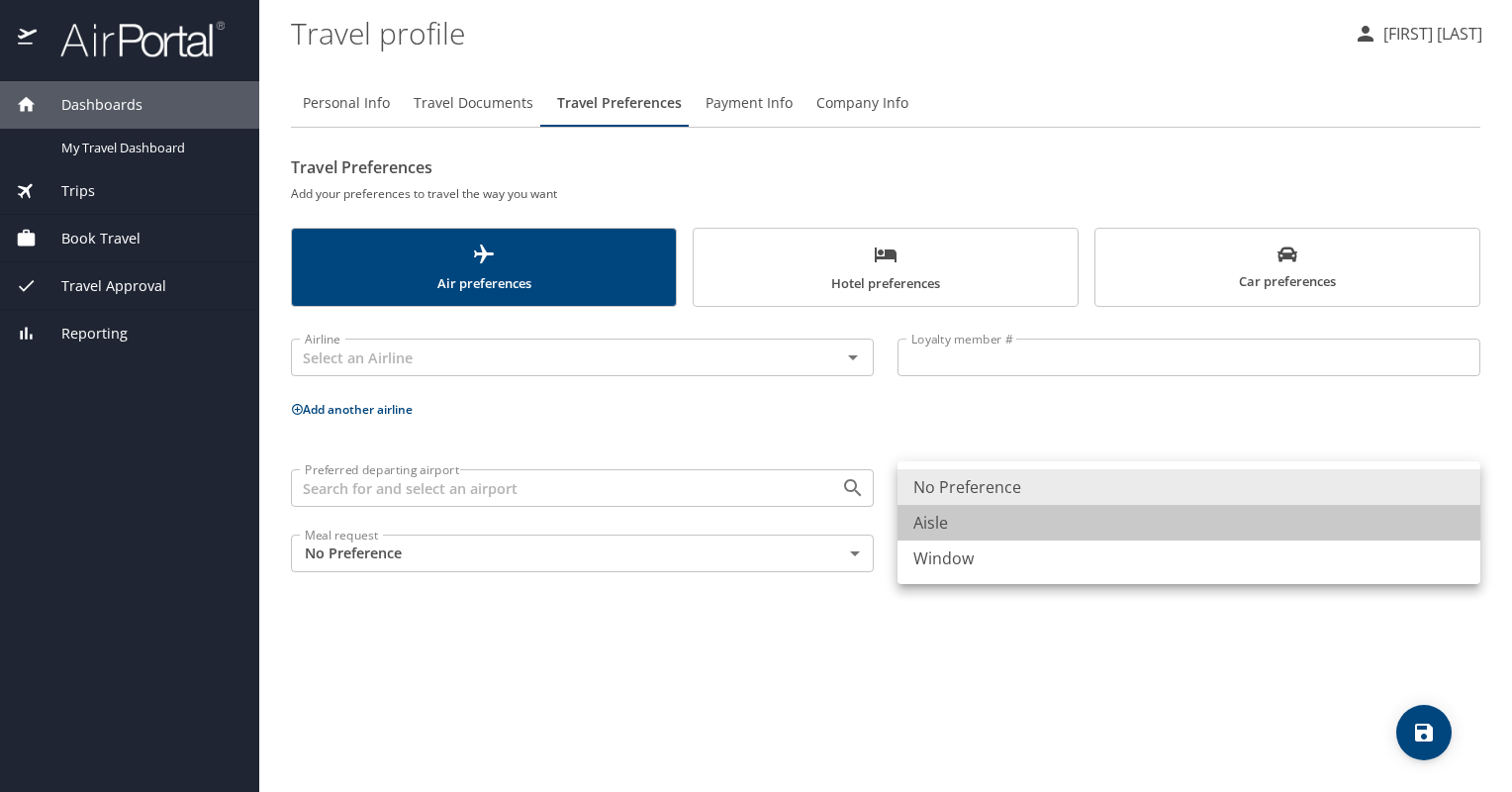click on "Aisle" at bounding box center [1188, 523] 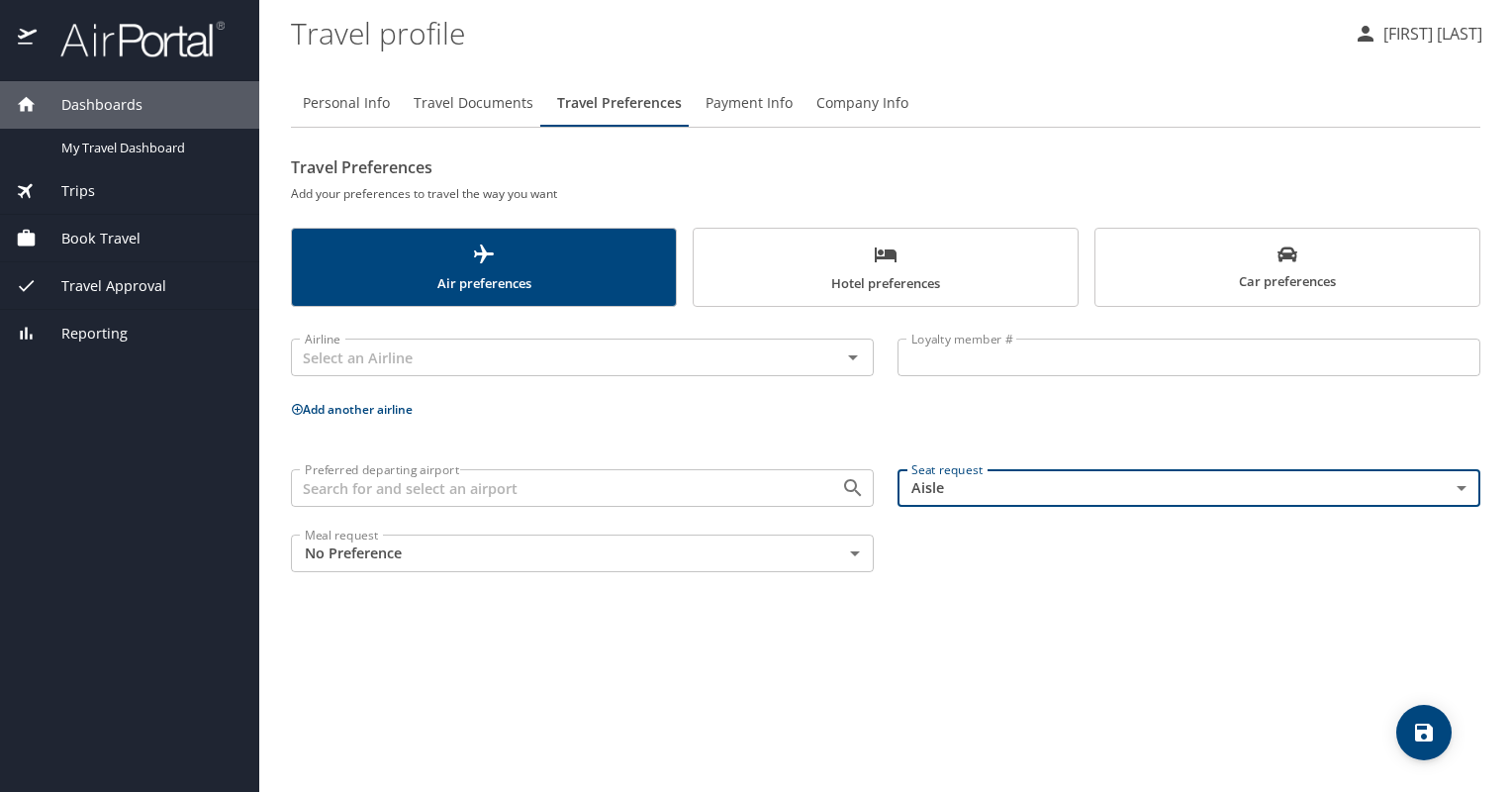 click on "Dashboards My Travel Dashboard Trips Current / Future Trips Past Trips Trips Missing Hotel Book Travel Approval Request (Beta) Travel Approval Pending Trip Approvals Approved Trips Canceled Trips Approvals (Beta) Reporting Travel profile Eder Gutierrez Personal Info Travel Documents Travel Preferences Payment Info Company Info Travel Preferences Add your preferences to travel the way you want Air preferences Hotel preferences Car preferences Airline Airline   Loyalty member # Loyalty member #  Add another airline Preferred departing airport Preferred departing airport   Seat request Aisle Aisle Seat request   Meal request No Preference NotApplicable Meal request My settings Travel agency contacts View travel profile Give feedback Sign out" at bounding box center [756, 396] 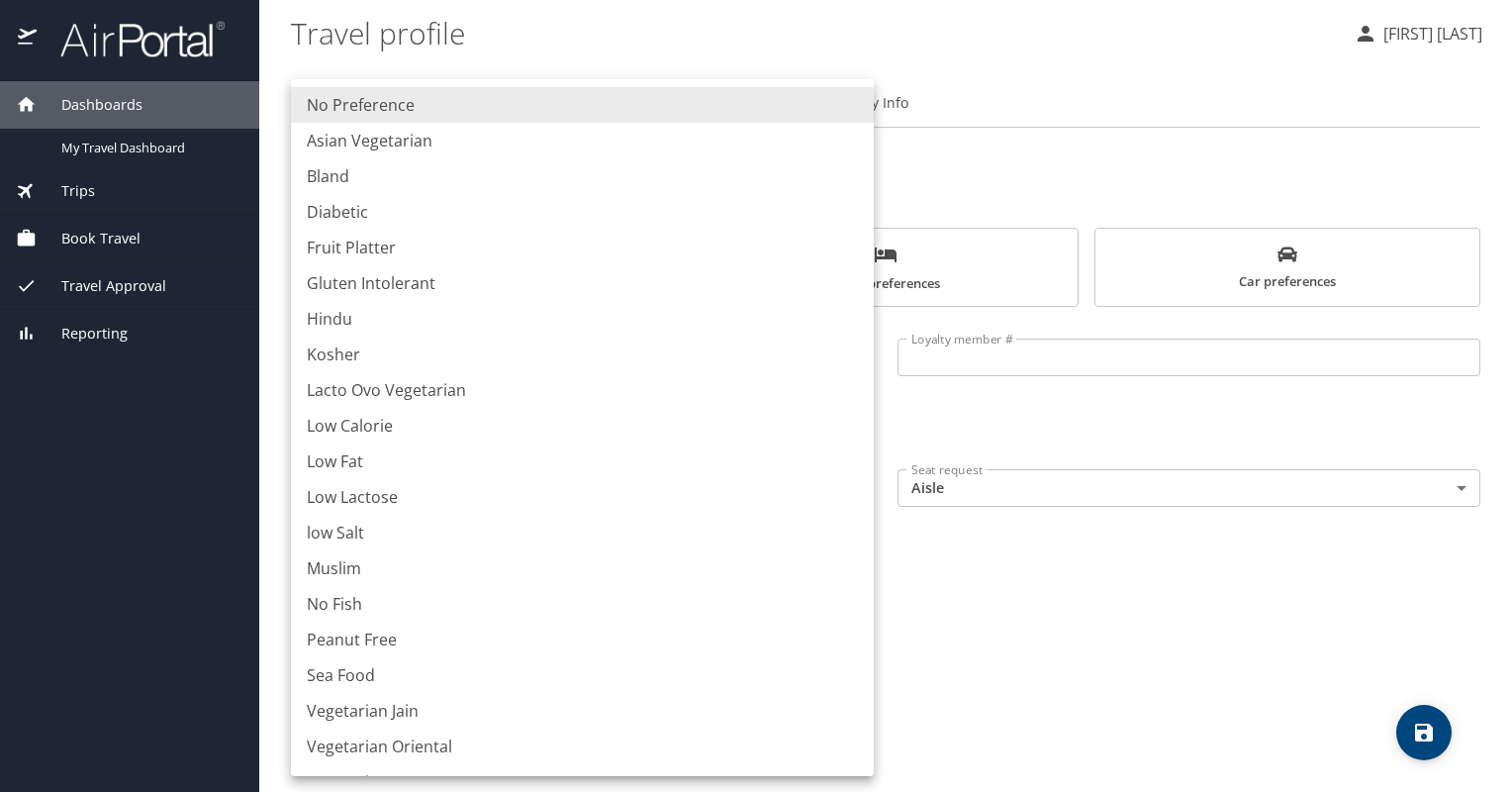 click at bounding box center (756, 396) 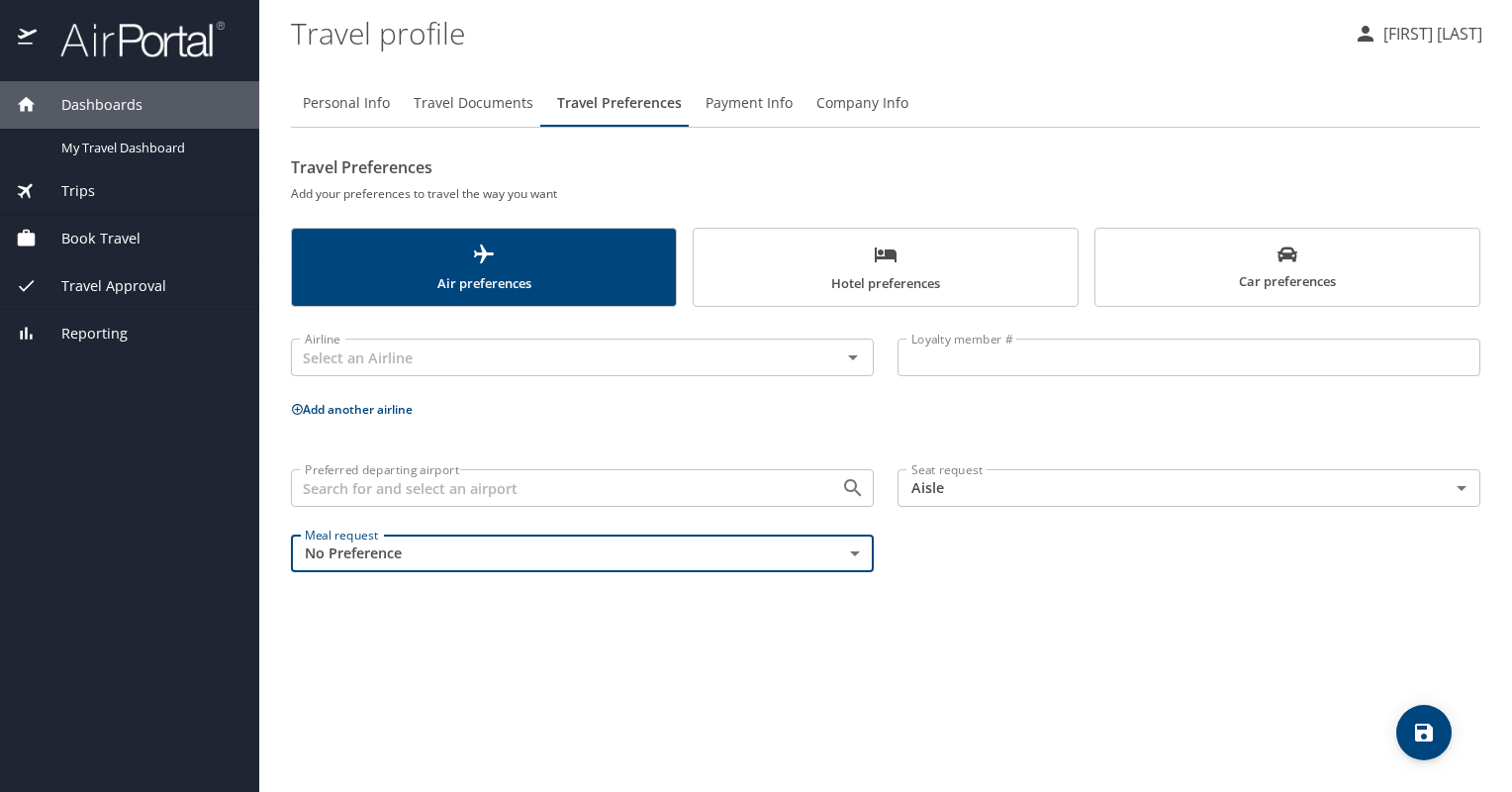 click on "Dashboards My Travel Dashboard Trips Current / Future Trips Past Trips Trips Missing Hotel Book Travel Approval Request (Beta) Travel Approval Pending Trip Approvals Approved Trips Canceled Trips Approvals (Beta) Reporting Travel profile Eder Gutierrez Personal Info Travel Documents Travel Preferences Payment Info Company Info Travel Preferences Add your preferences to travel the way you want Air preferences Hotel preferences Car preferences Airline Airline   Loyalty member # Loyalty member #  Add another airline Preferred departing airport Preferred departing airport   Seat request Aisle Aisle Seat request   Meal request No Preference NotApplicable Meal request My settings Travel agency contacts View travel profile Give feedback Sign out" at bounding box center [756, 396] 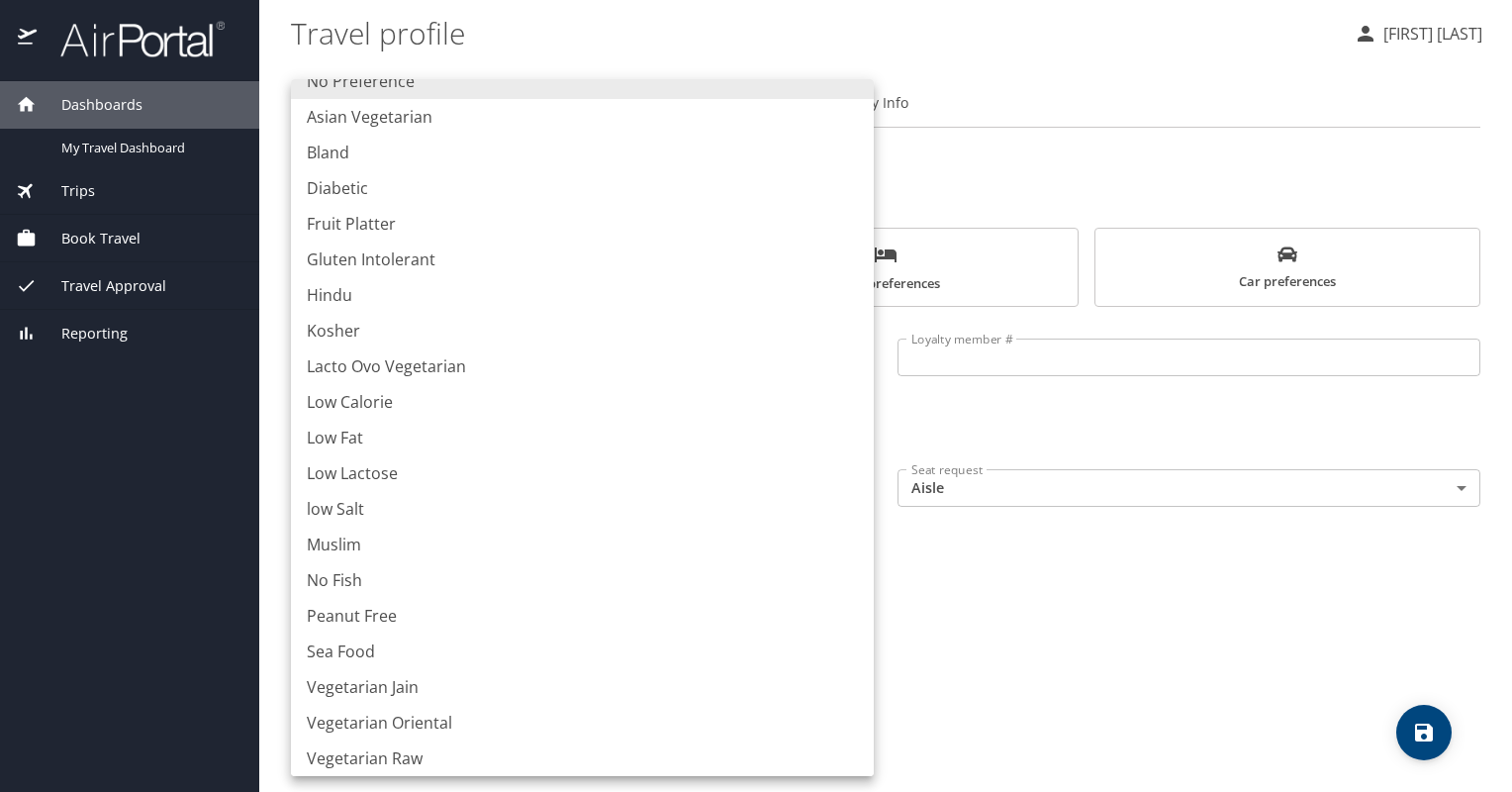 scroll, scrollTop: 0, scrollLeft: 0, axis: both 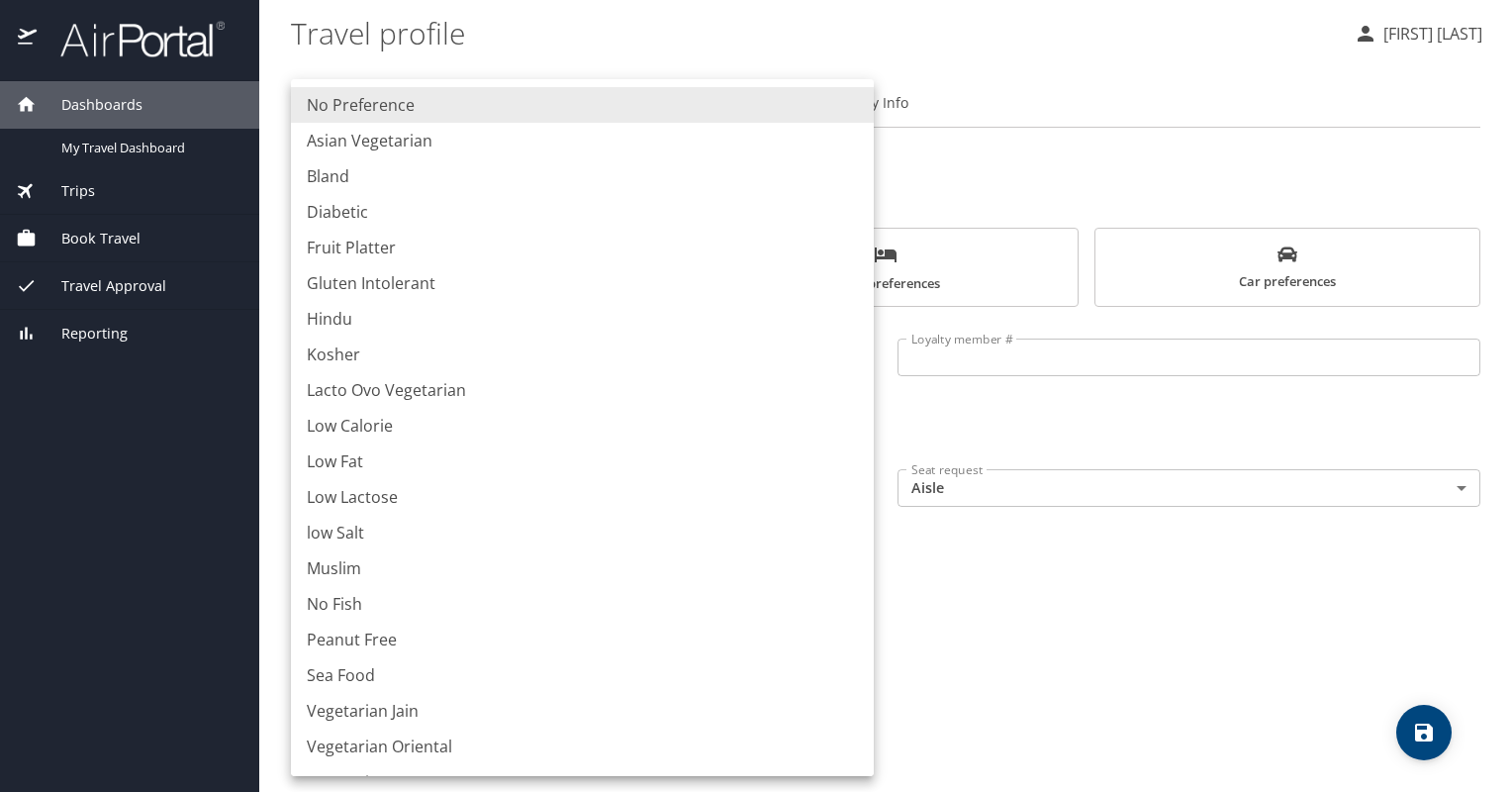 click at bounding box center [756, 396] 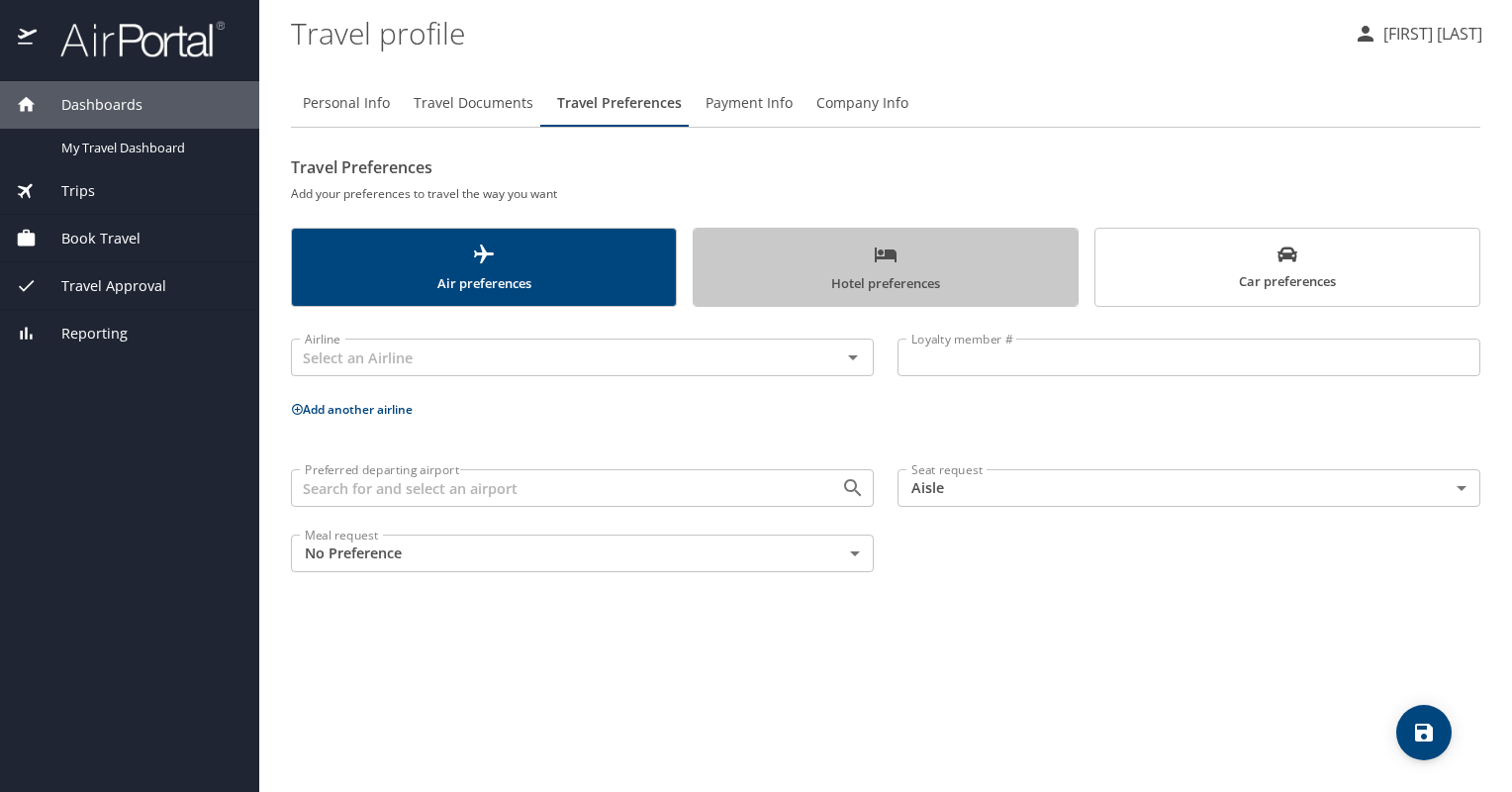 click on "Hotel preferences" at bounding box center [886, 268] 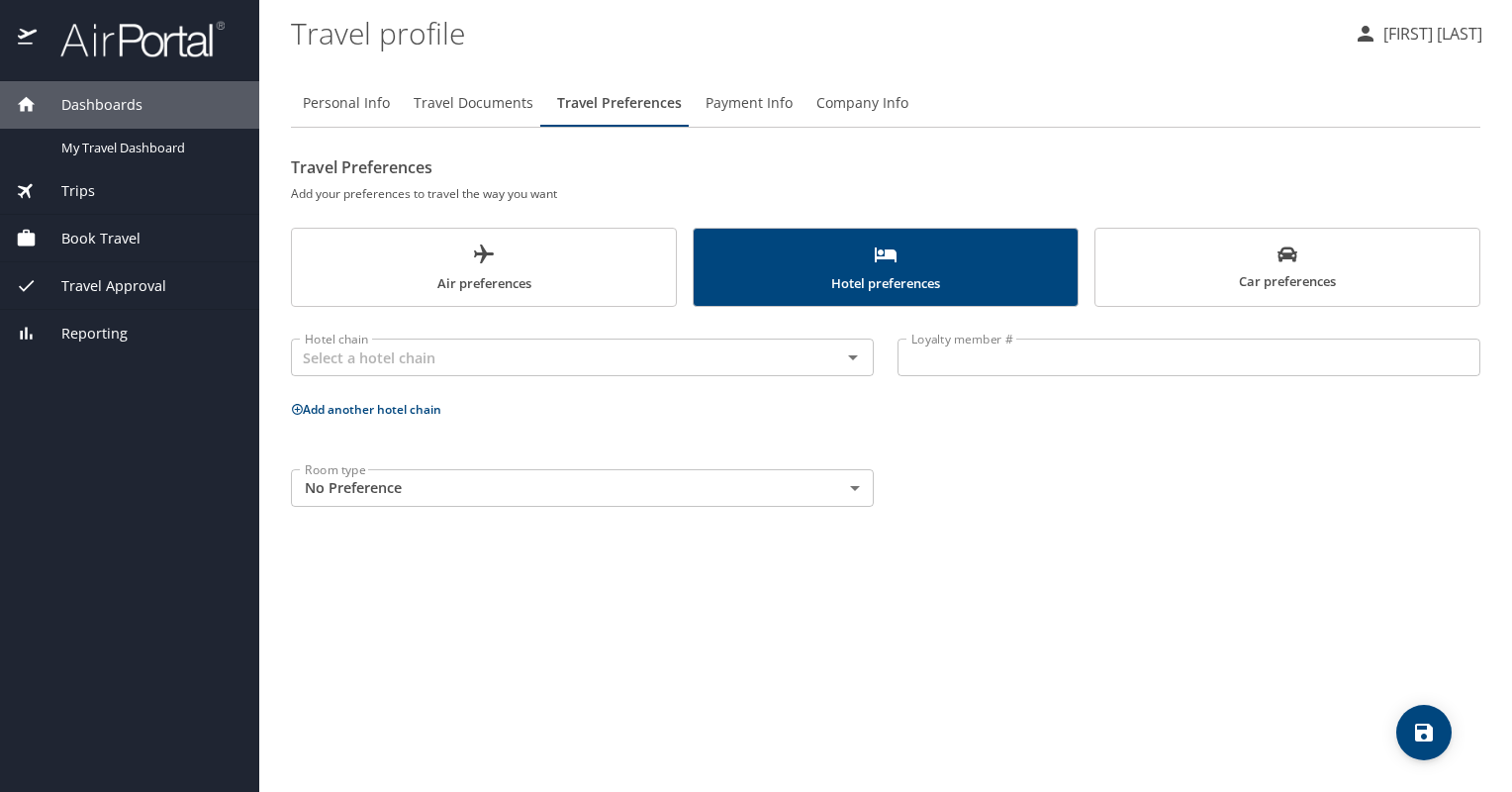 click on "Dashboards My Travel Dashboard Trips Current / Future Trips Past Trips Trips Missing Hotel Book Travel Approval Request (Beta) Travel Approval Pending Trip Approvals Approved Trips Canceled Trips Approvals (Beta) Reporting Travel profile Eder Gutierrez Personal Info Travel Documents Travel Preferences Payment Info Company Info Travel Preferences Add your preferences to travel the way you want Air preferences Hotel preferences Car preferences Hotel chain Hotel chain   Loyalty member # Loyalty member #  Add another hotel chain   Room type No Preference NotApplicable Room type My settings Travel agency contacts View travel profile Give feedback Sign out" at bounding box center (756, 396) 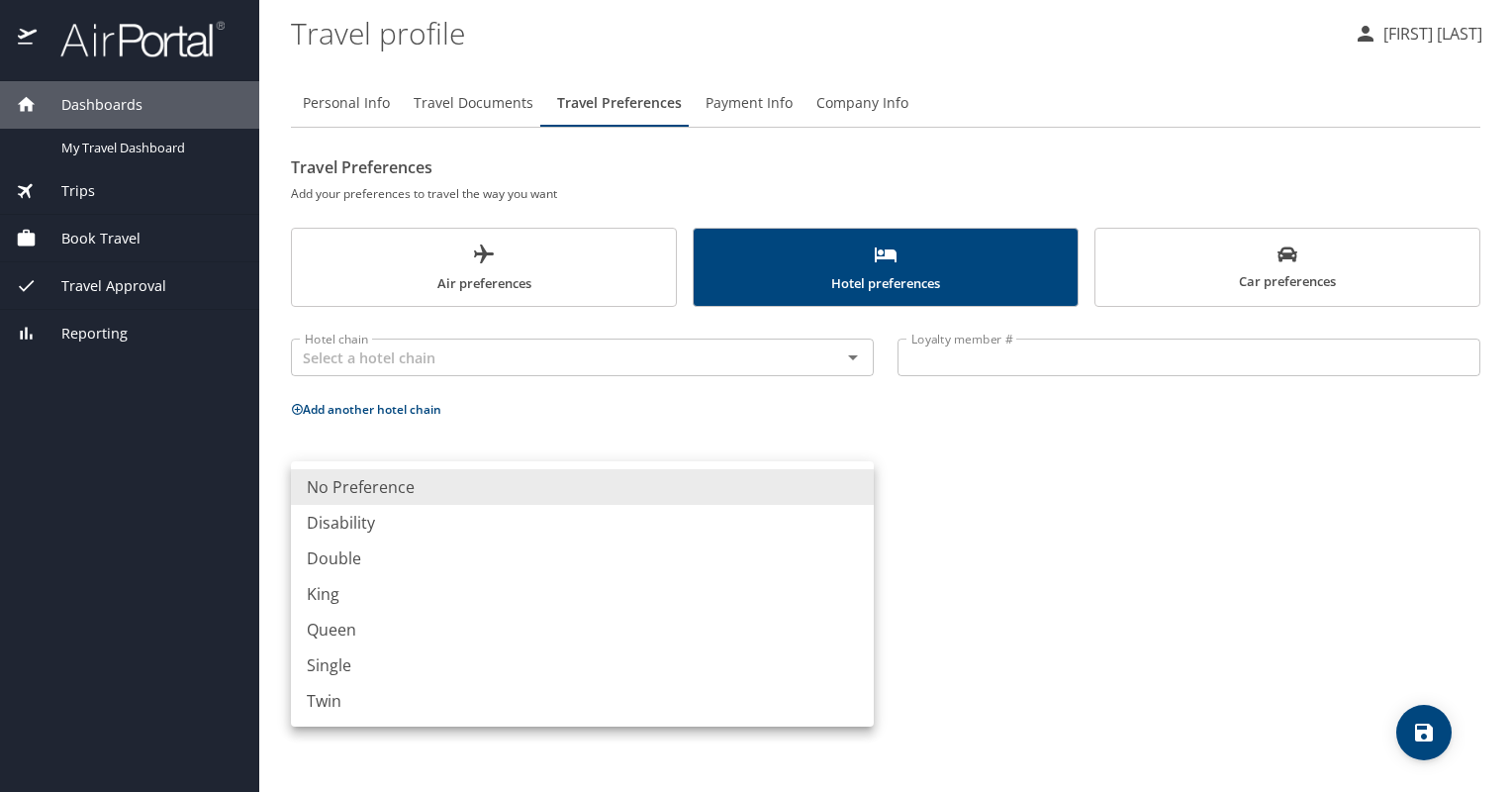 click at bounding box center (756, 396) 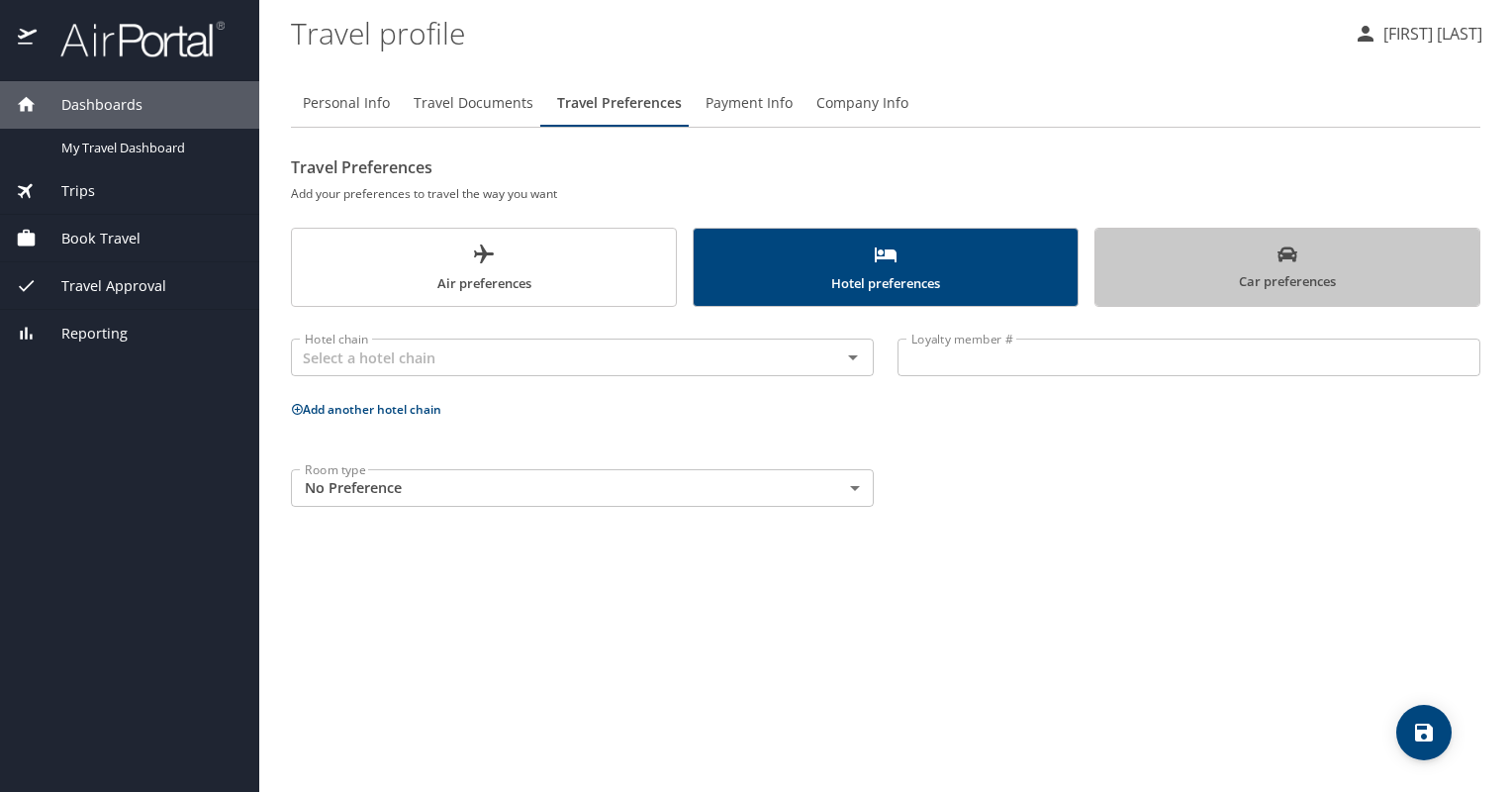 click on "Car preferences" at bounding box center (1287, 268) 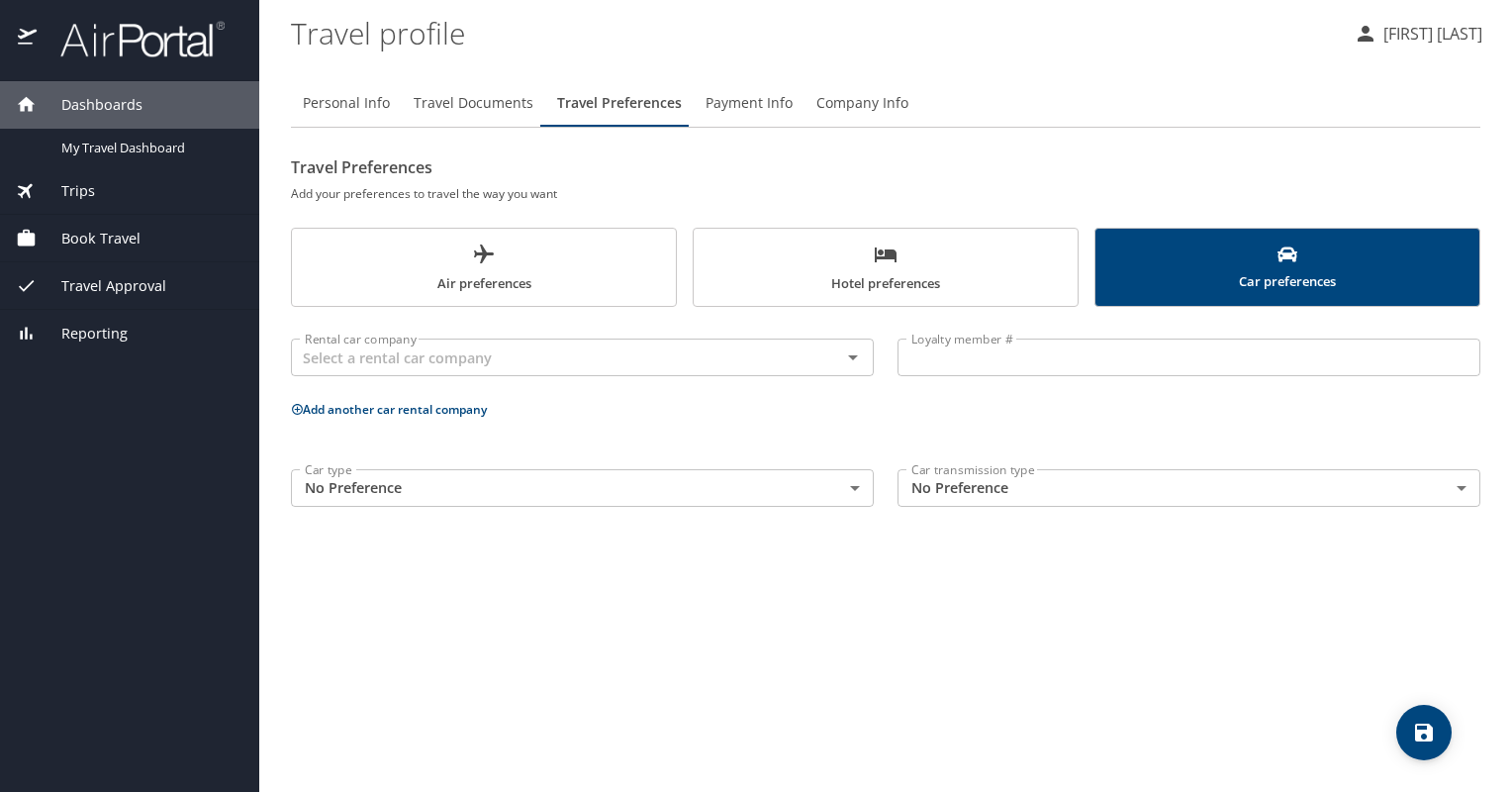 click on "Payment Info" at bounding box center [749, 103] 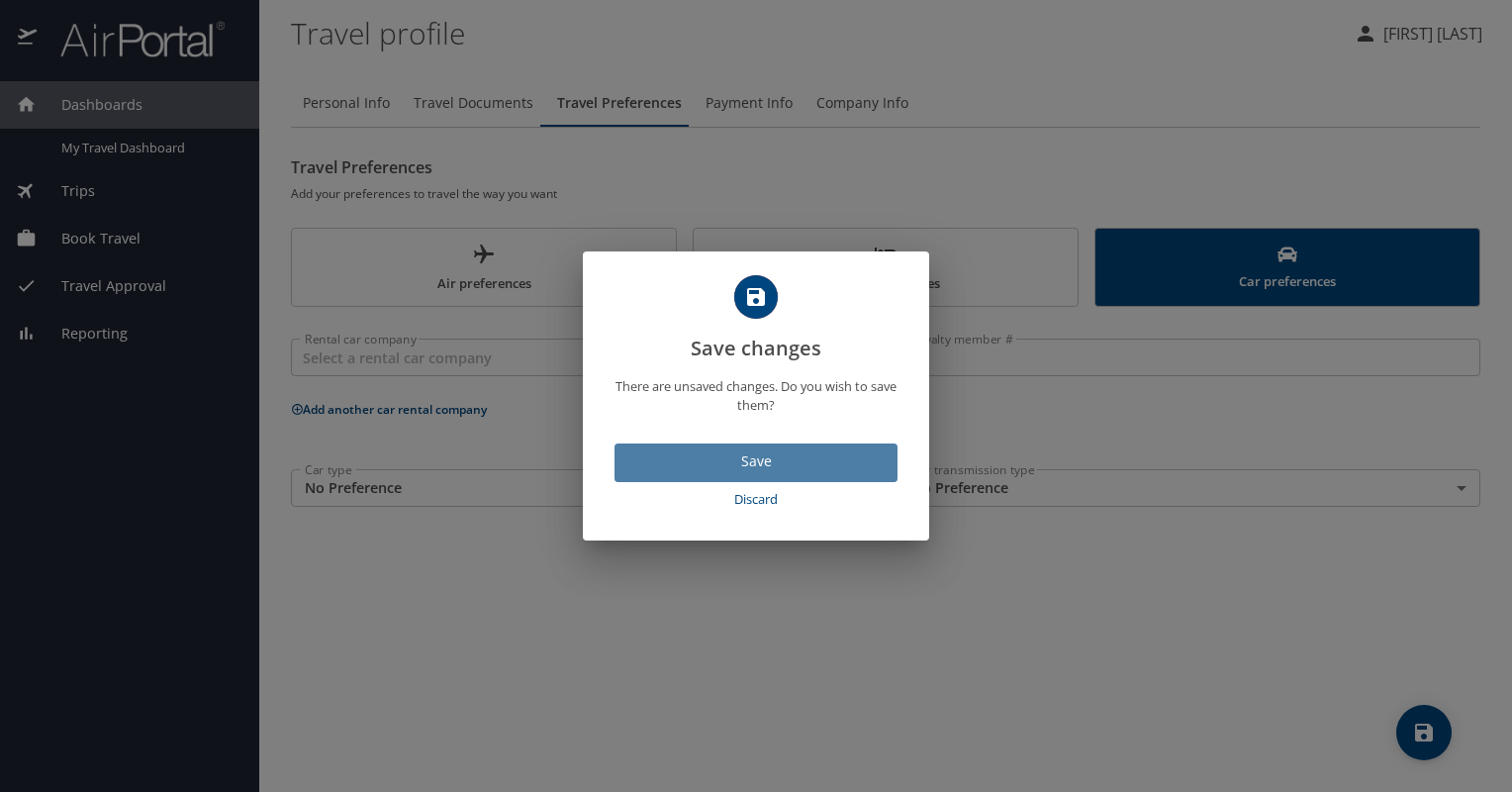 click on "Save" at bounding box center [756, 461] 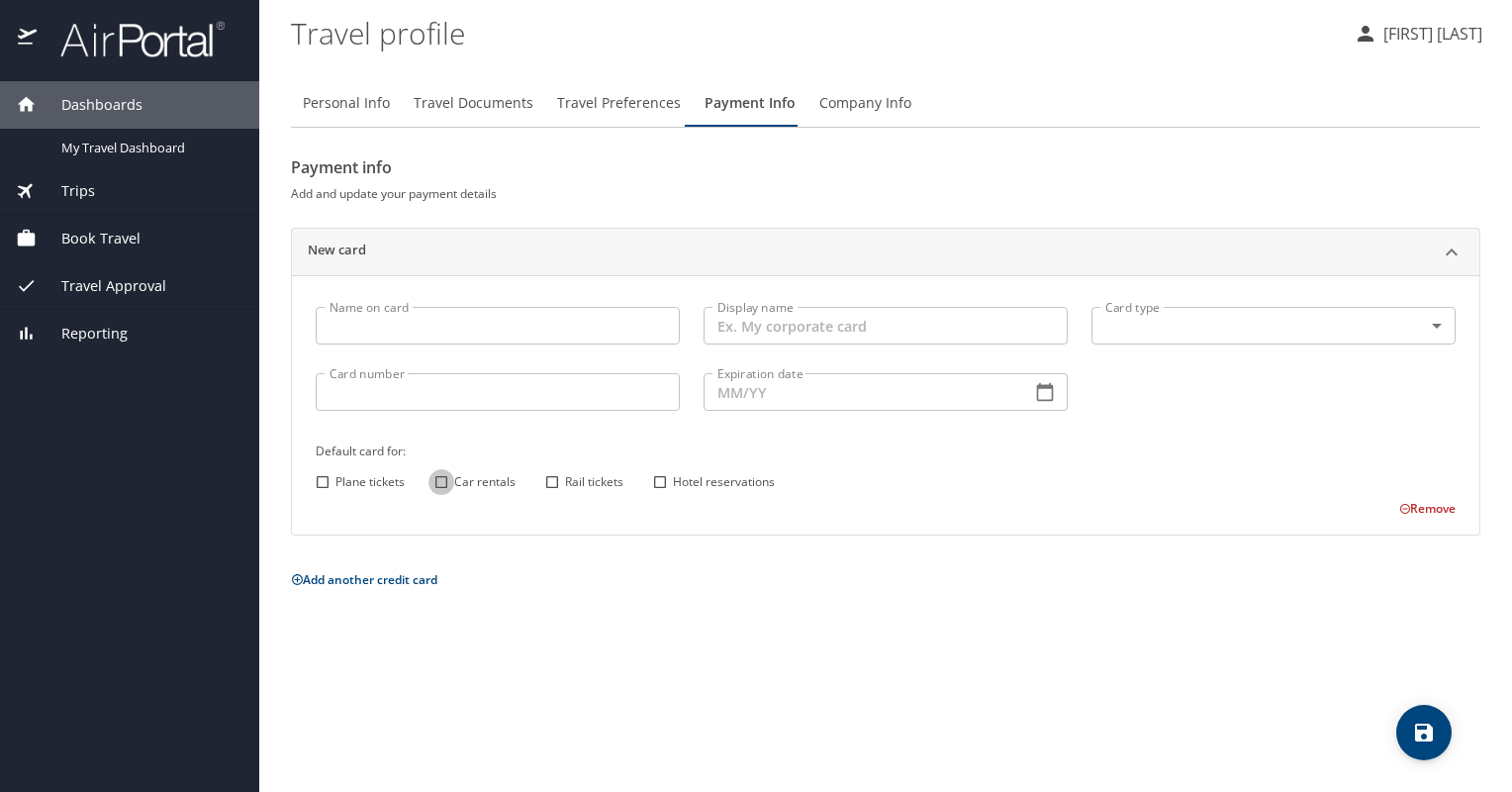 click on "Car rentals" at bounding box center [441, 482] 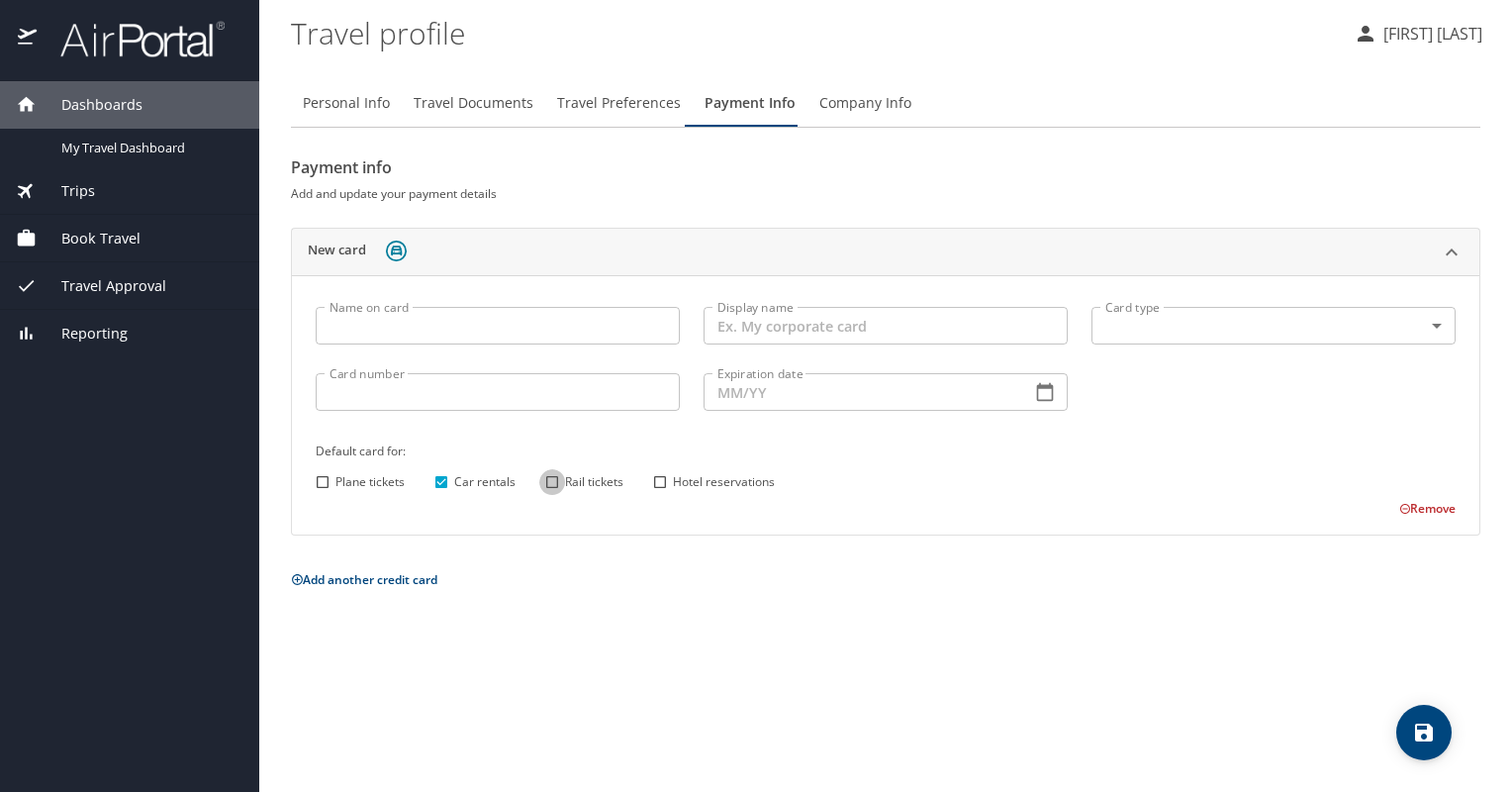 click on "Rail tickets" at bounding box center [552, 482] 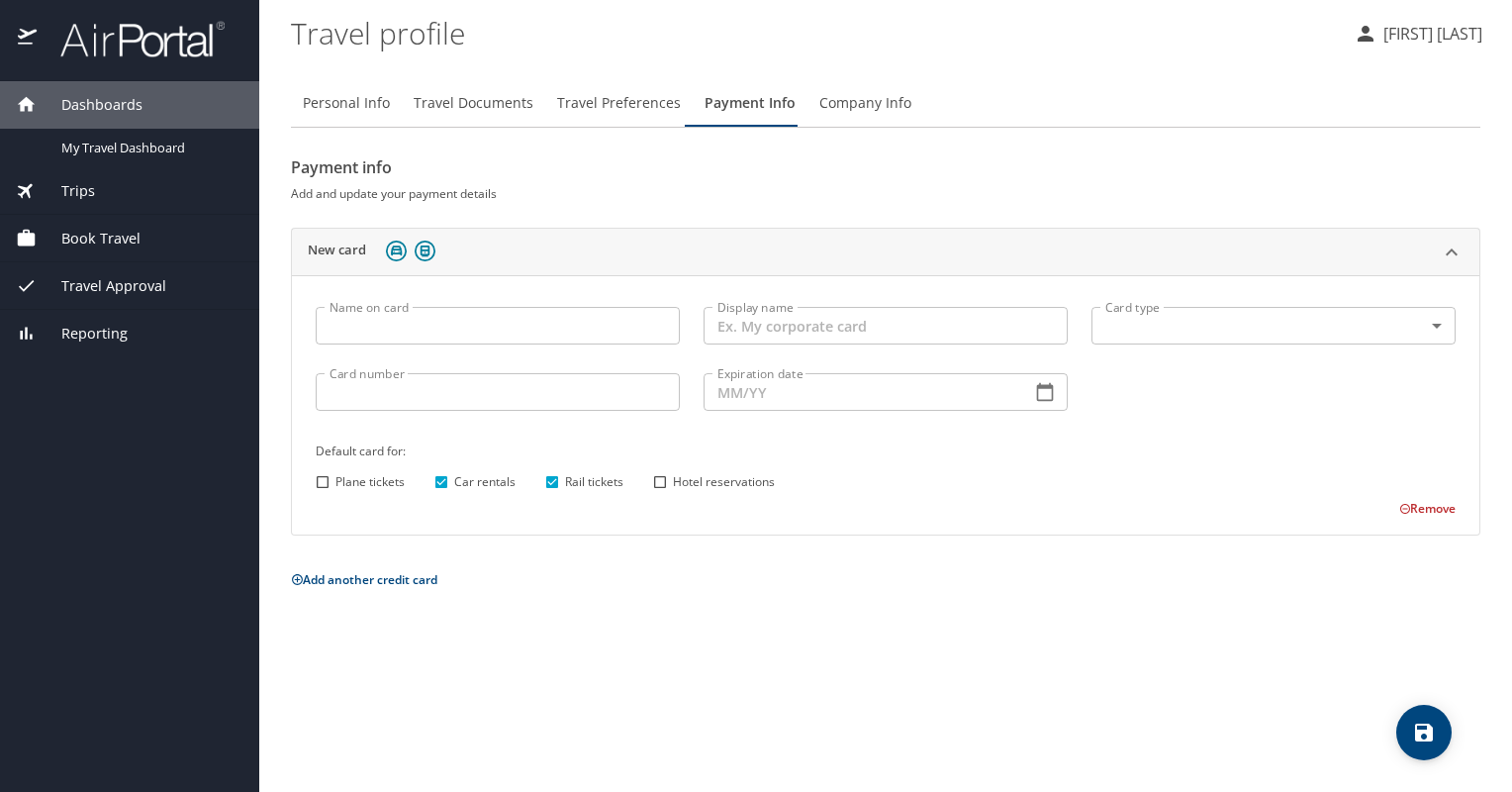 click on "Hotel reservations" at bounding box center (660, 482) 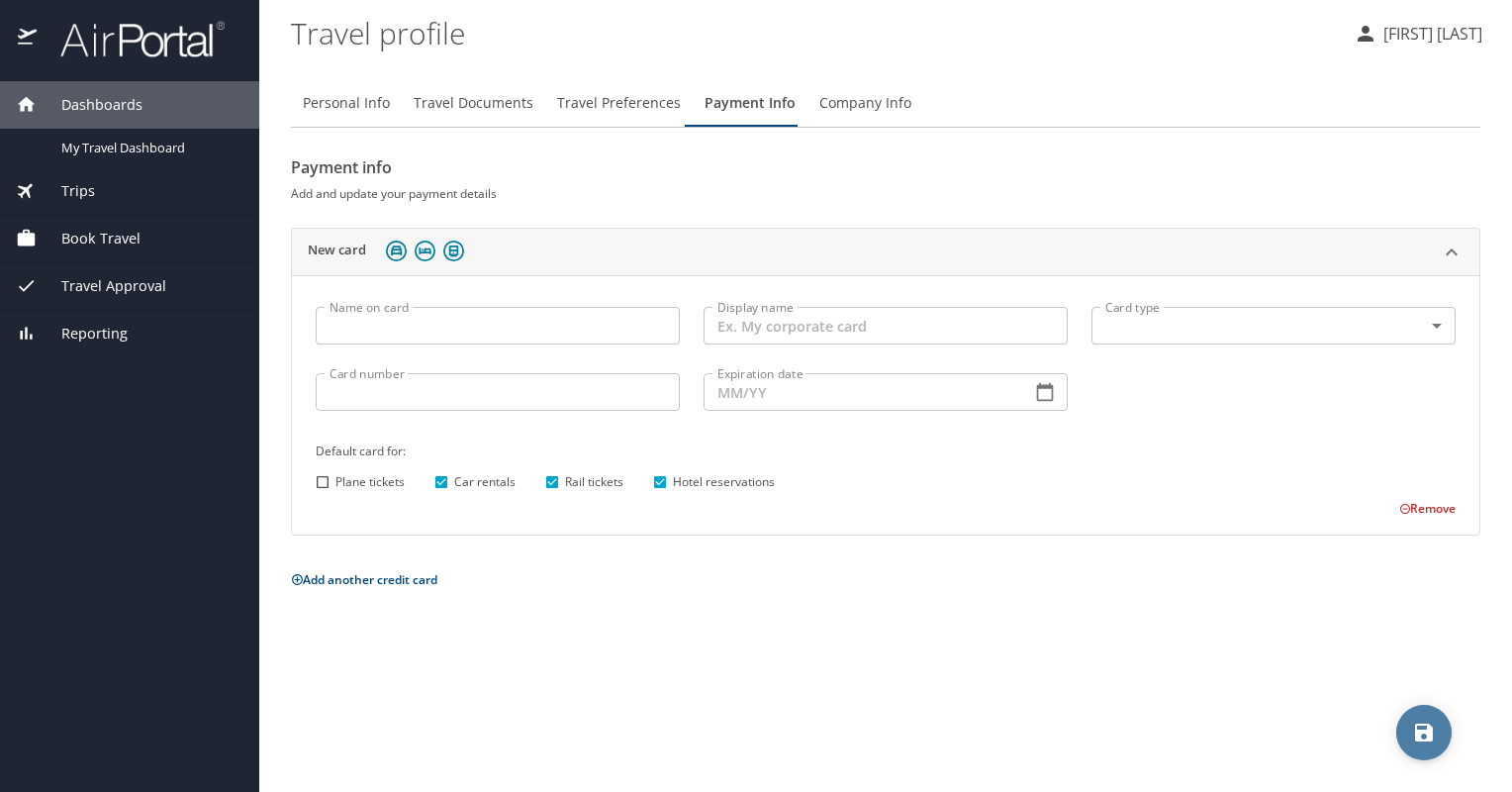 click at bounding box center [1424, 733] 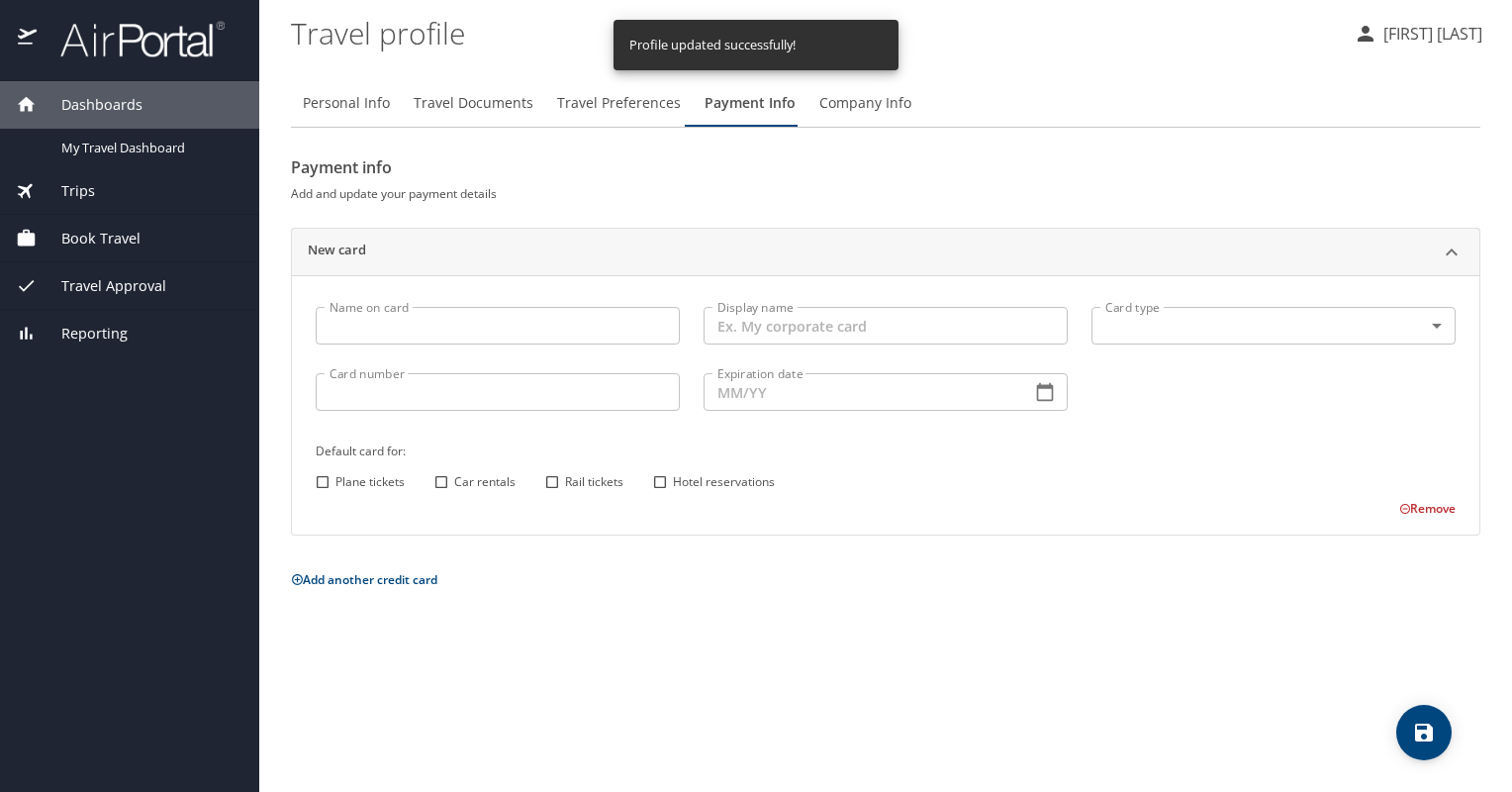 click on "Company Info" at bounding box center (865, 103) 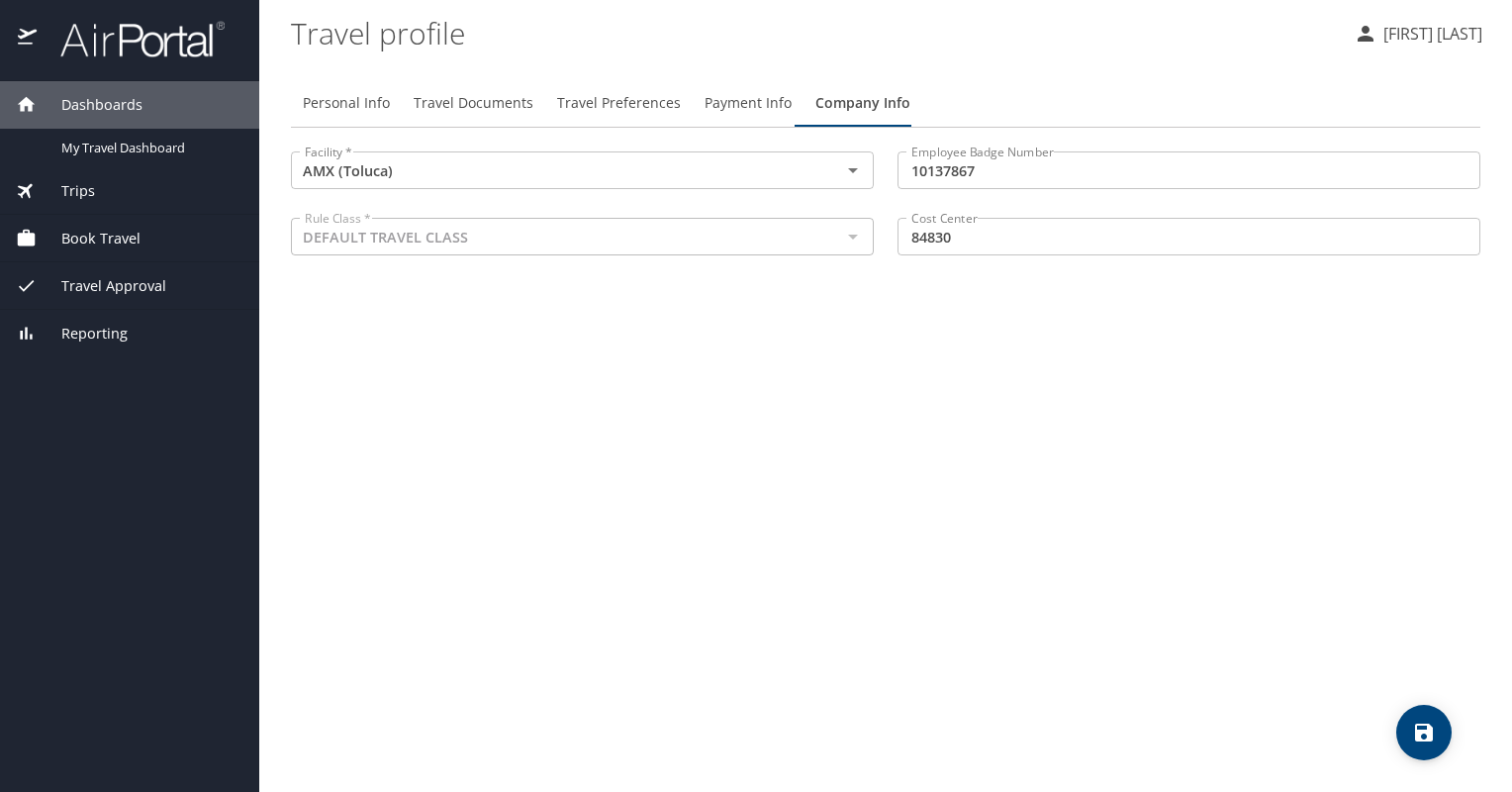 click at bounding box center (852, 237) 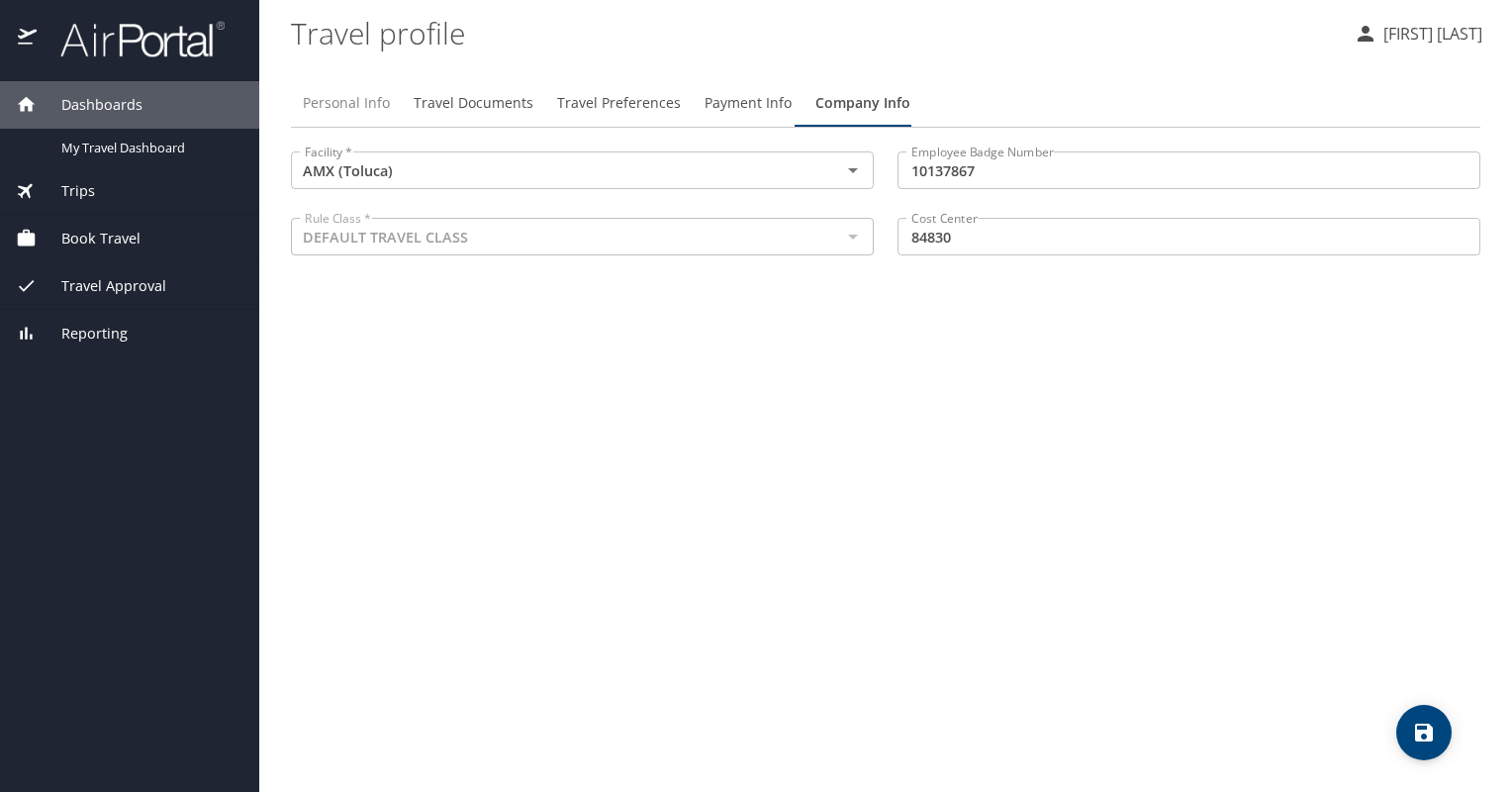 click on "Personal Info" at bounding box center (346, 103) 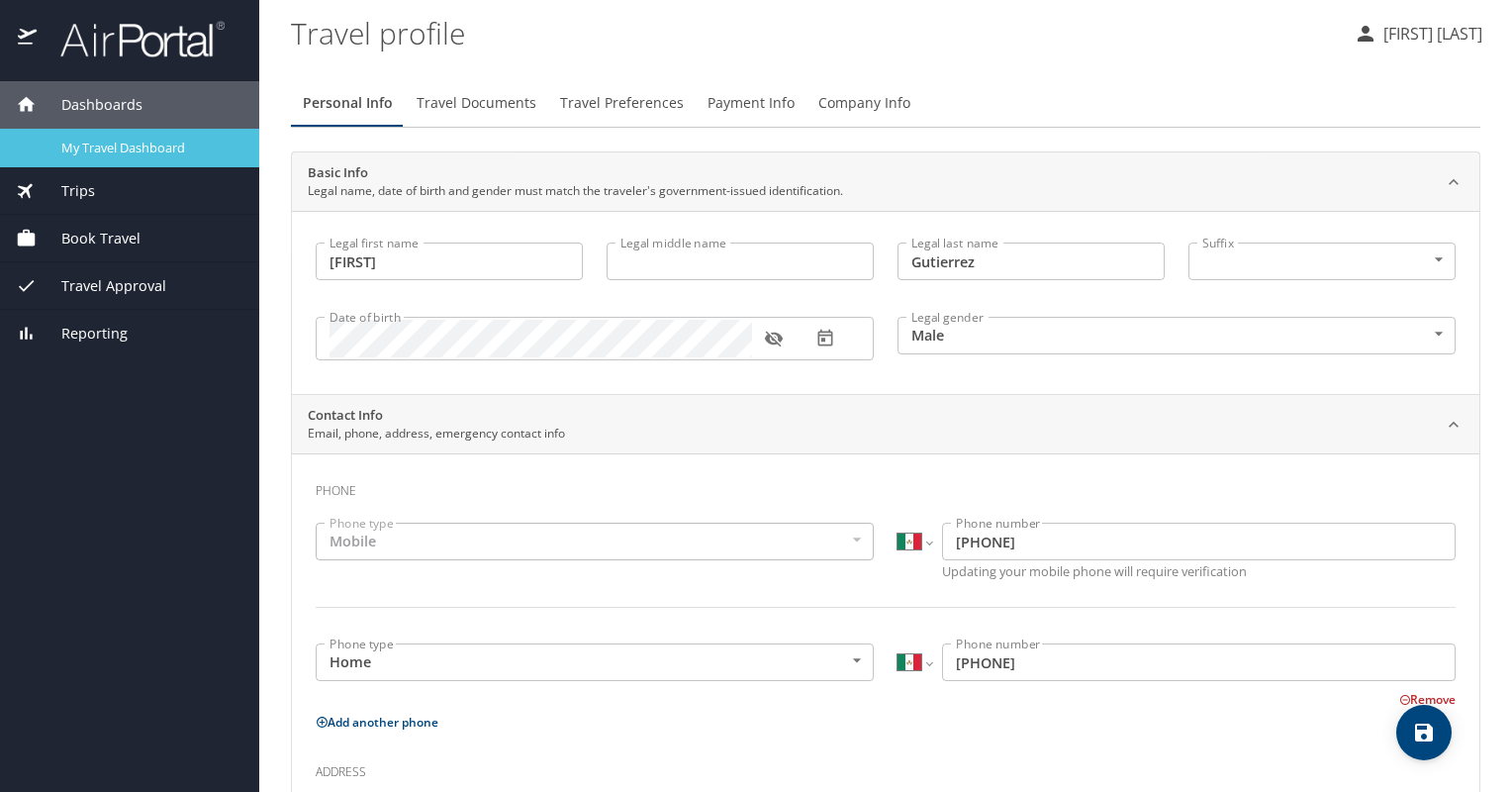 click on "My Travel Dashboard" at bounding box center (148, 148) 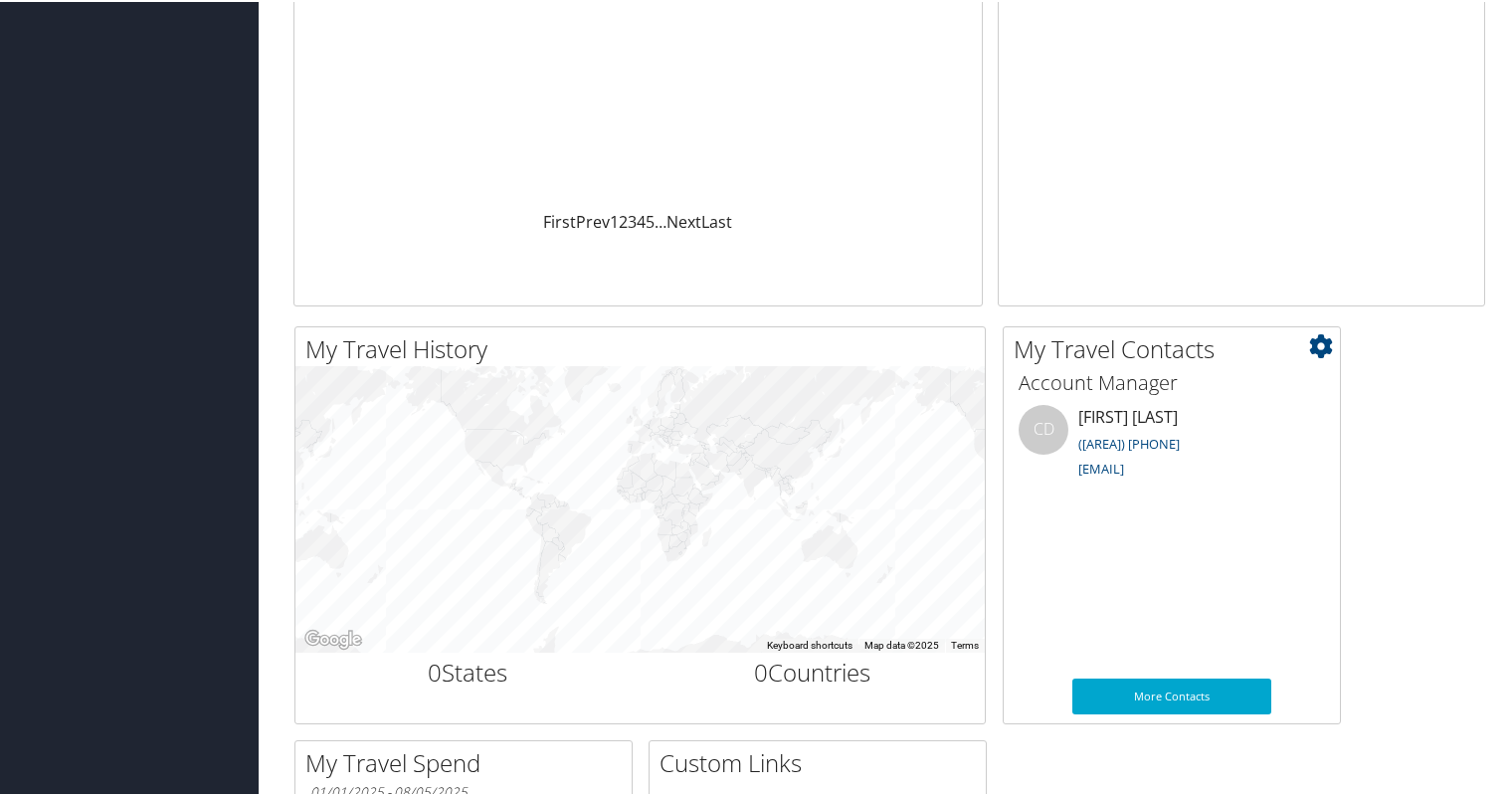 scroll, scrollTop: 0, scrollLeft: 0, axis: both 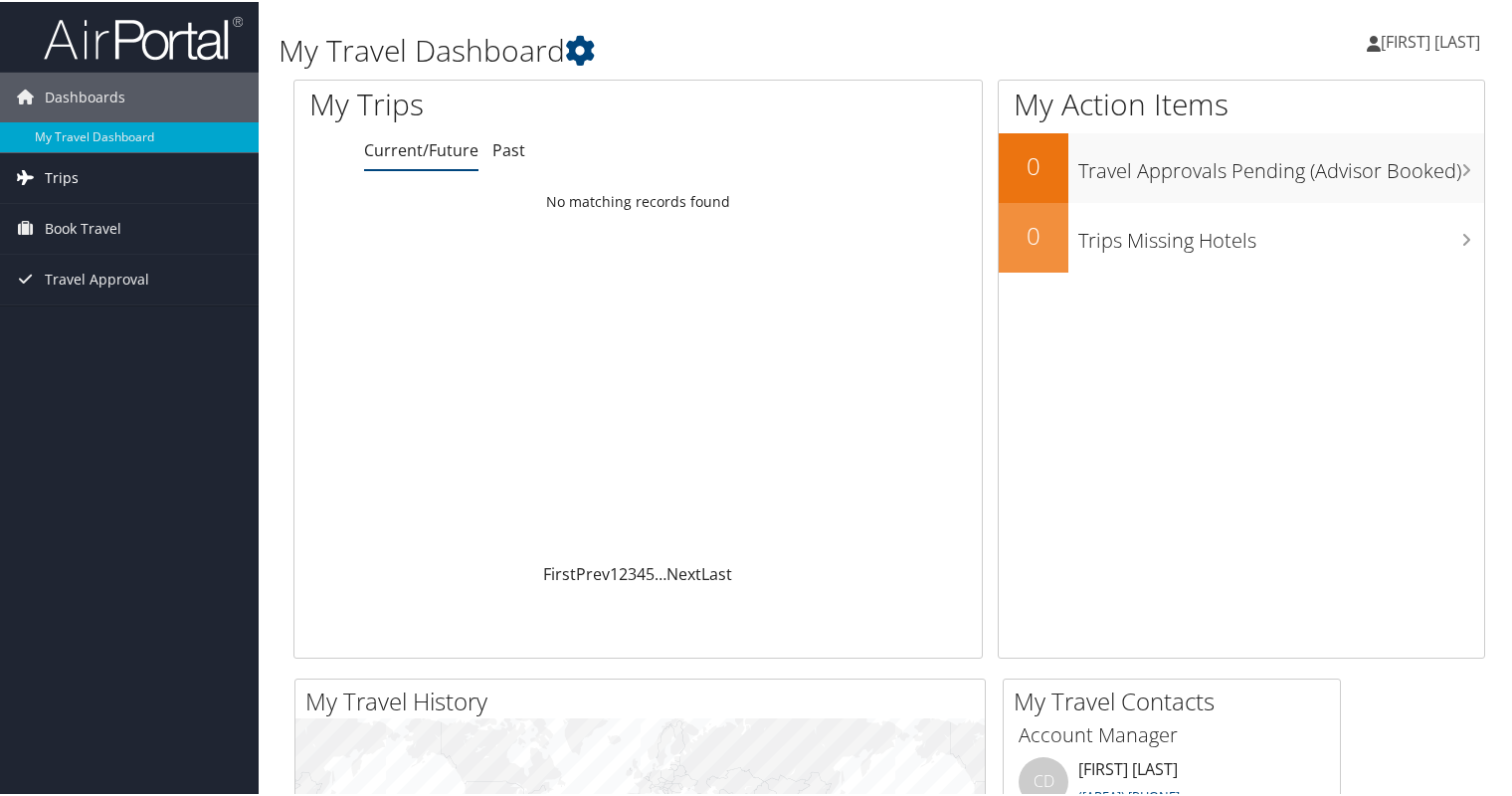 click on "Trips" at bounding box center [62, 176] 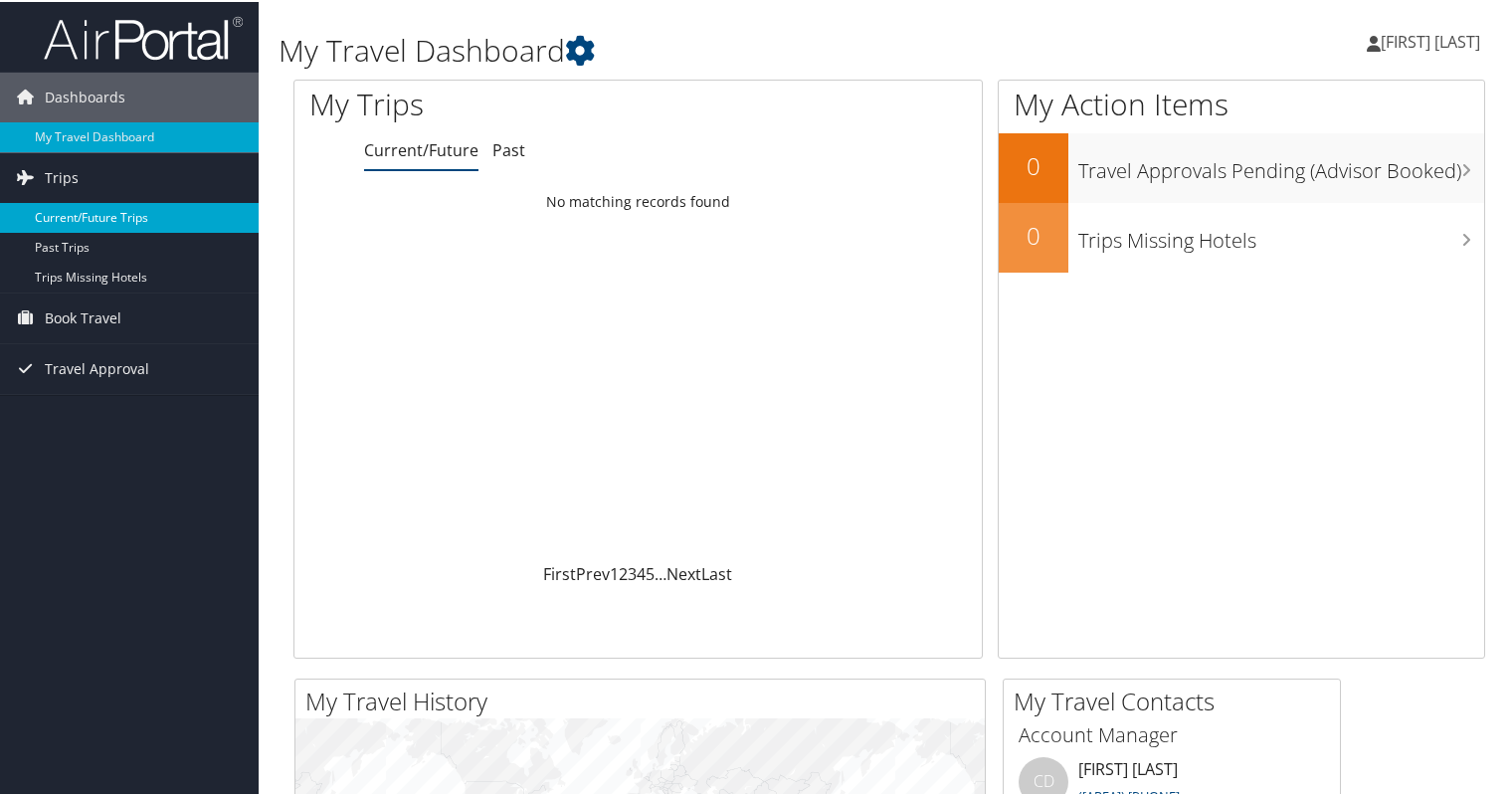 click on "Current/Future Trips" at bounding box center [129, 216] 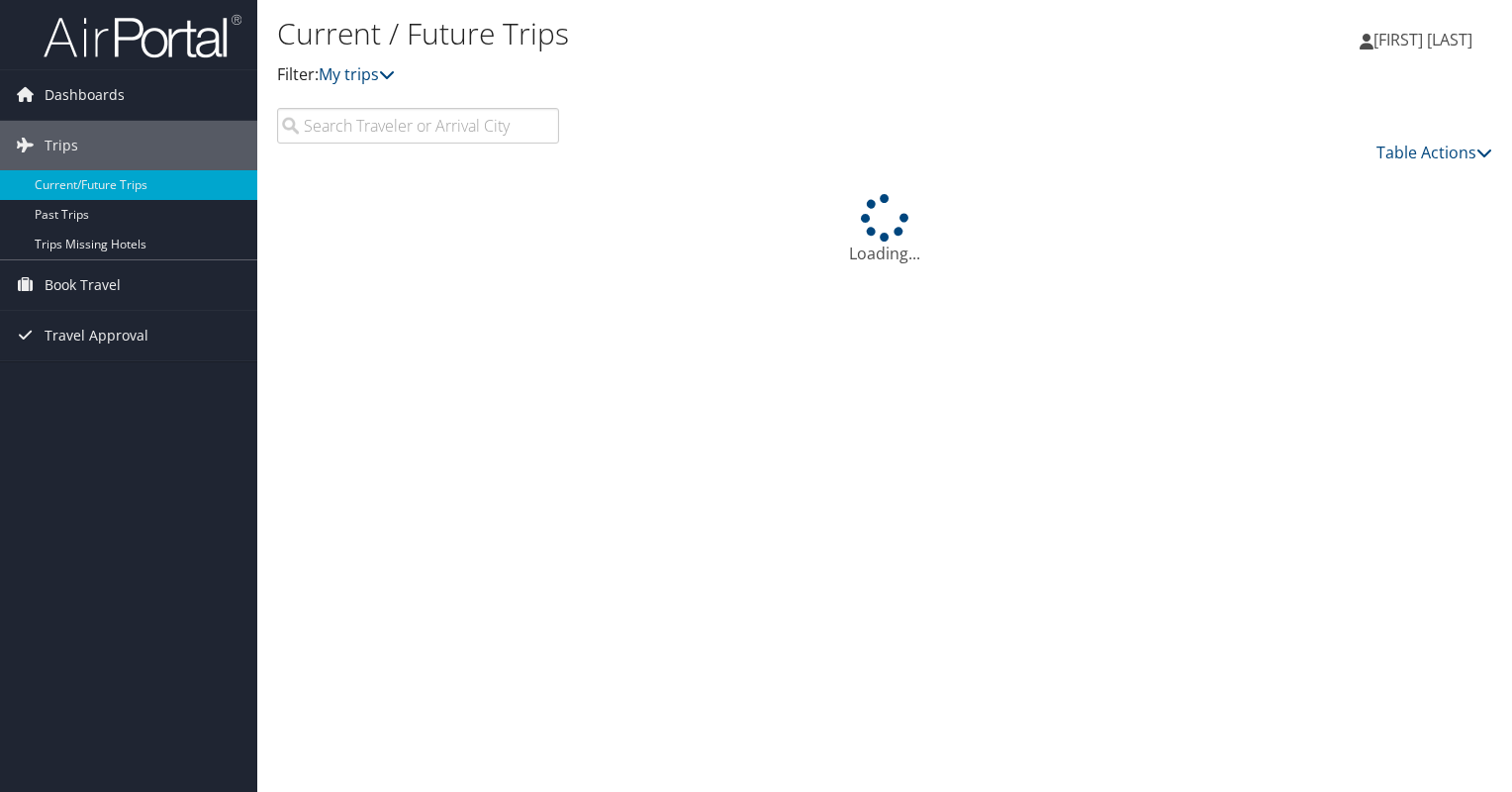 scroll, scrollTop: 0, scrollLeft: 0, axis: both 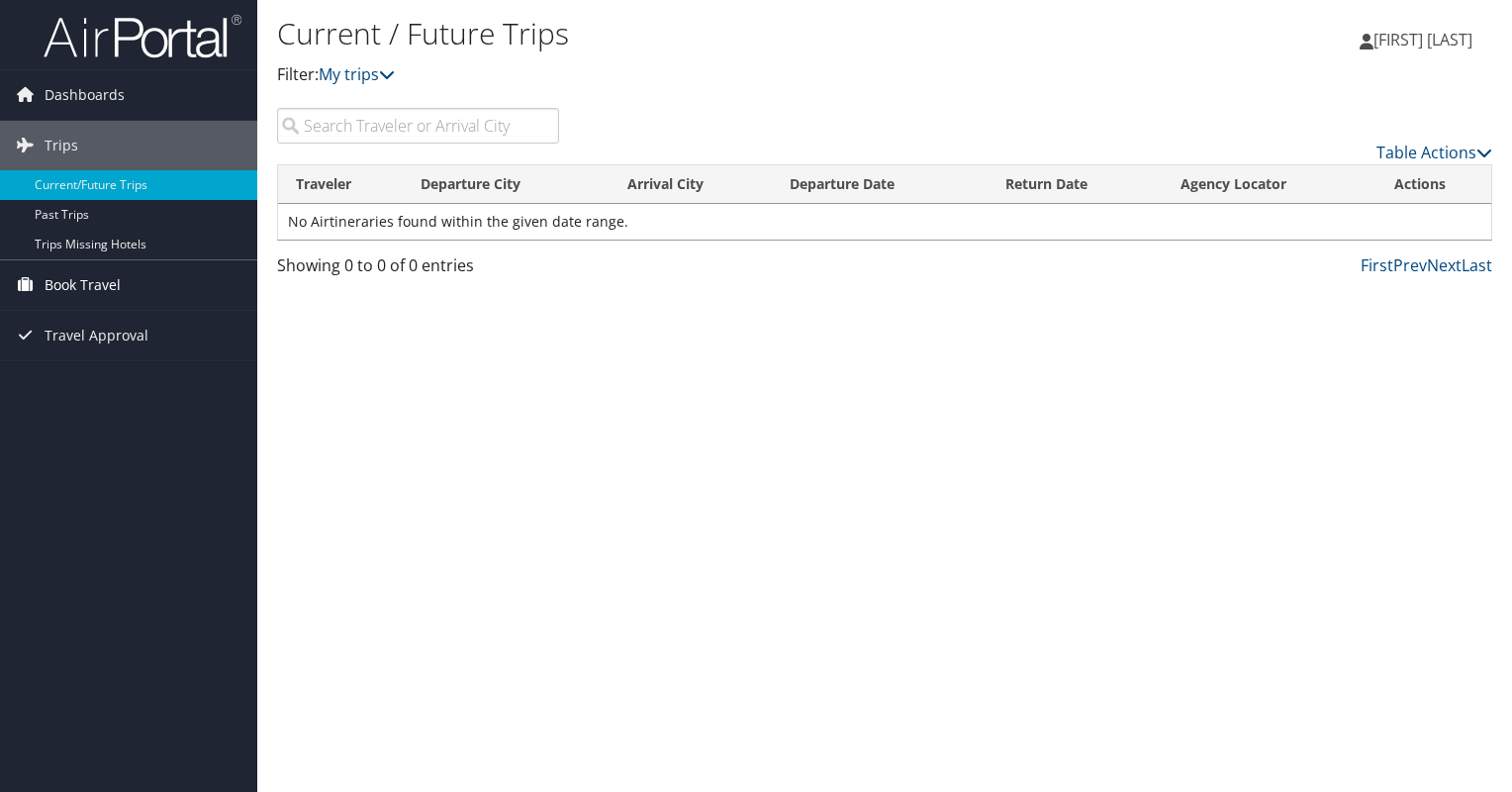 click on "Book Travel" at bounding box center [82, 285] 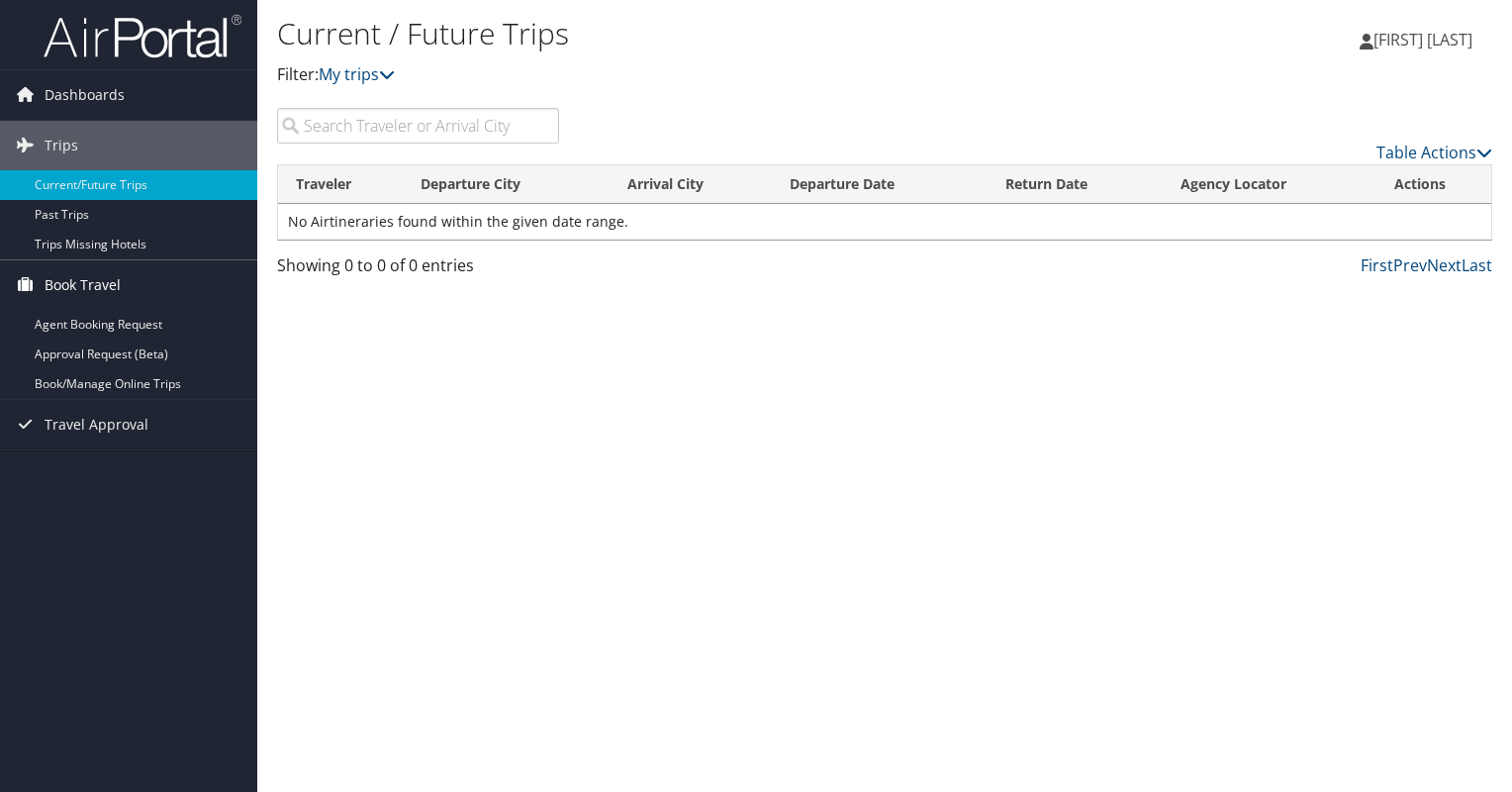 click on "Book Travel" at bounding box center [129, 285] 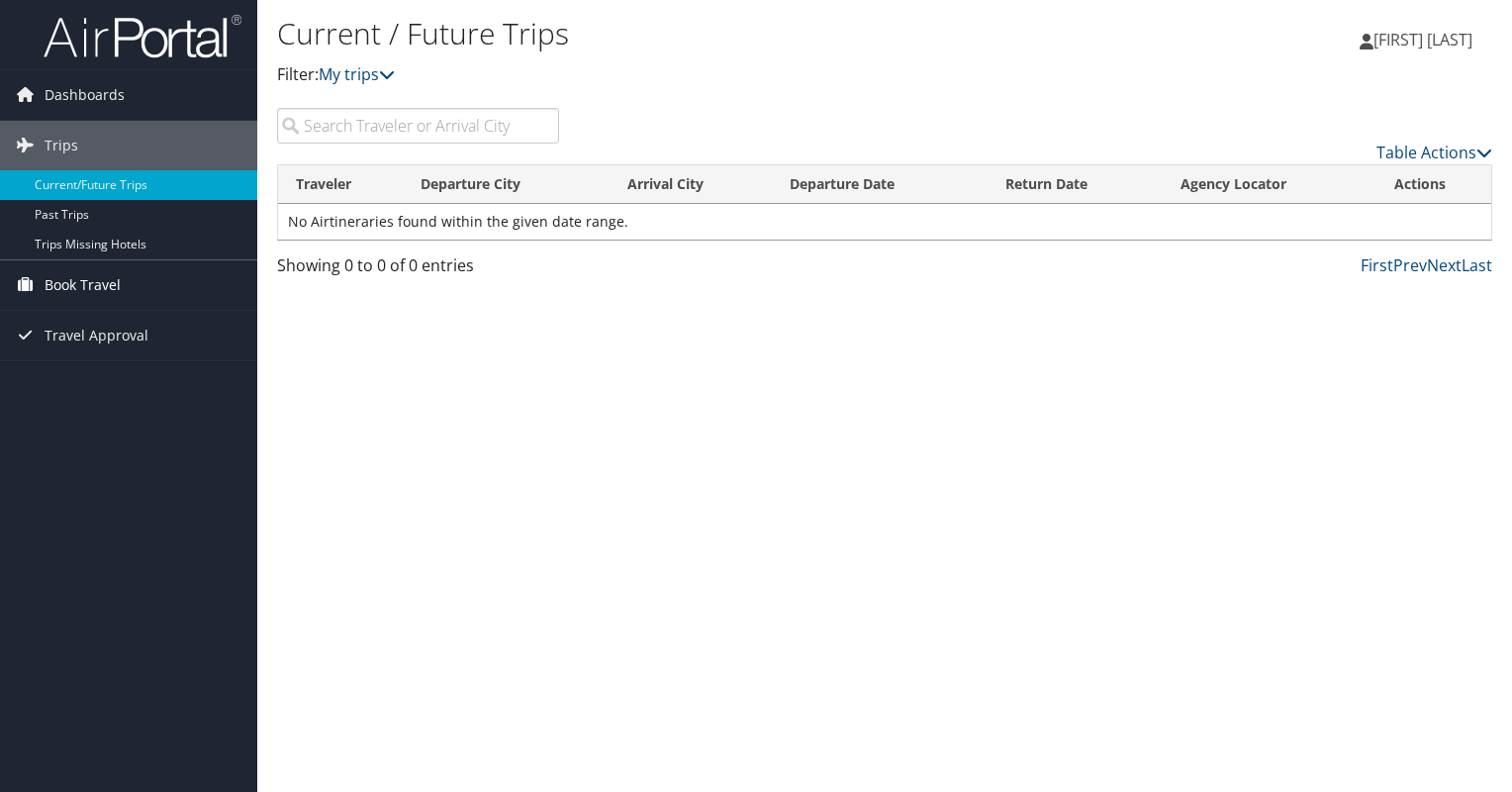 click on "Book Travel" at bounding box center (82, 285) 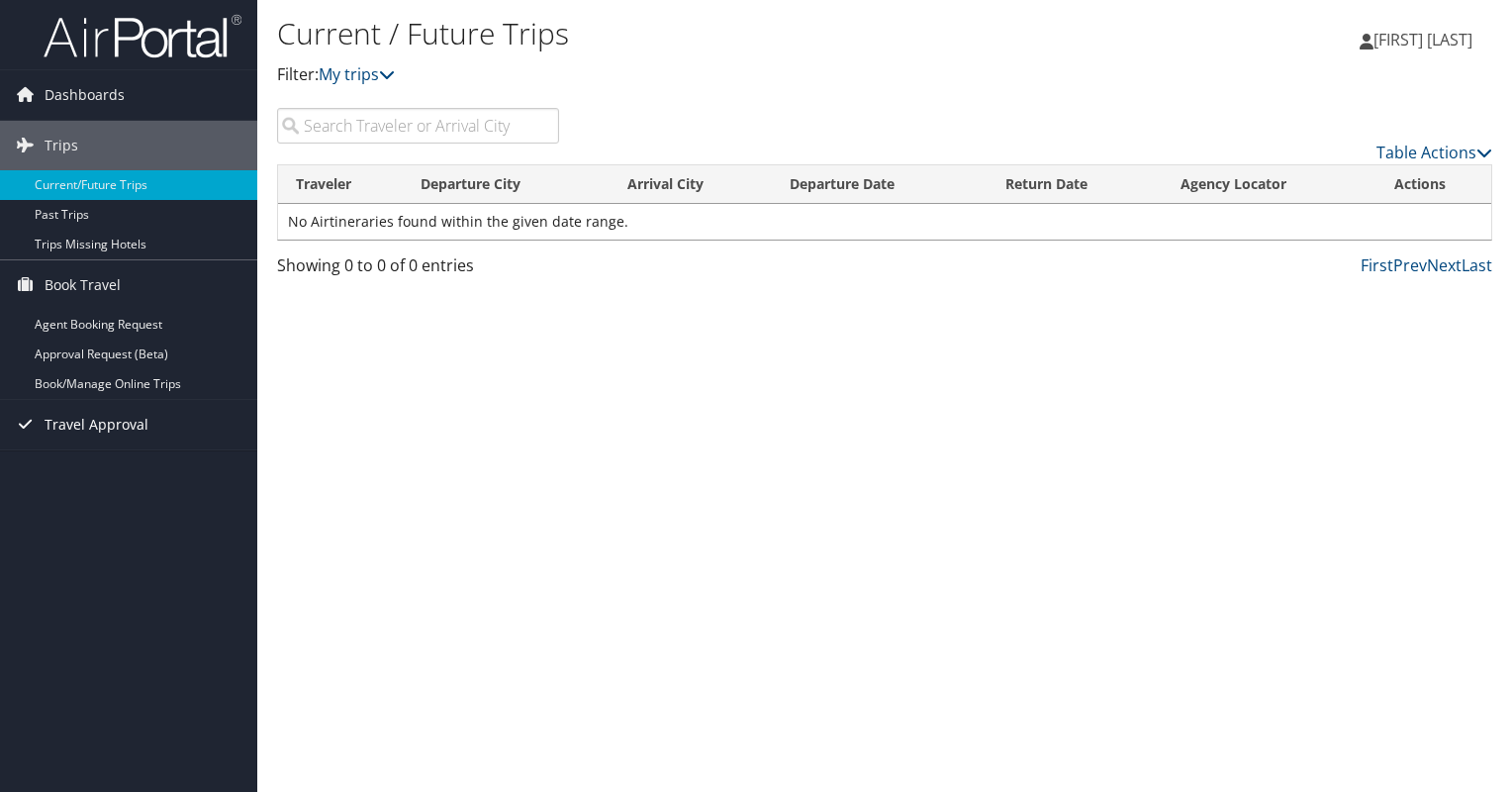 click on "Travel Approval" at bounding box center [96, 425] 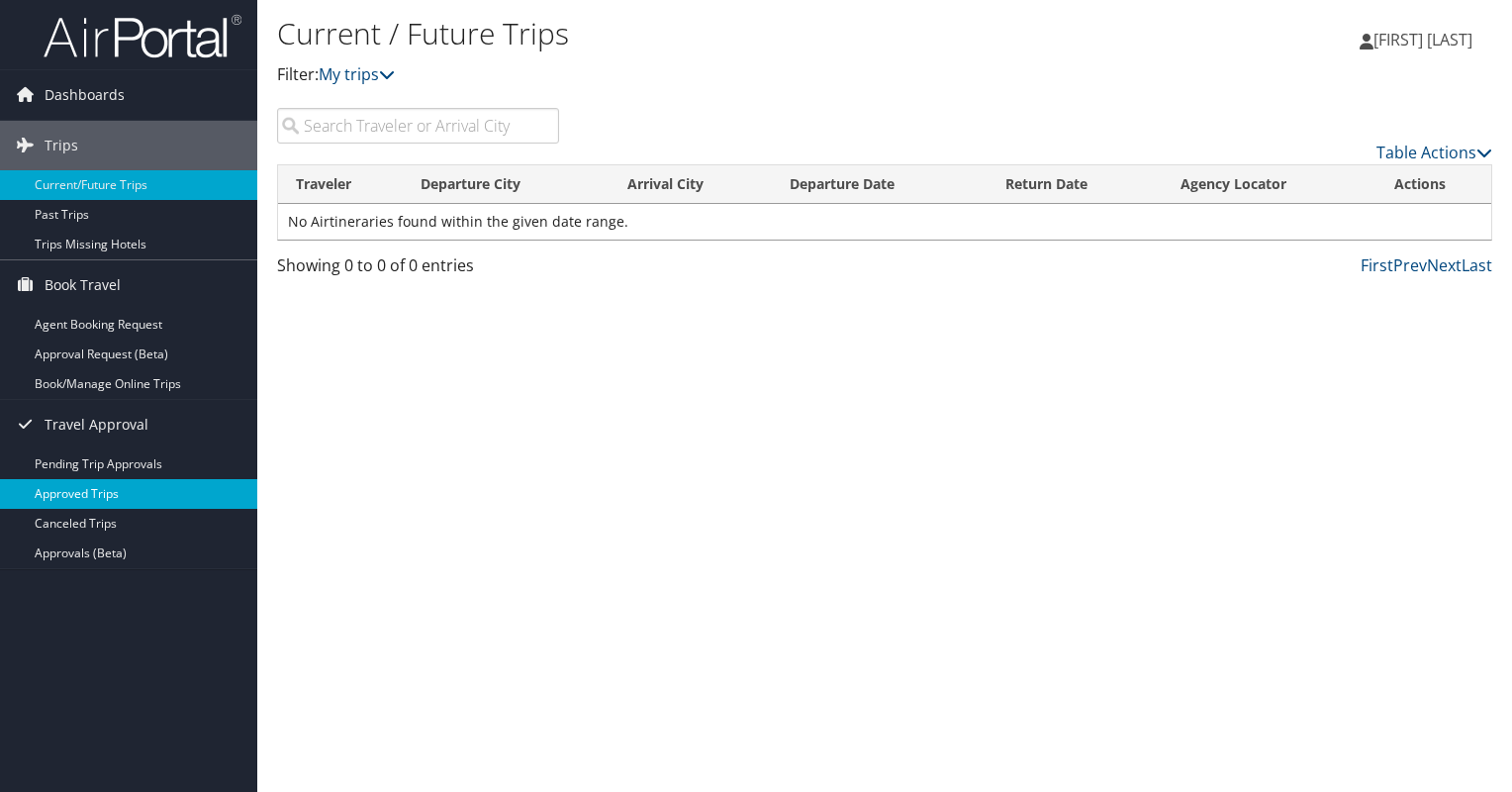 click on "Approved Trips" at bounding box center [129, 494] 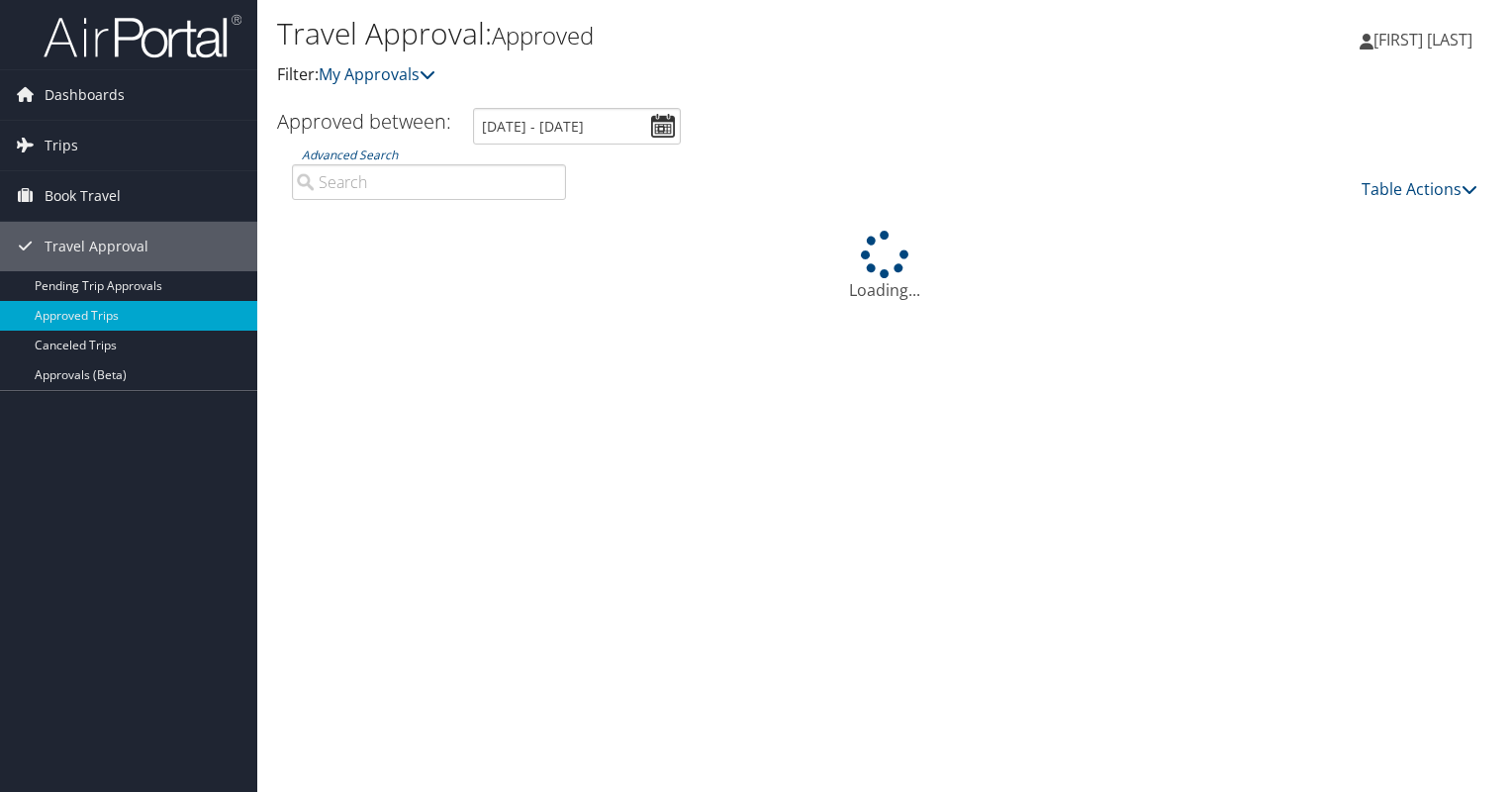 scroll, scrollTop: 0, scrollLeft: 0, axis: both 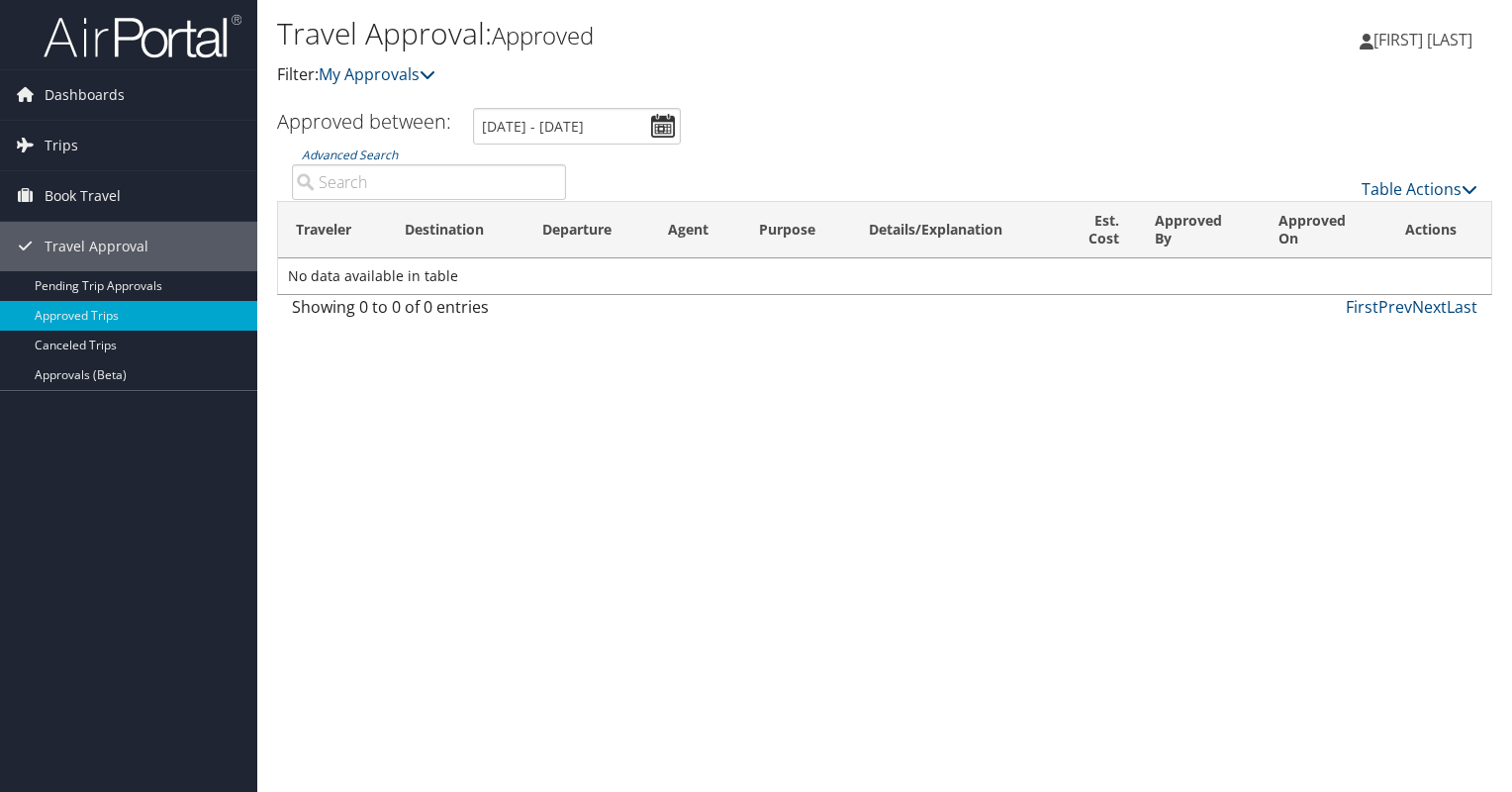 click on "[FIRST] [LAST]" at bounding box center (1423, 40) 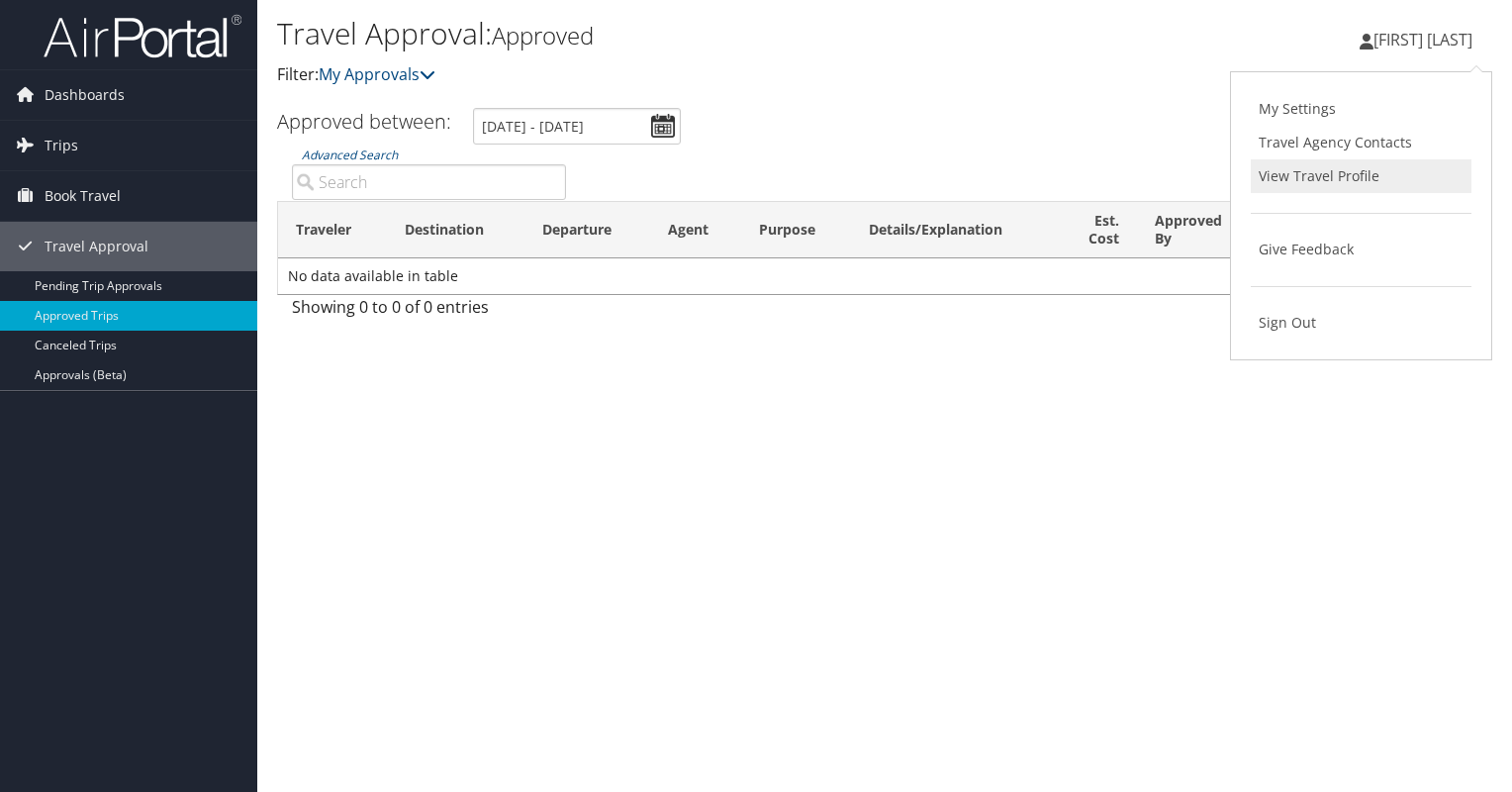 click on "View Travel Profile" at bounding box center [1361, 176] 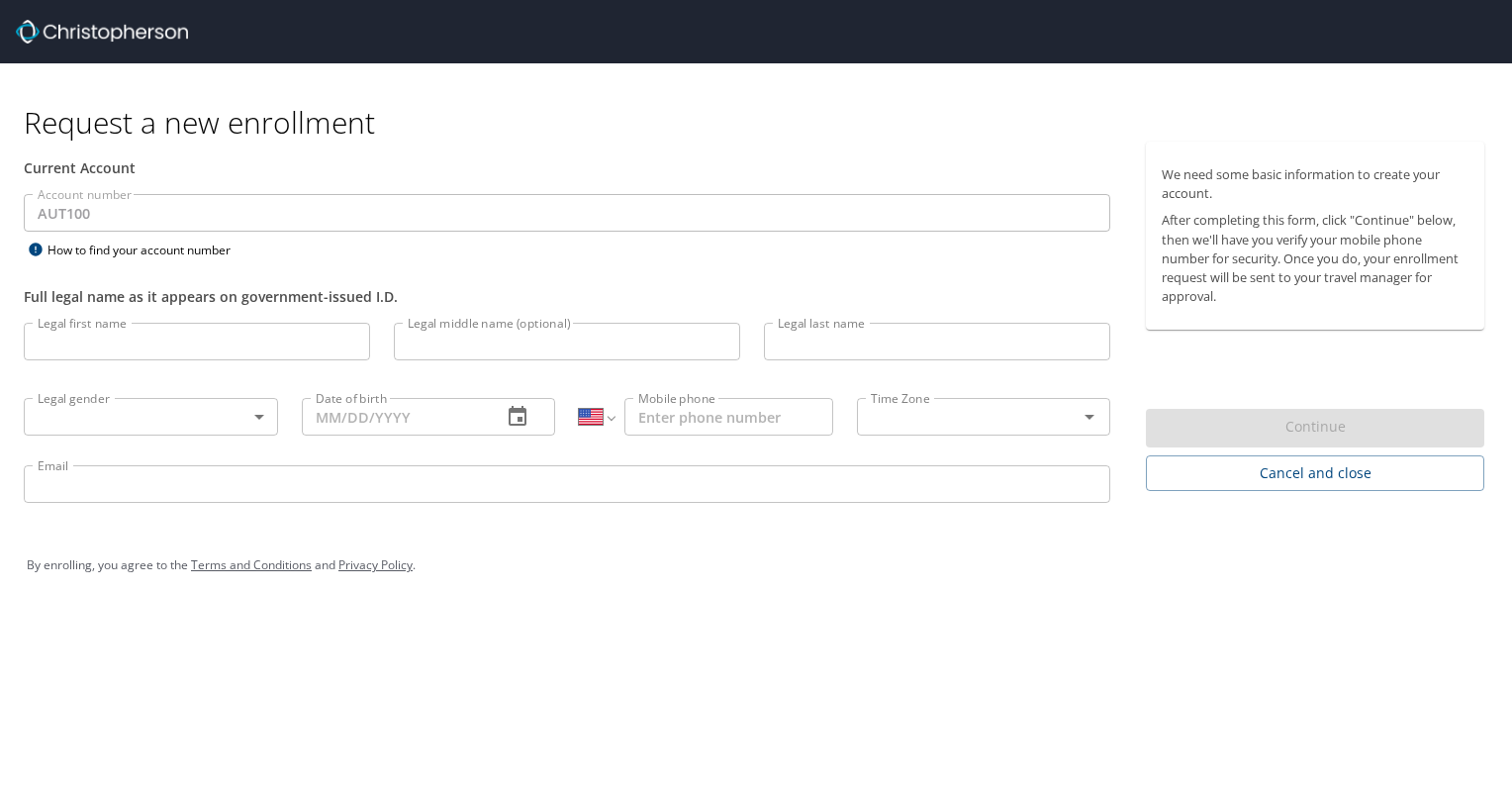 select on "US" 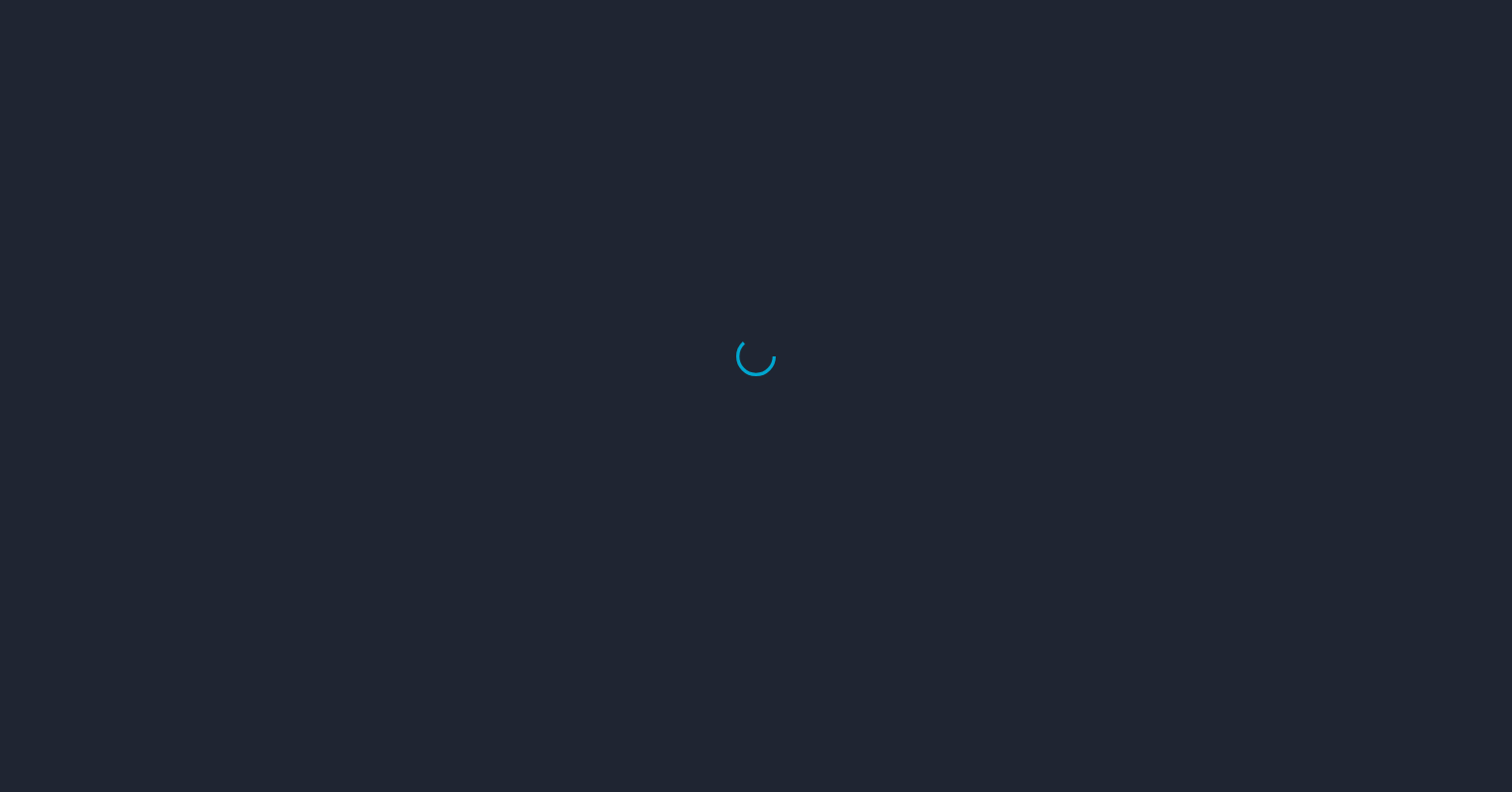 scroll, scrollTop: 0, scrollLeft: 0, axis: both 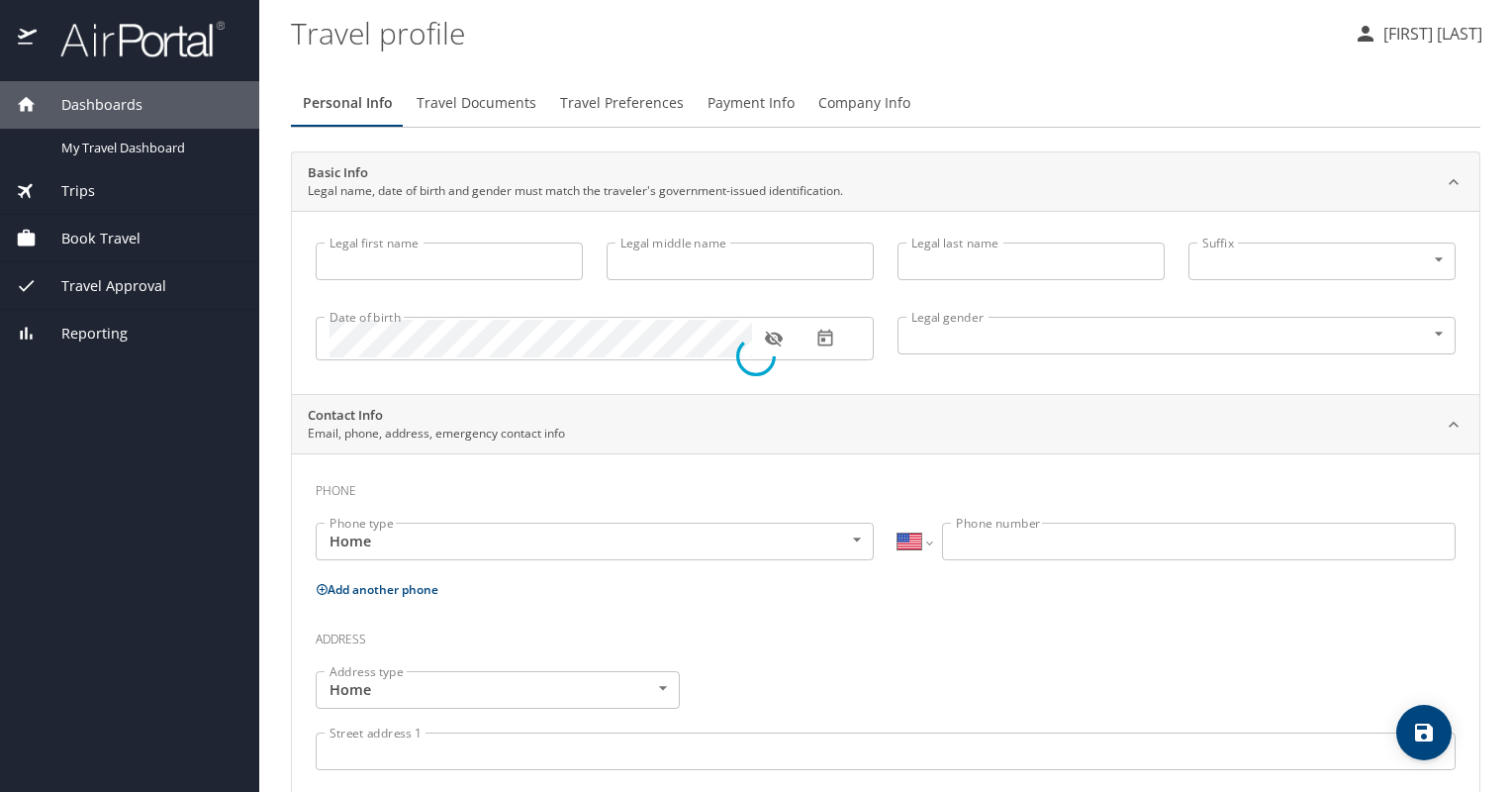 type on "Eder" 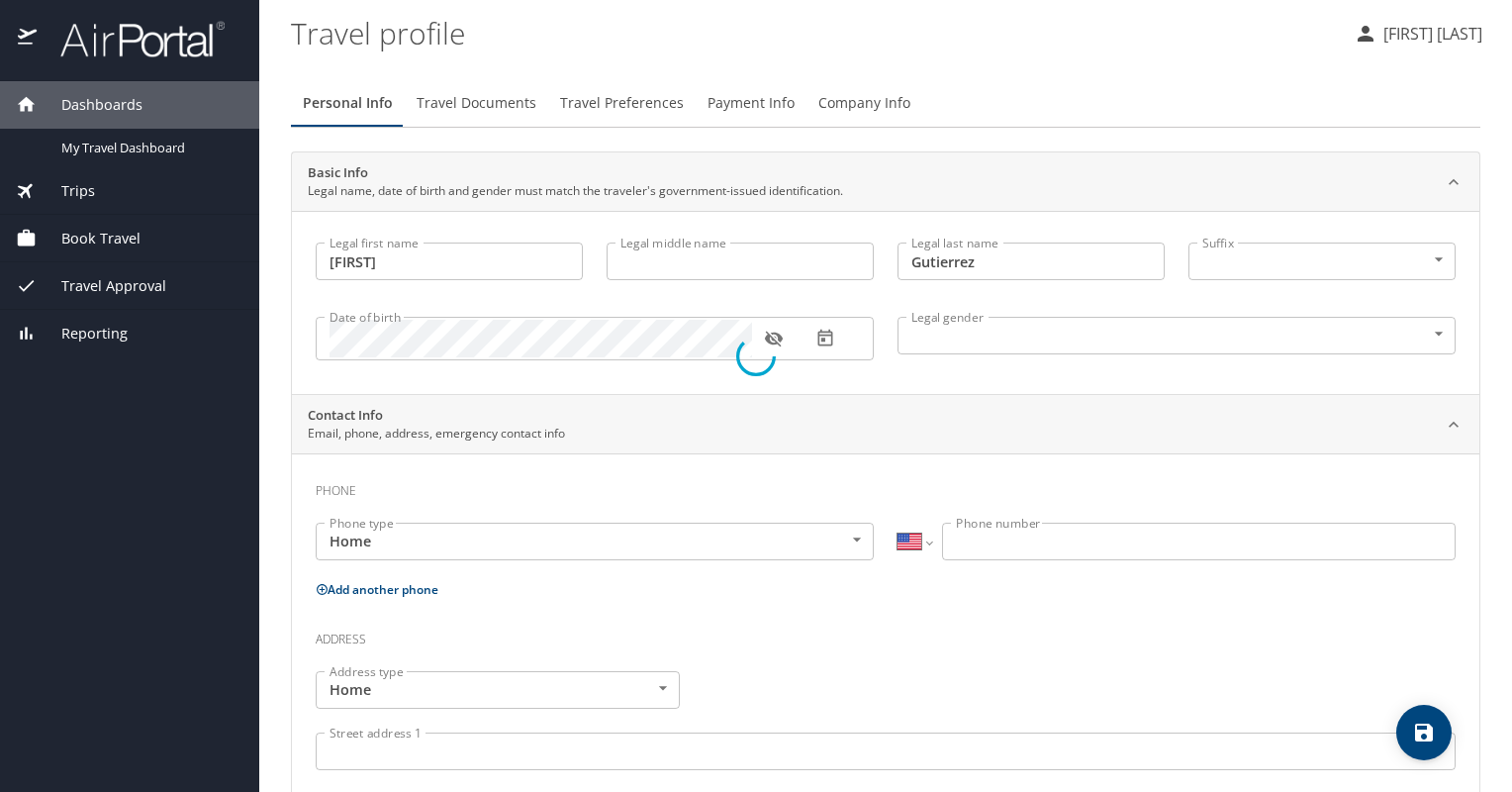 select on "MX" 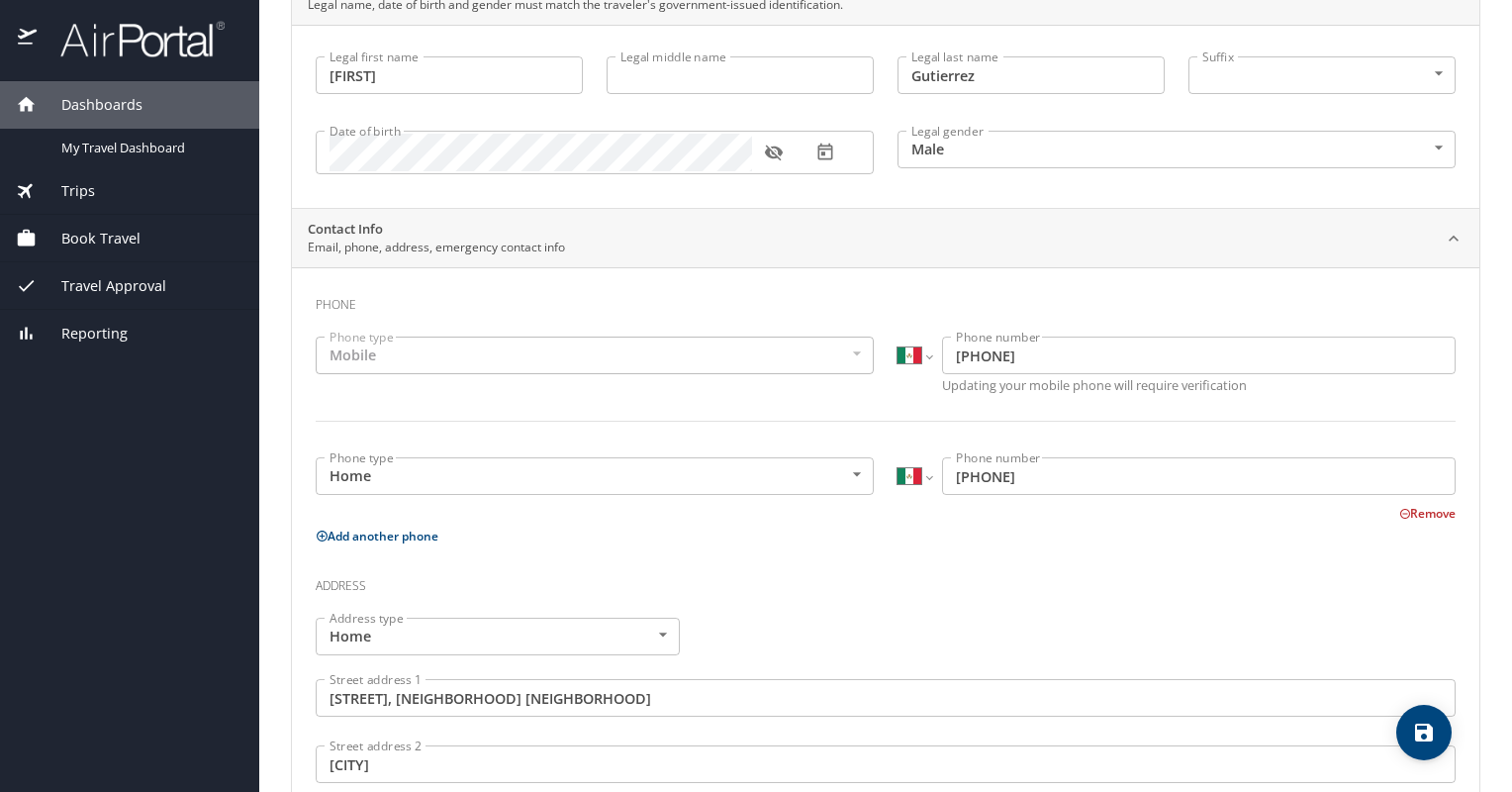scroll, scrollTop: 0, scrollLeft: 0, axis: both 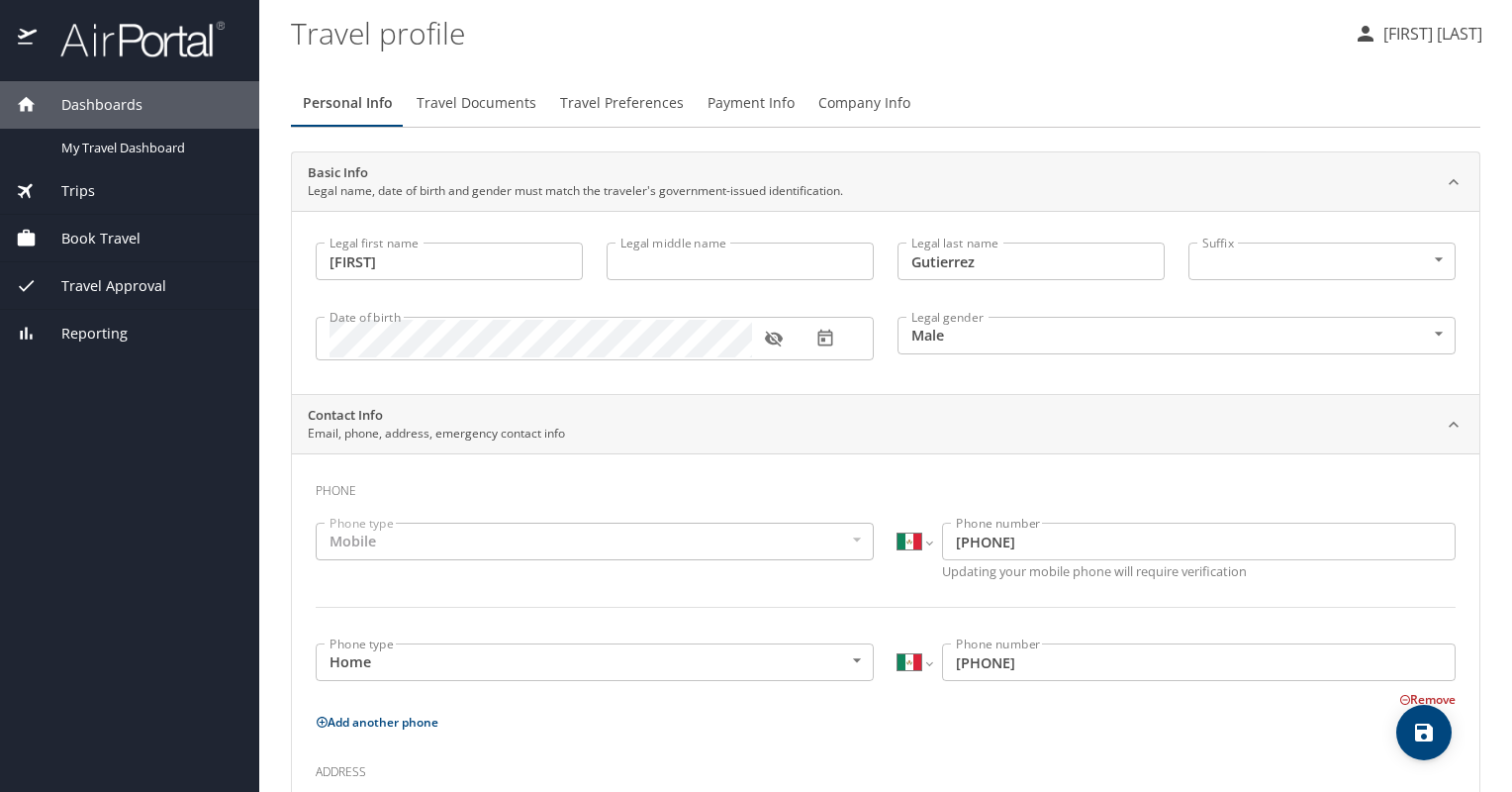click on "Travel Documents" at bounding box center (476, 103) 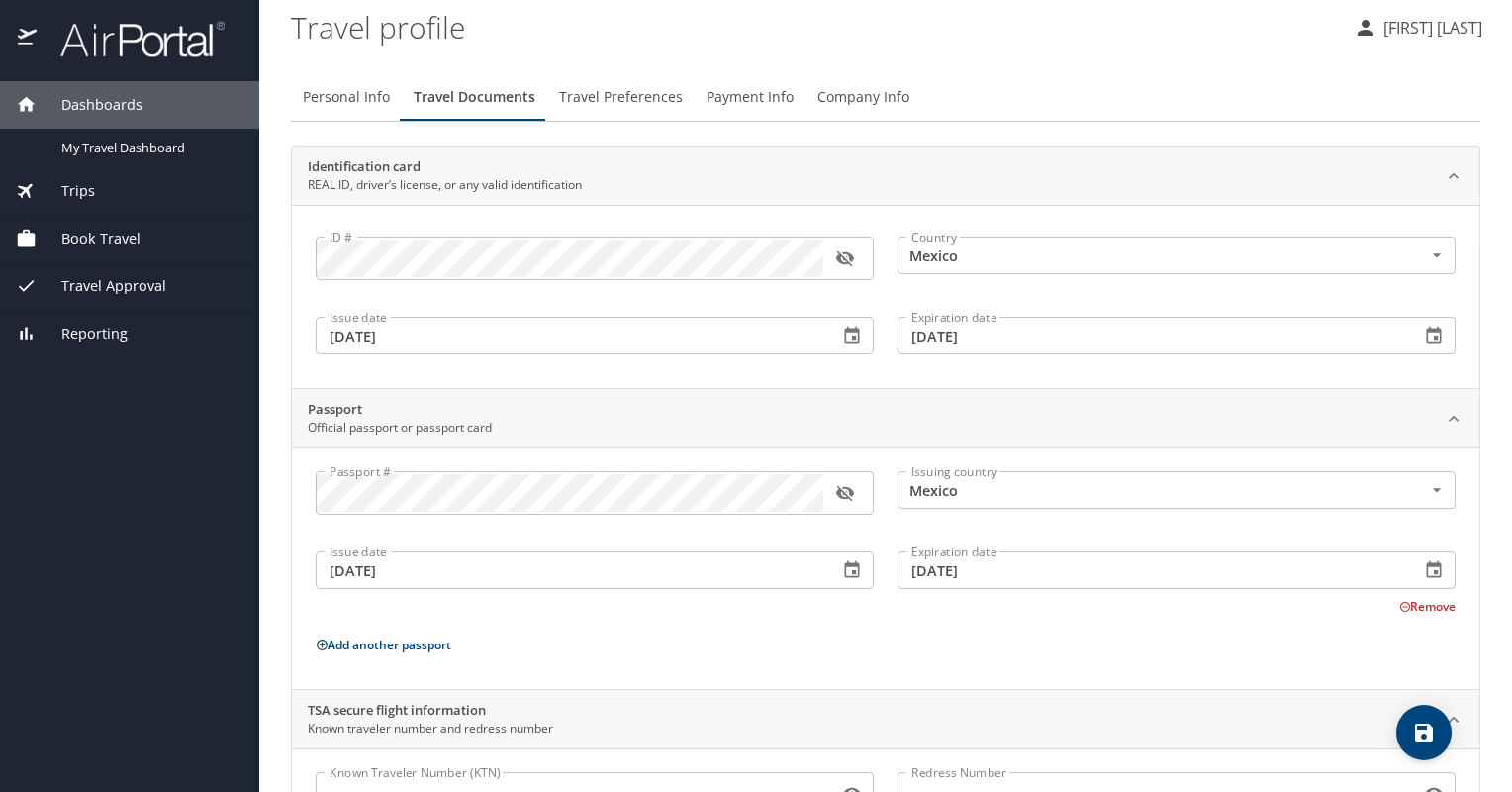 scroll, scrollTop: 0, scrollLeft: 0, axis: both 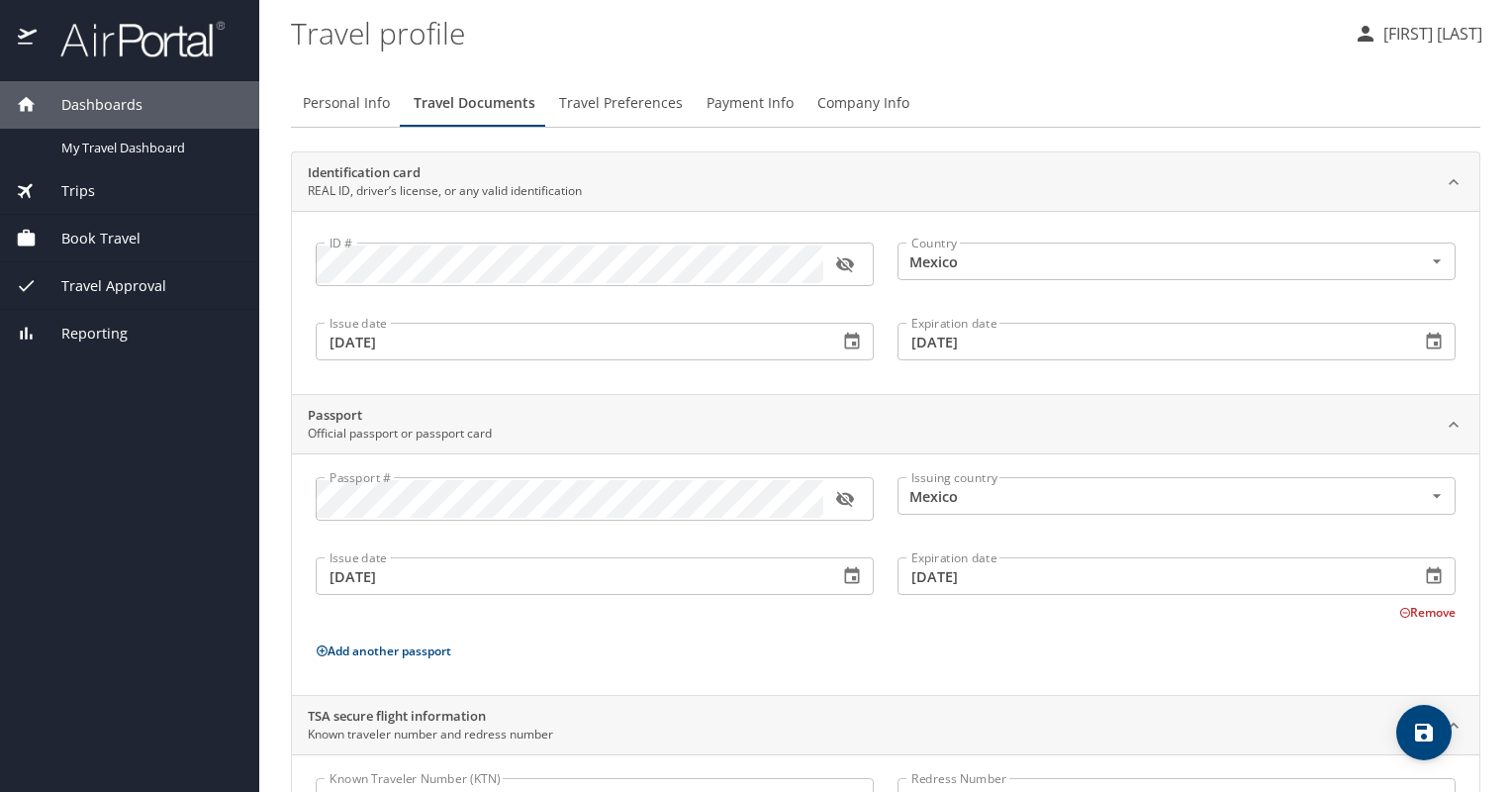click on "Travel Preferences" at bounding box center [620, 103] 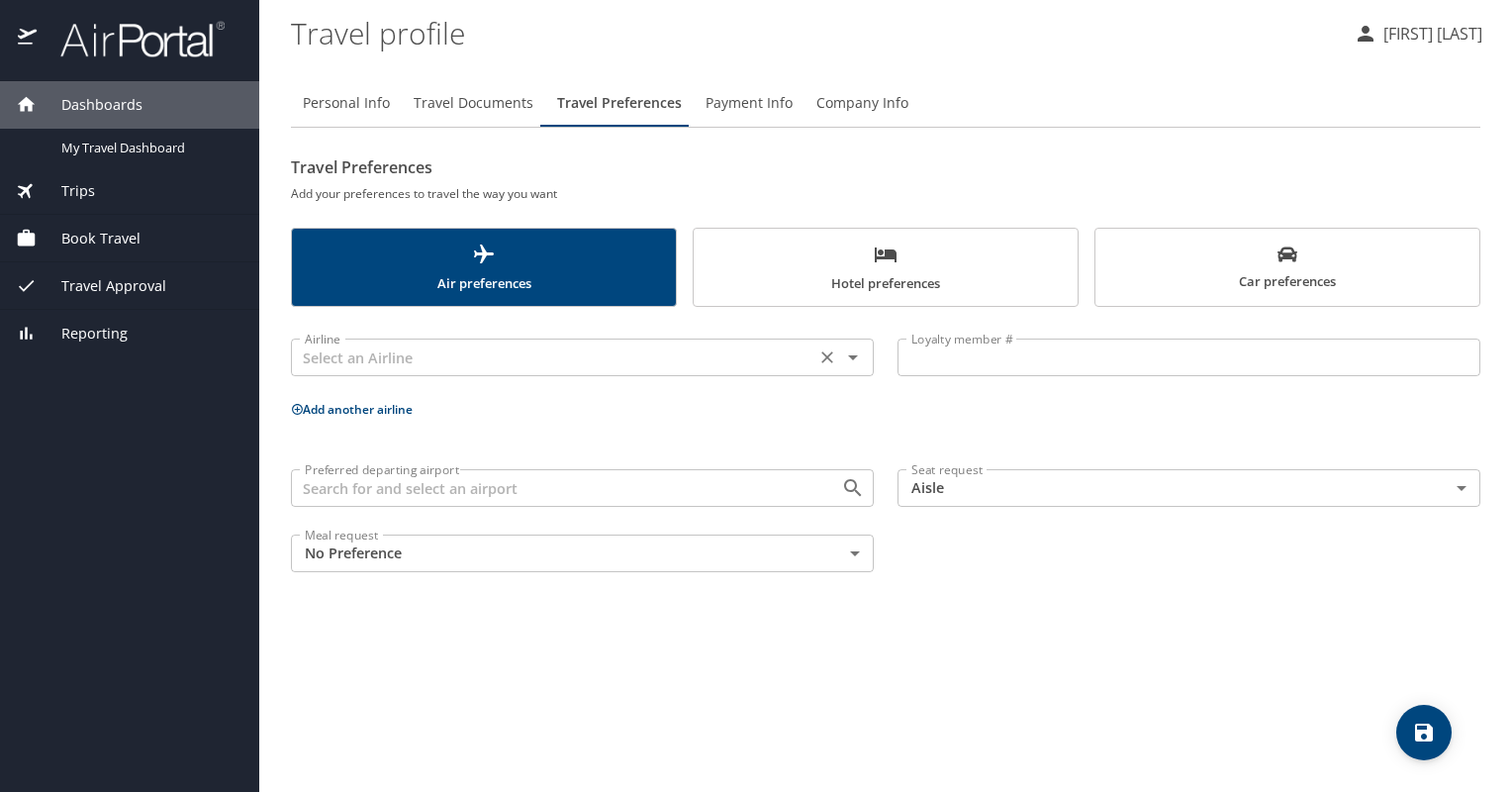 click 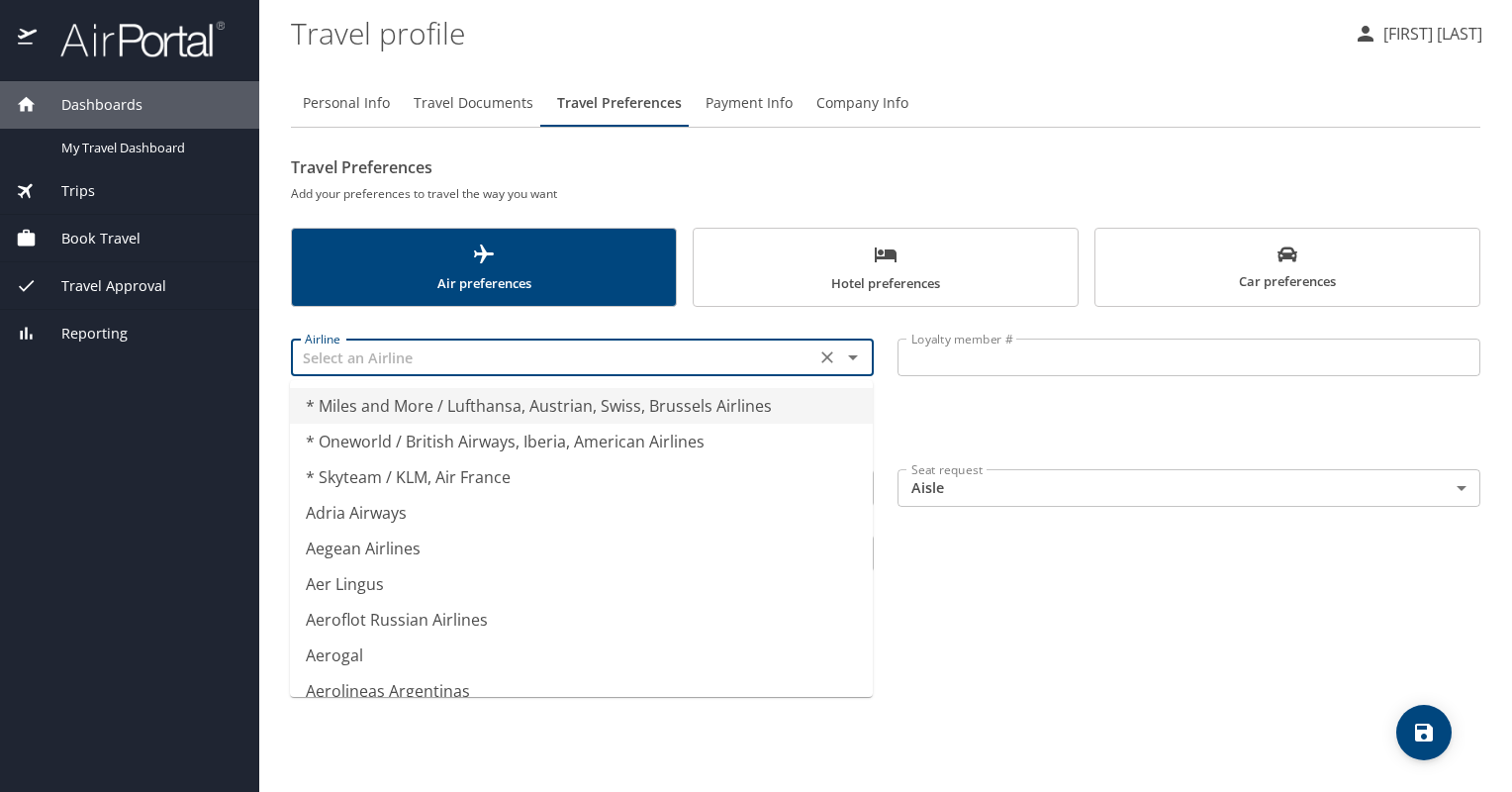 type on "* Miles and More / Lufthansa, Austrian, Swiss, Brussels Airlines" 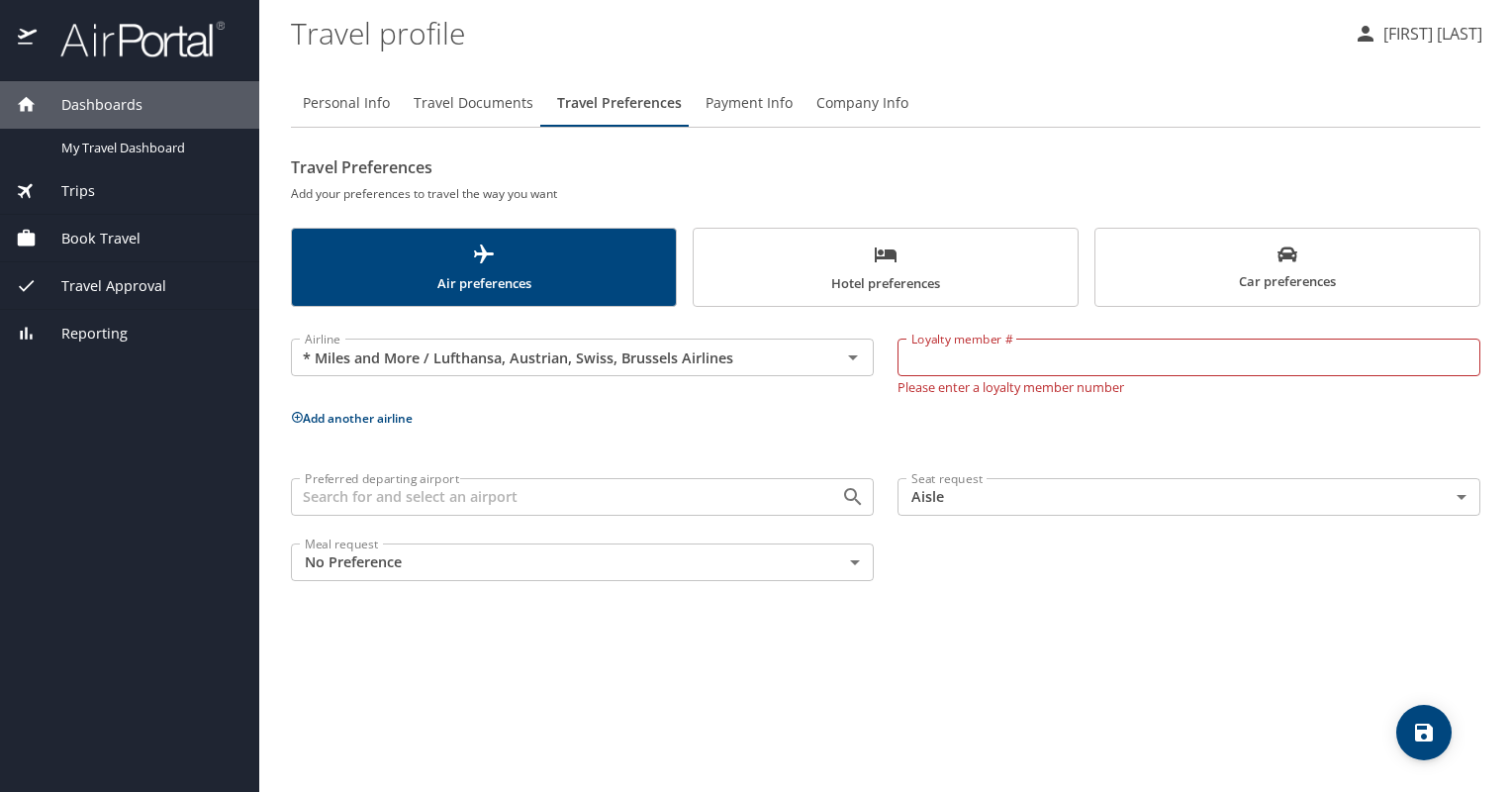 click on "Personal Info Travel Documents Travel Preferences Payment Info Company Info Travel Preferences Add your preferences to travel the way you want Air preferences Hotel preferences Car preferences Airline * Miles and More / Lufthansa, Austrian, Swiss, Brussels Airlines Airline   Loyalty member # Loyalty member # Please enter a loyalty member number  Add another airline Preferred departing airport Preferred departing airport   Seat request Aisle Aisle Seat request   Meal request No Preference NotApplicable Meal request" at bounding box center [886, 428] 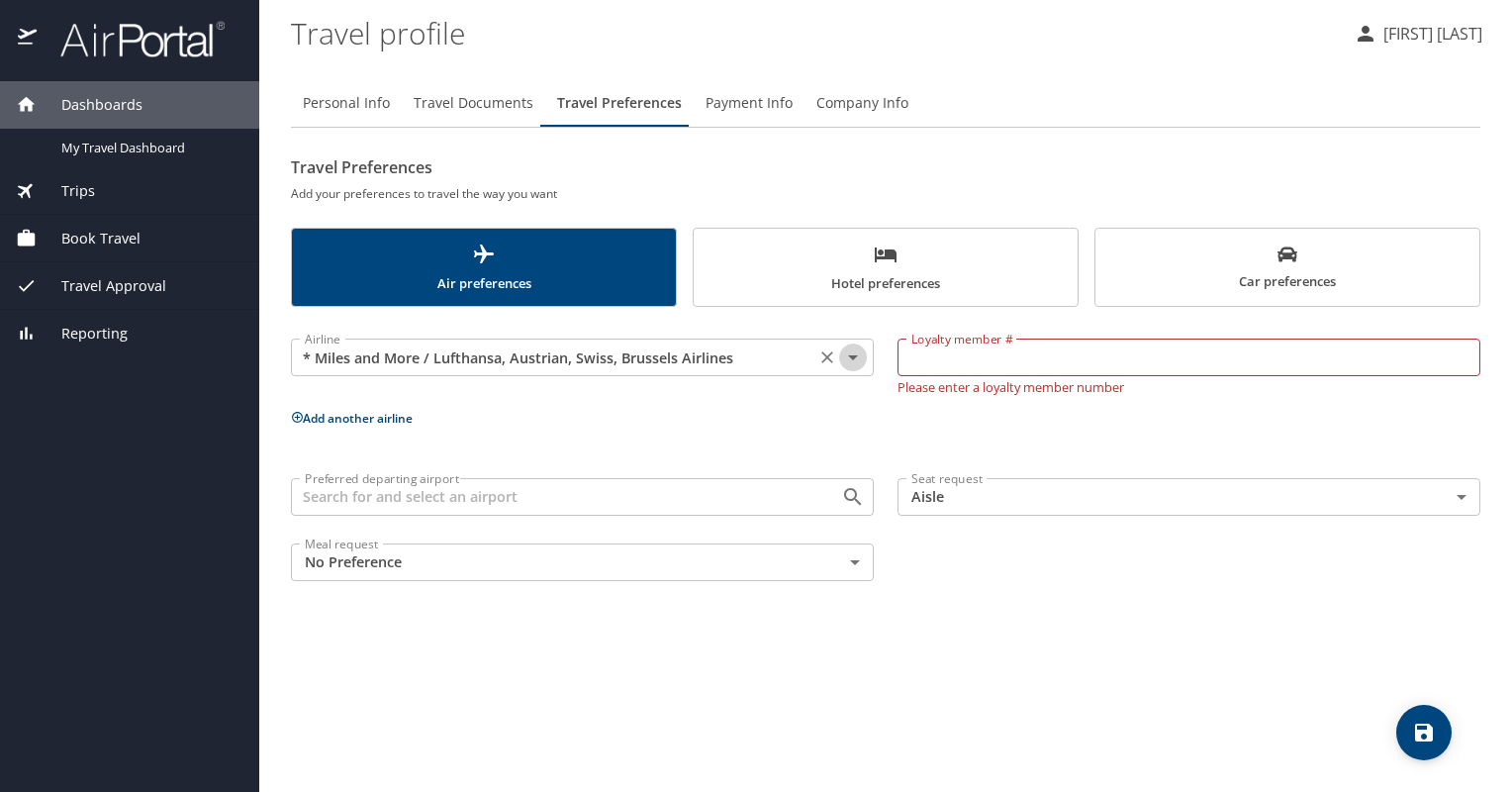 click 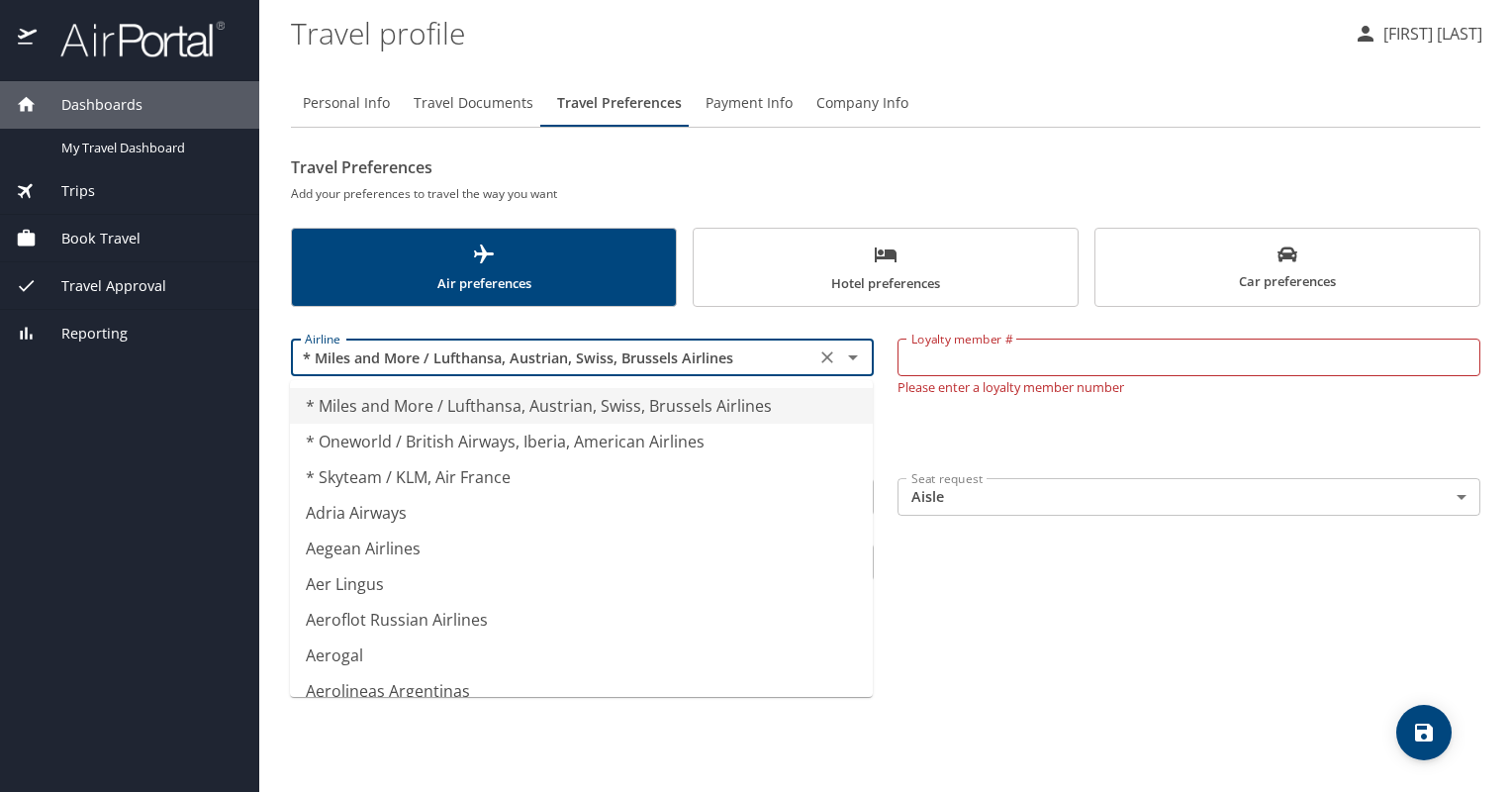 click 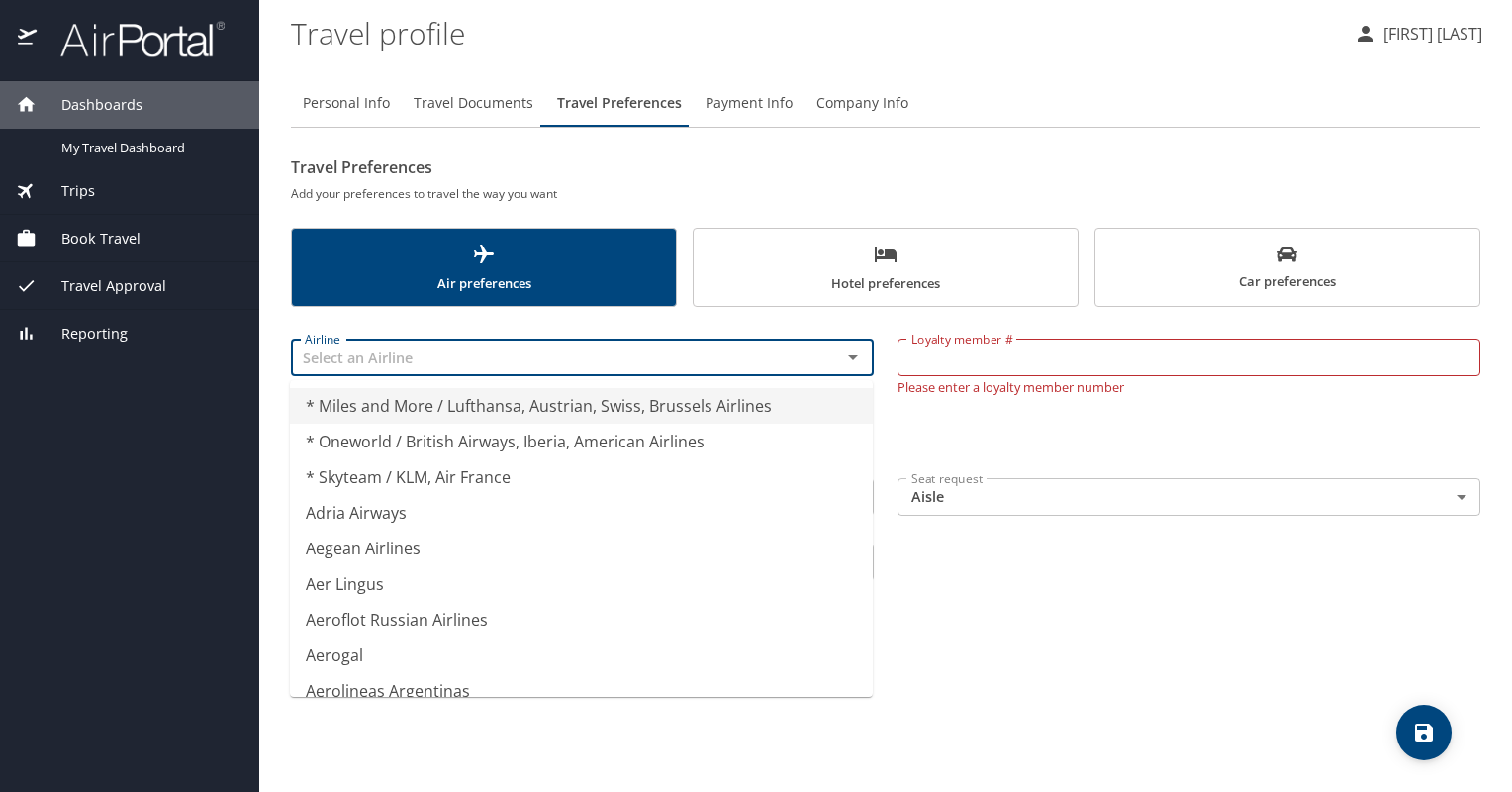 type on "* Miles and More / Lufthansa, Austrian, Swiss, Brussels Airlines" 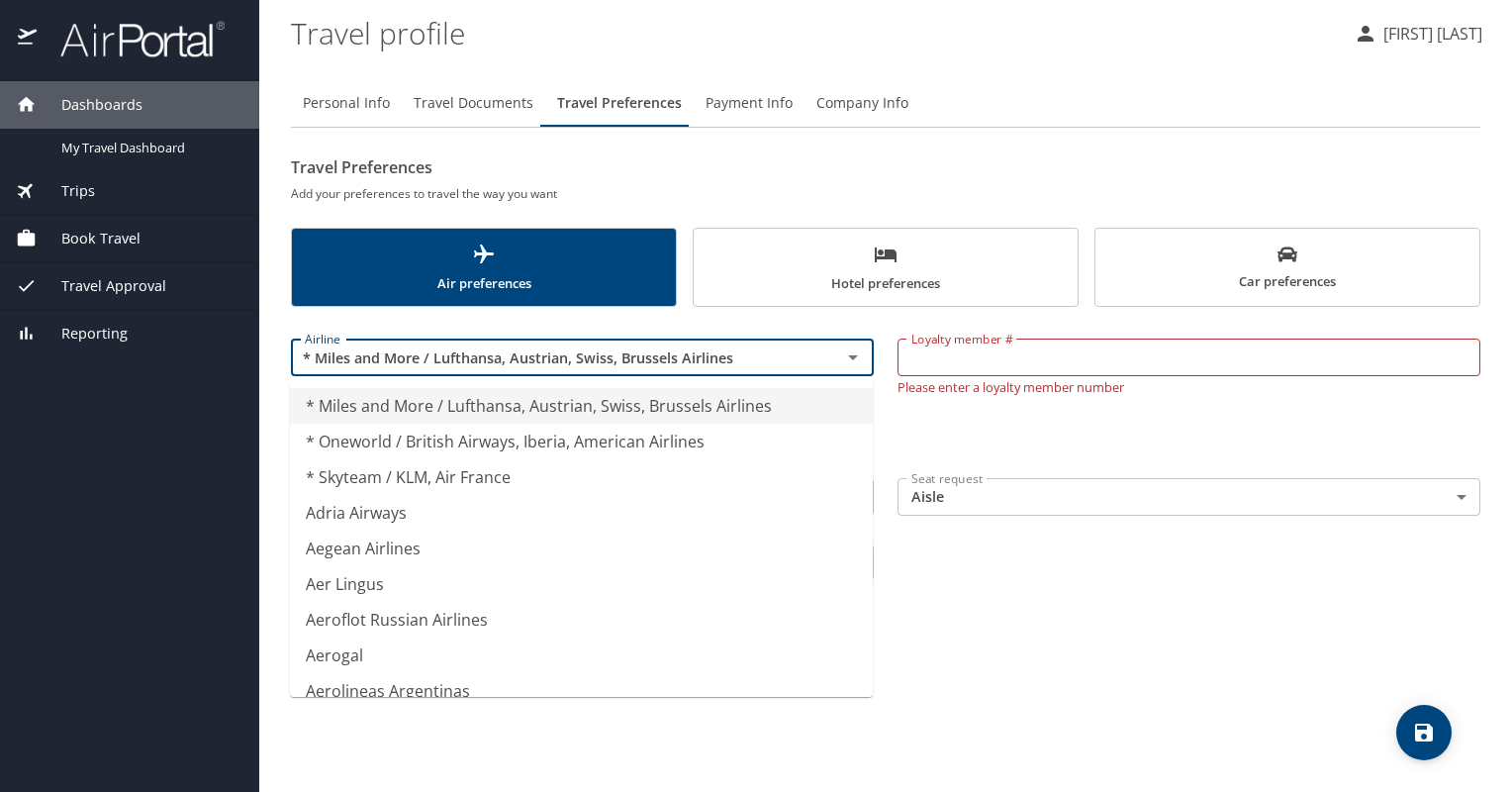click on "Preferred departing airport Preferred departing airport   Seat request Aisle Aisle Seat request   Meal request No Preference NotApplicable Meal request" at bounding box center [886, 530] 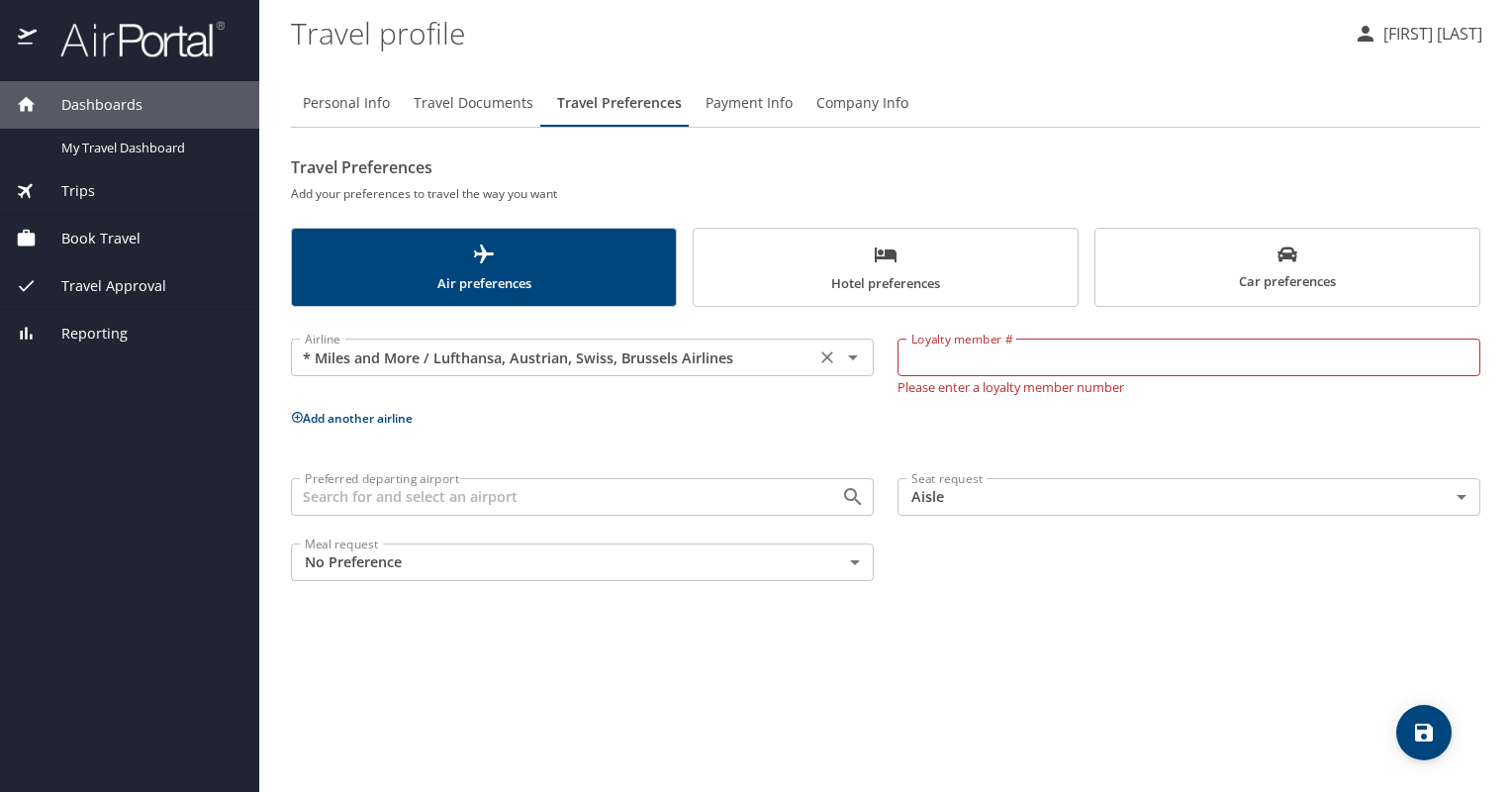 click 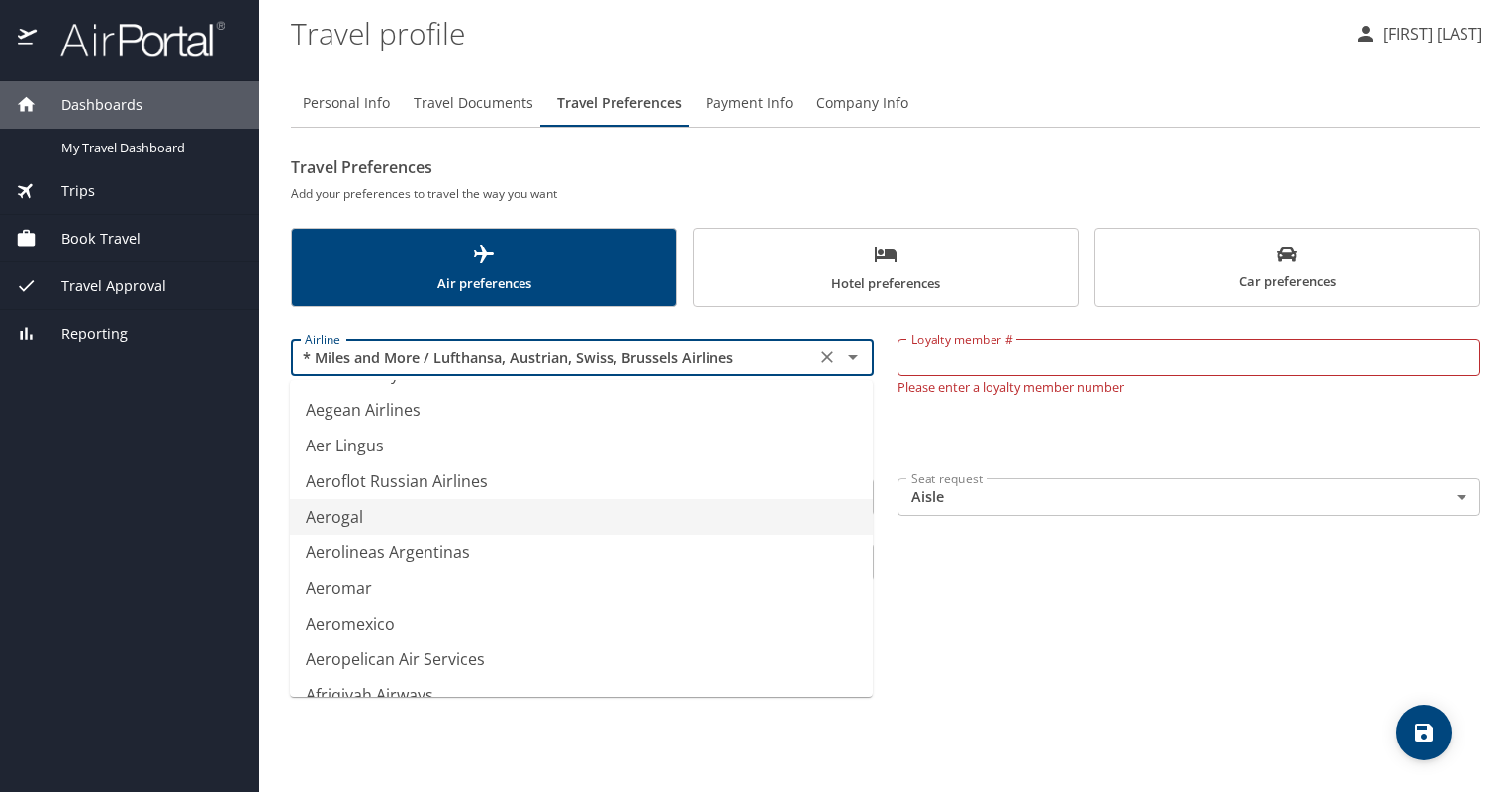 scroll, scrollTop: 0, scrollLeft: 0, axis: both 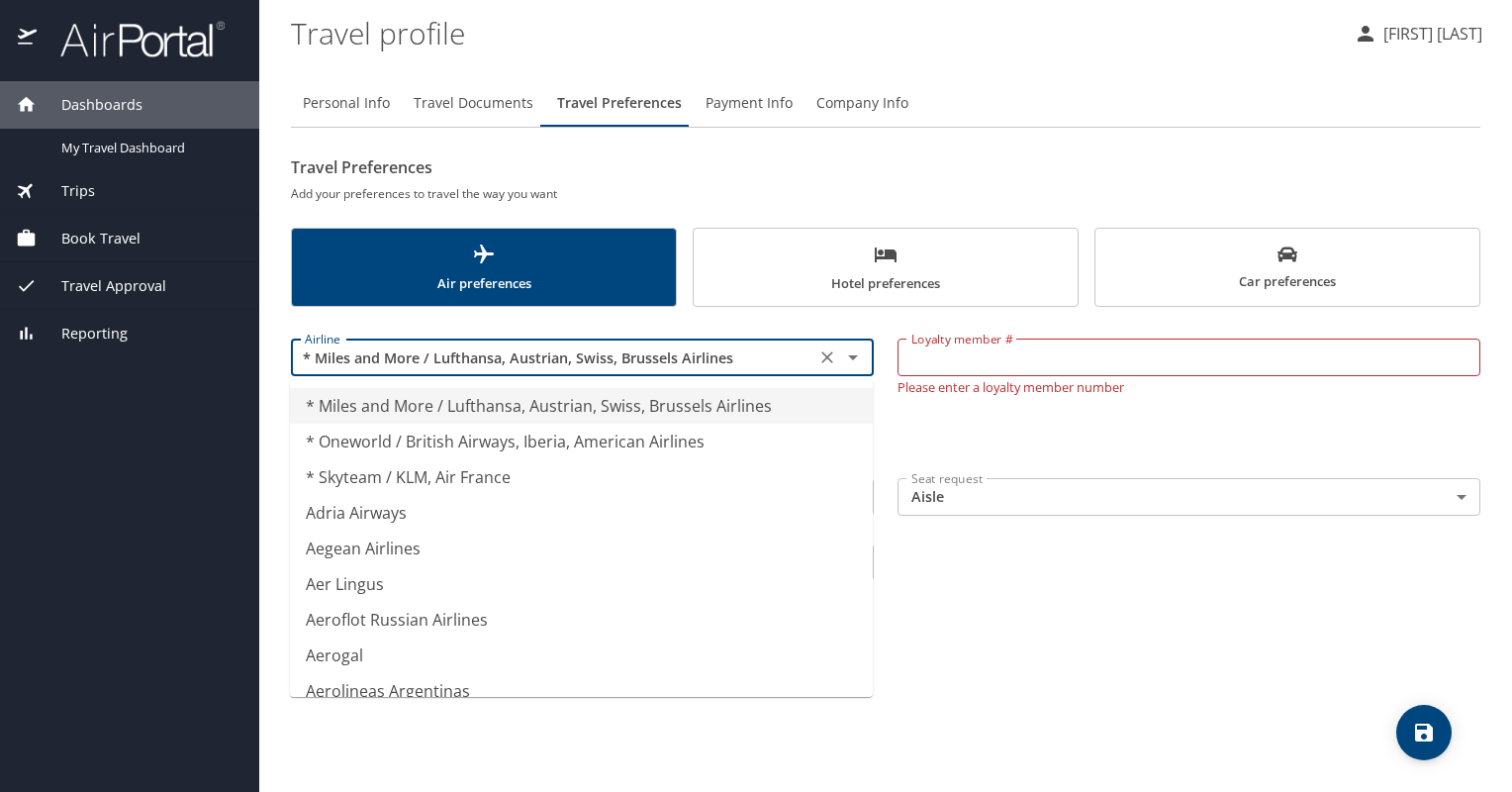 click on "Personal Info Travel Documents Travel Preferences Payment Info Company Info Travel Preferences Add your preferences to travel the way you want Air preferences Hotel preferences Car preferences Airline * Miles and More / Lufthansa, Austrian, Swiss, Brussels Airlines Airline   Loyalty member # Loyalty member # Please enter a loyalty member number  Add another airline Preferred departing airport Preferred departing airport   Seat request Aisle Aisle Seat request   Meal request No Preference NotApplicable Meal request" at bounding box center [886, 428] 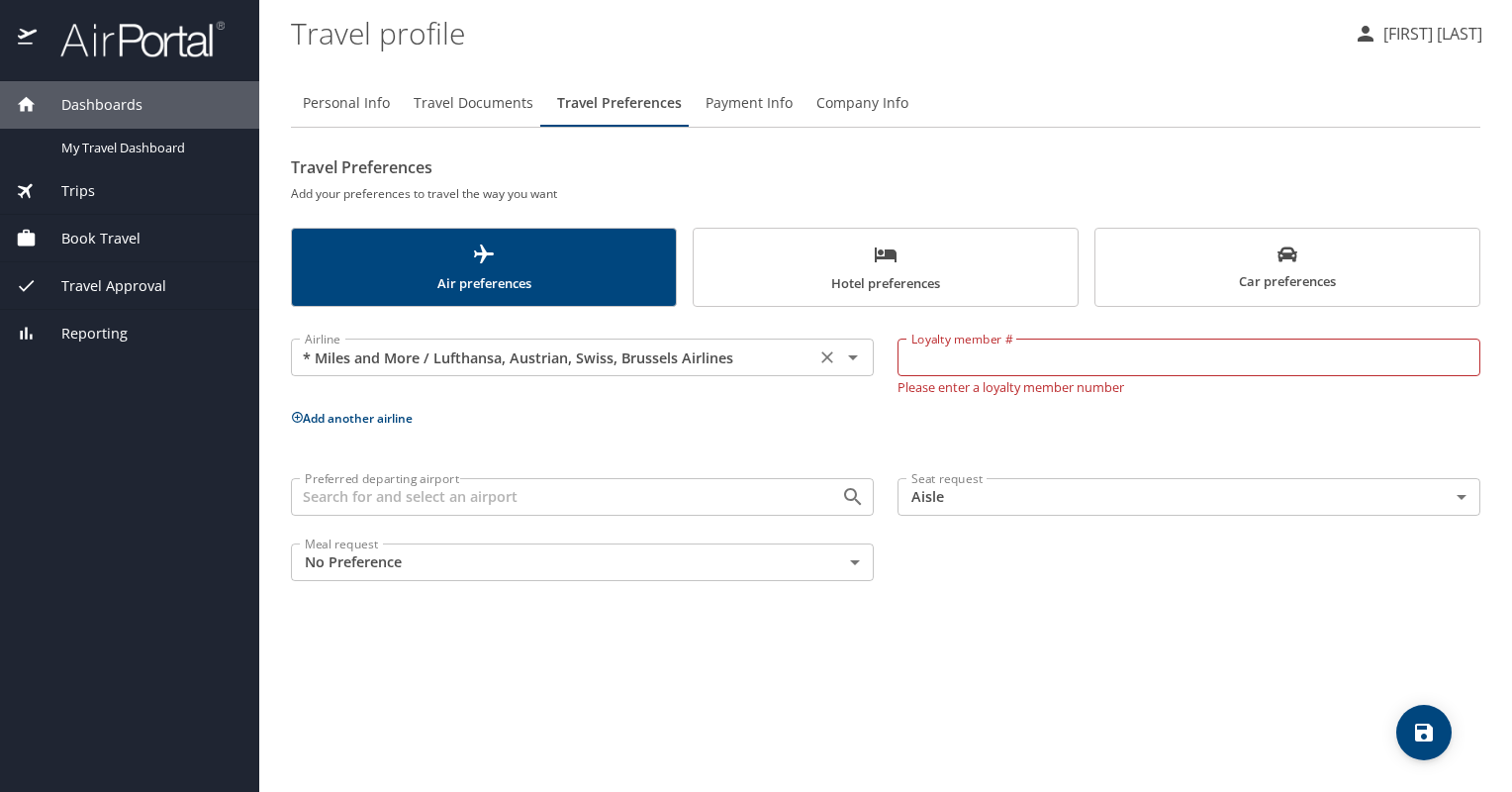 click 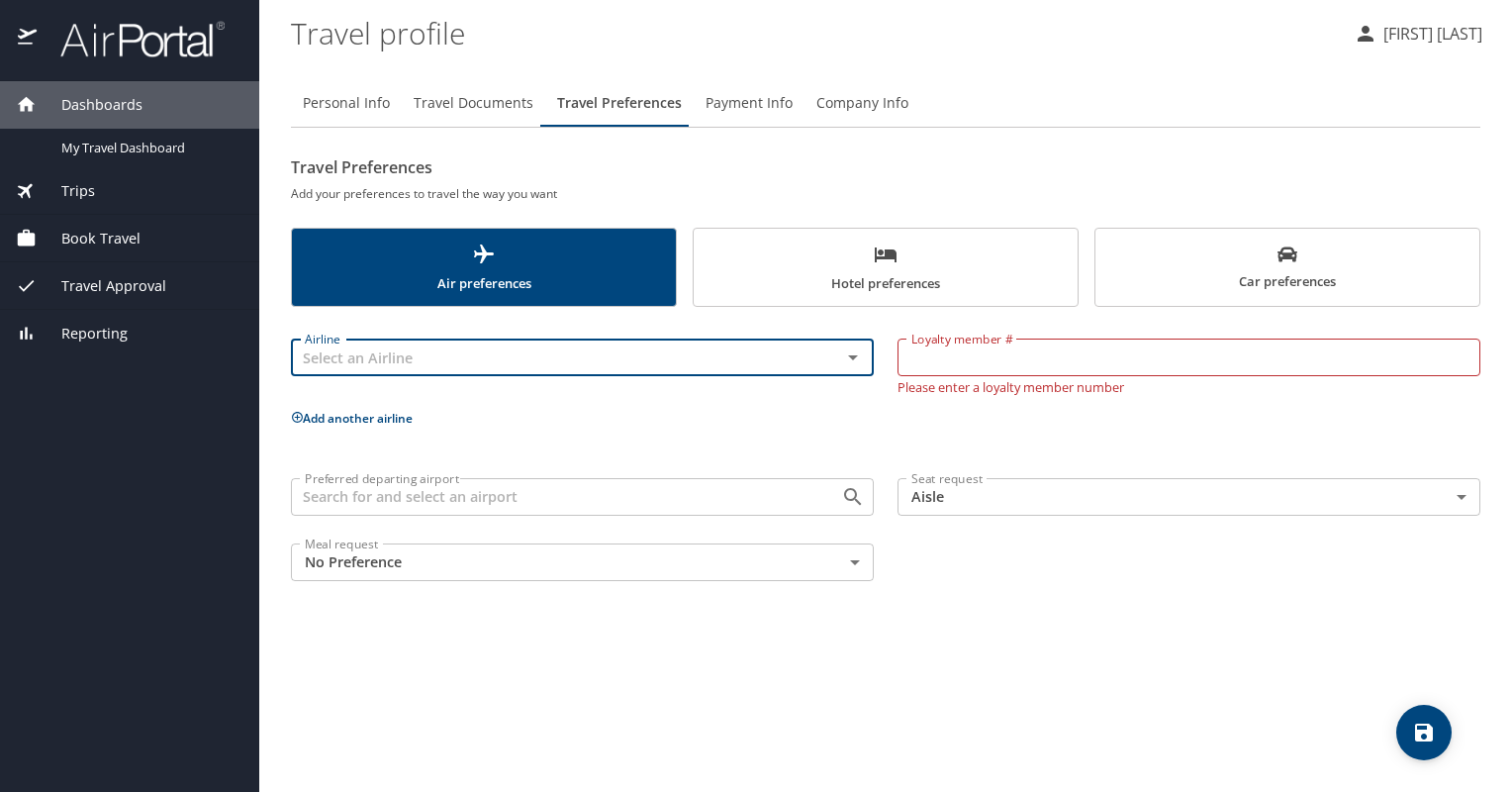 click on "Personal Info Travel Documents Travel Preferences Payment Info Company Info Travel Preferences Add your preferences to travel the way you want Air preferences Hotel preferences Car preferences Airline Airline   Loyalty member # Loyalty member # Please enter a loyalty member number  Add another airline Preferred departing airport Preferred departing airport   Seat request Aisle Aisle Seat request   Meal request No Preference NotApplicable Meal request" at bounding box center [886, 428] 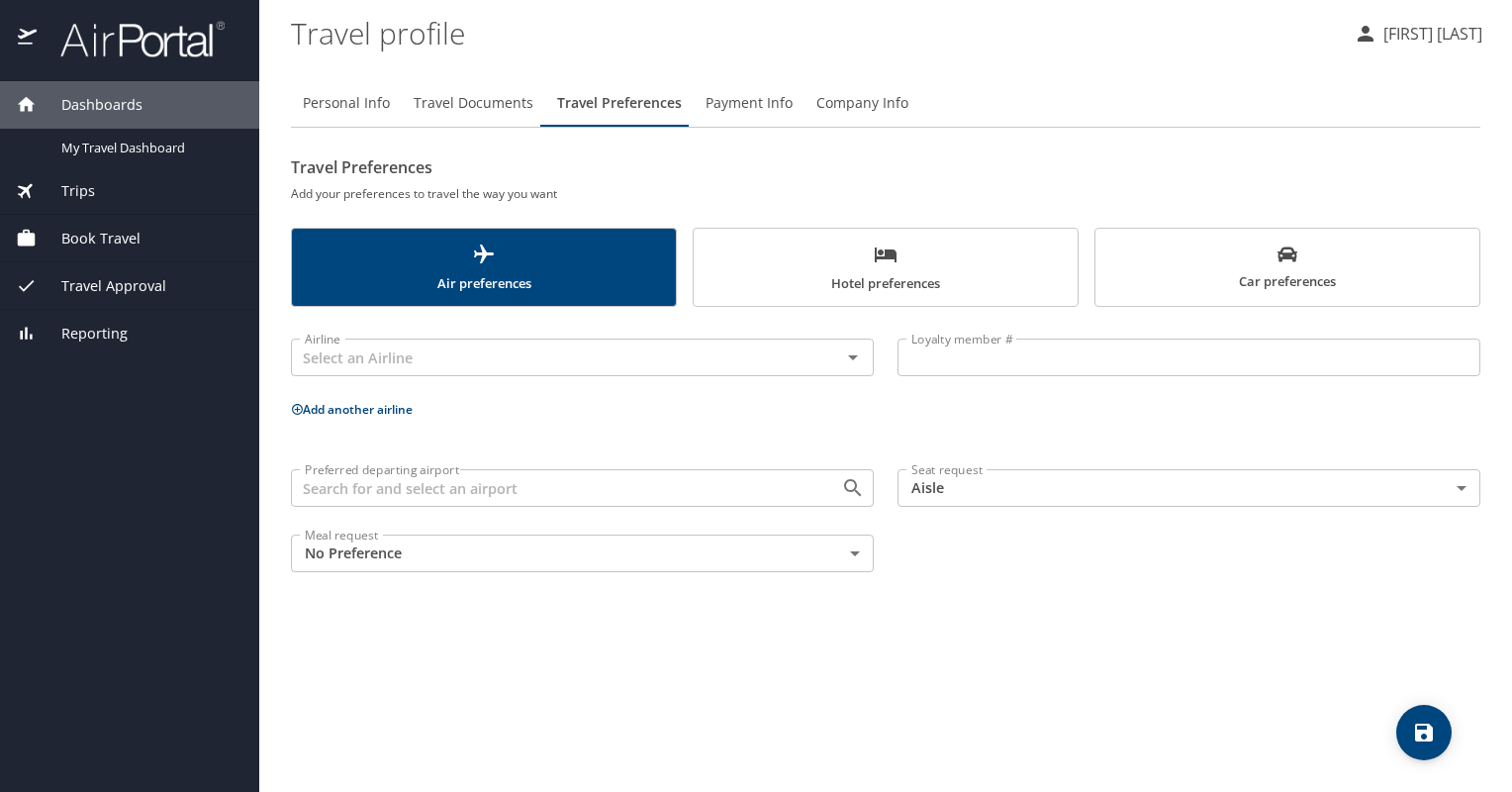 click on "Travel Documents" at bounding box center (473, 103) 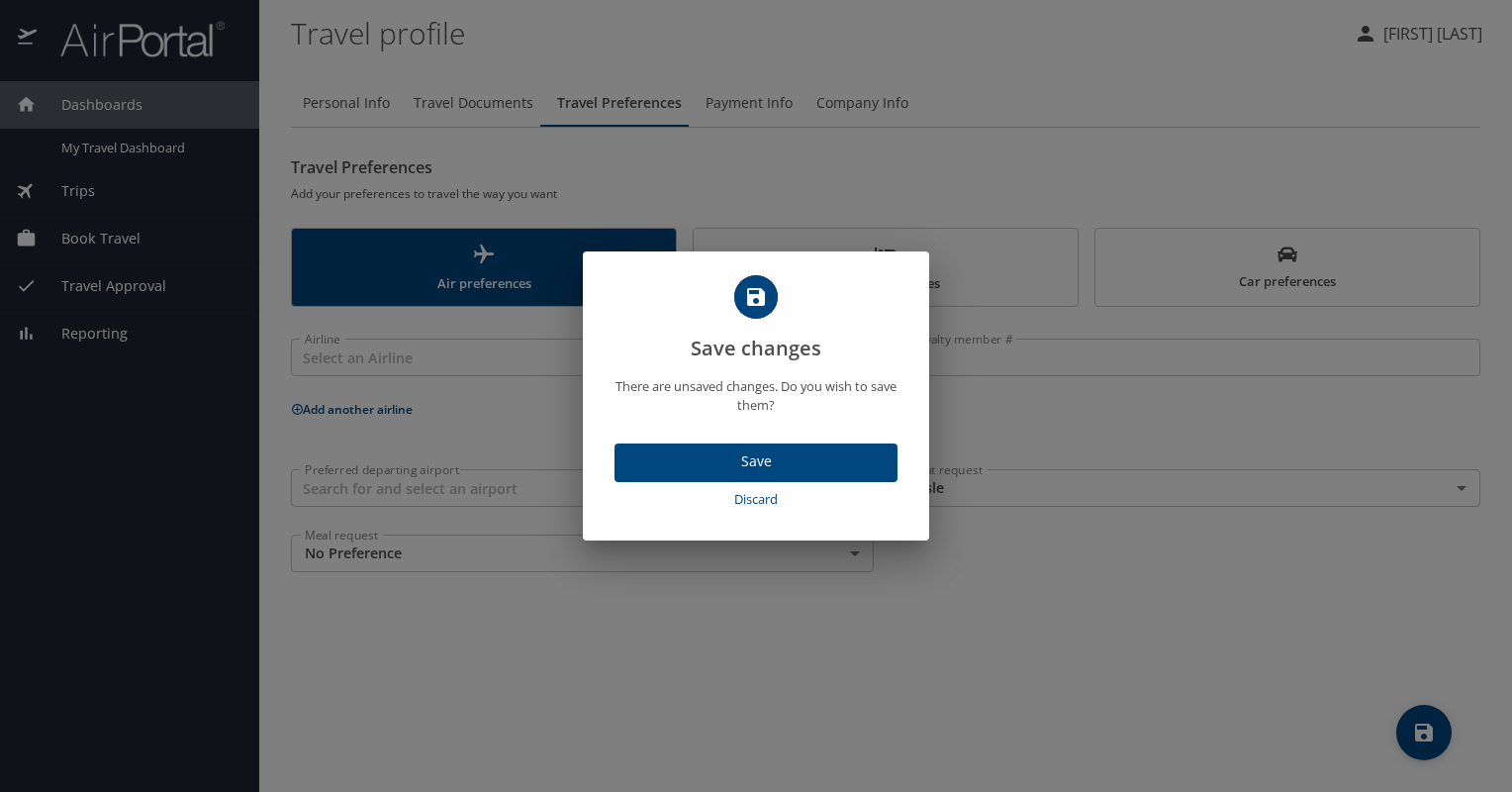 click on "Discard" at bounding box center [756, 499] 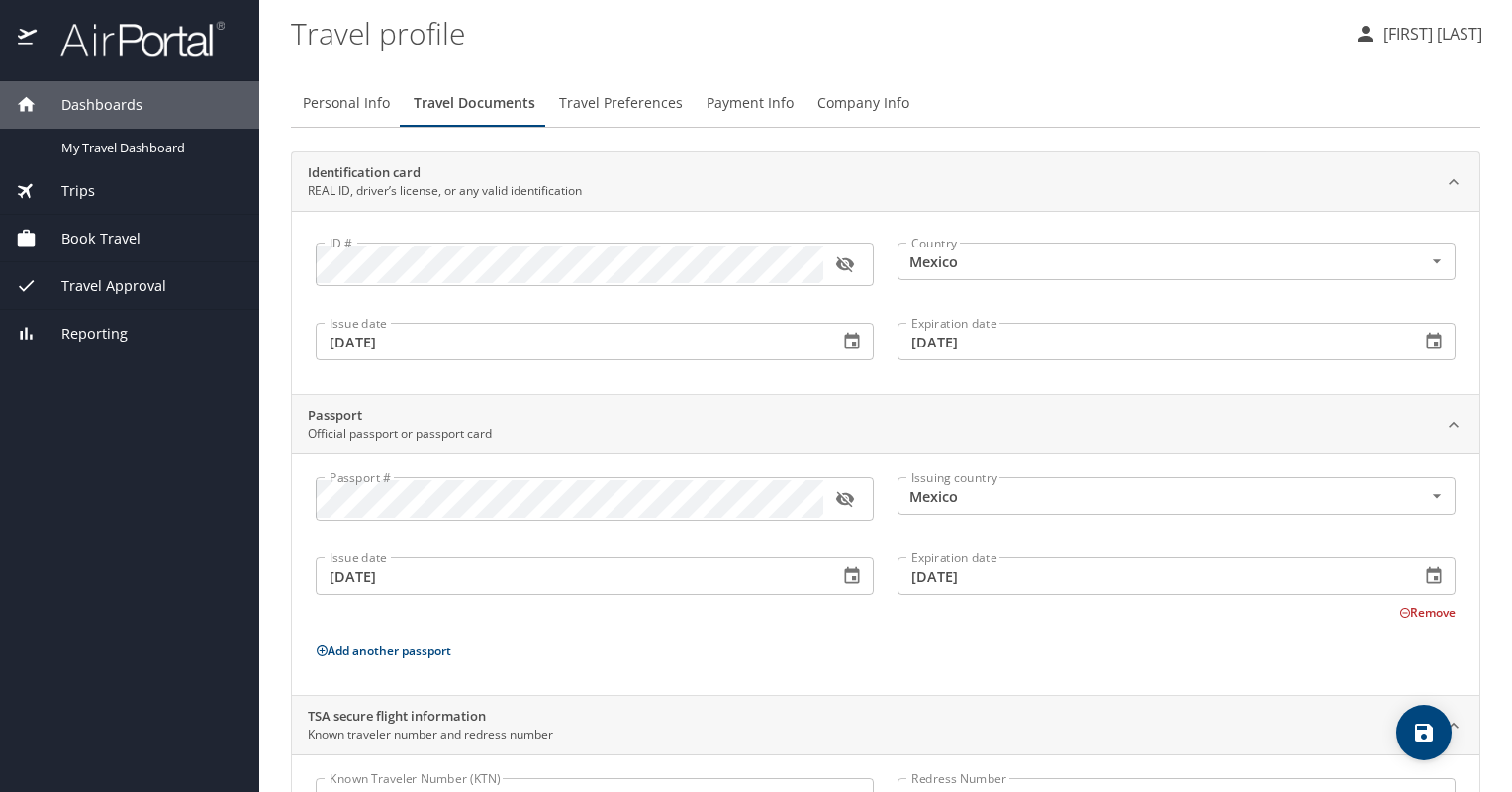 click on "Travel Preferences" at bounding box center [620, 103] 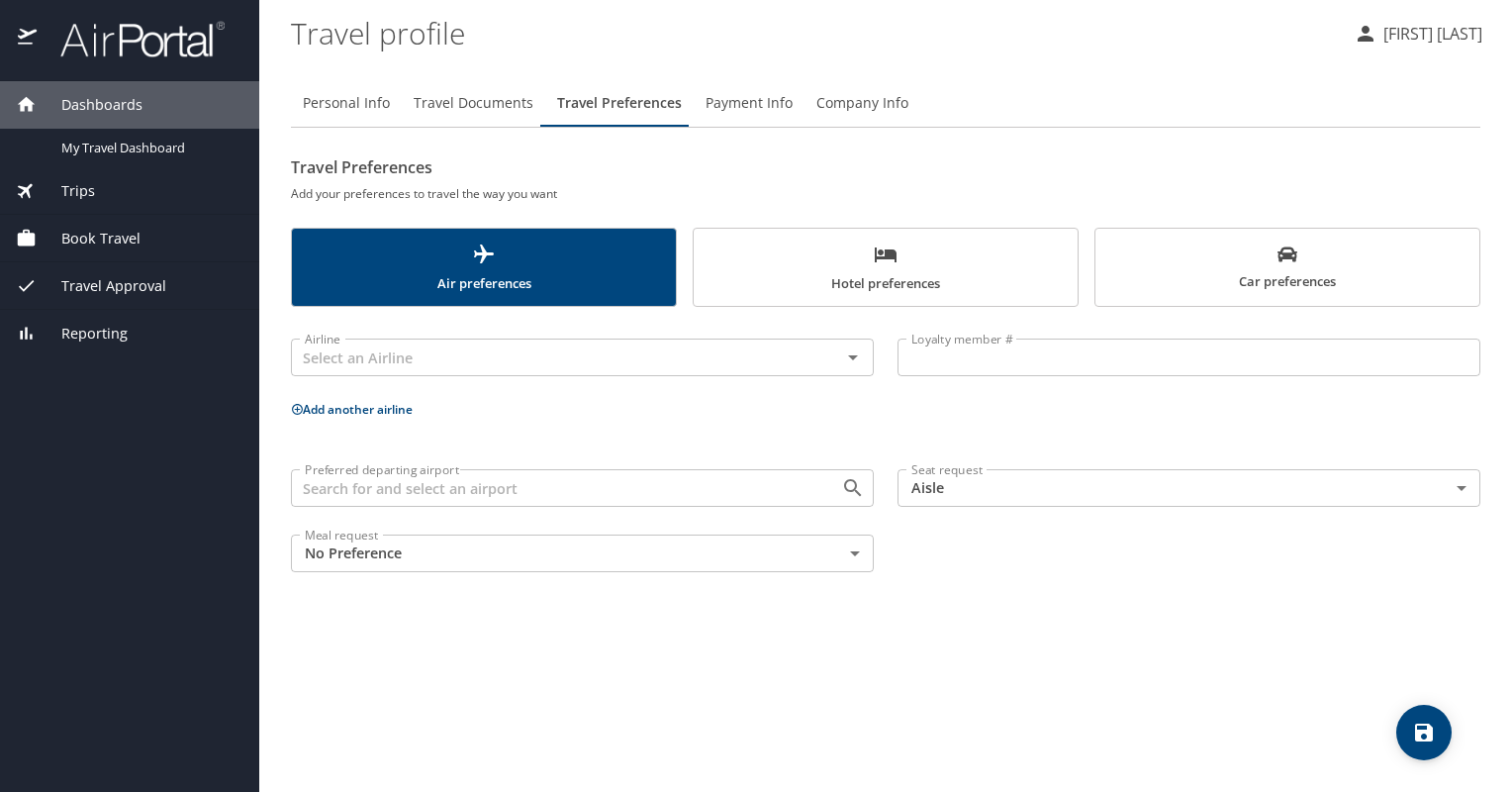 click on "Payment Info" at bounding box center (749, 103) 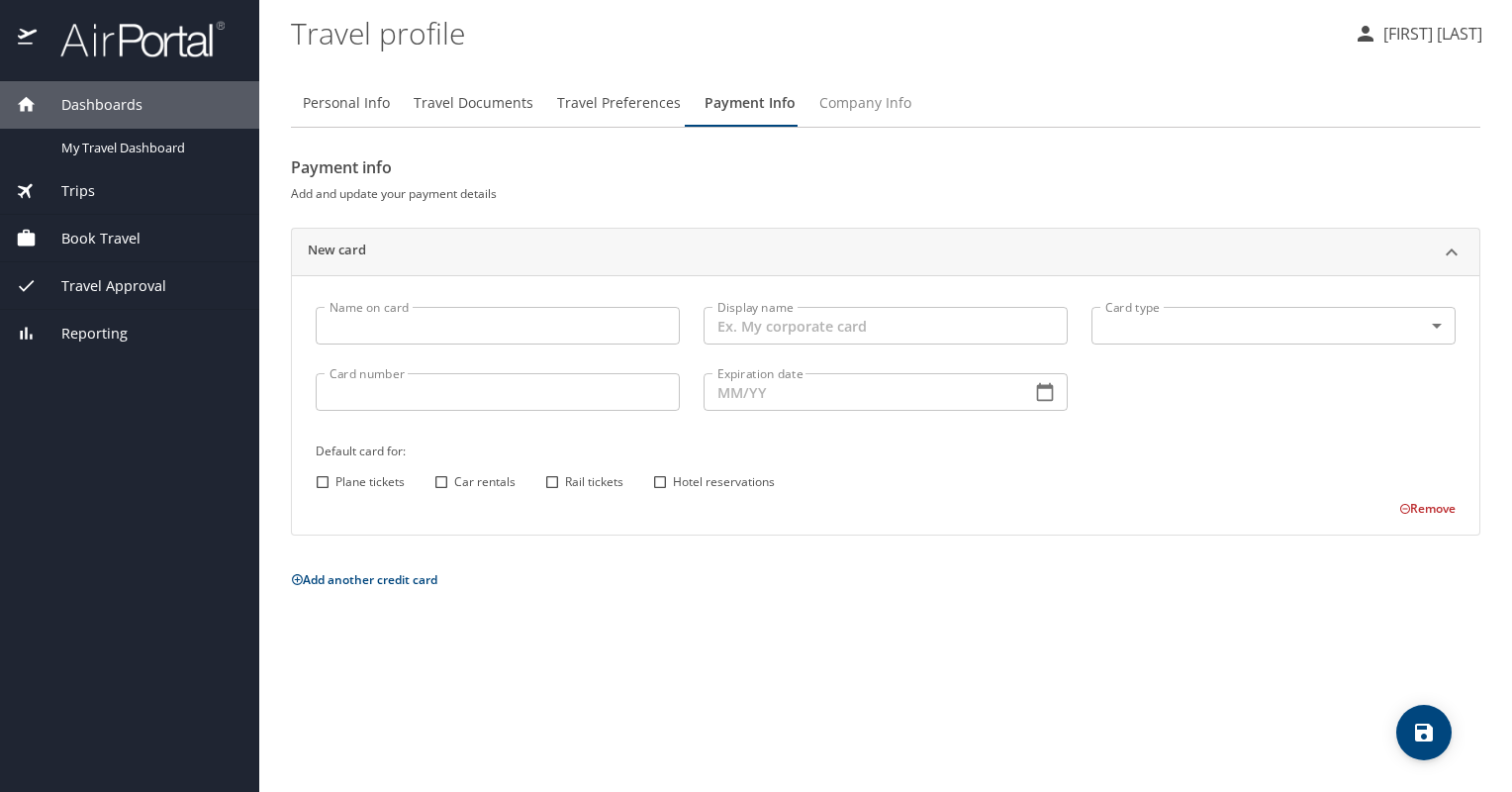 click on "Company Info" at bounding box center [865, 103] 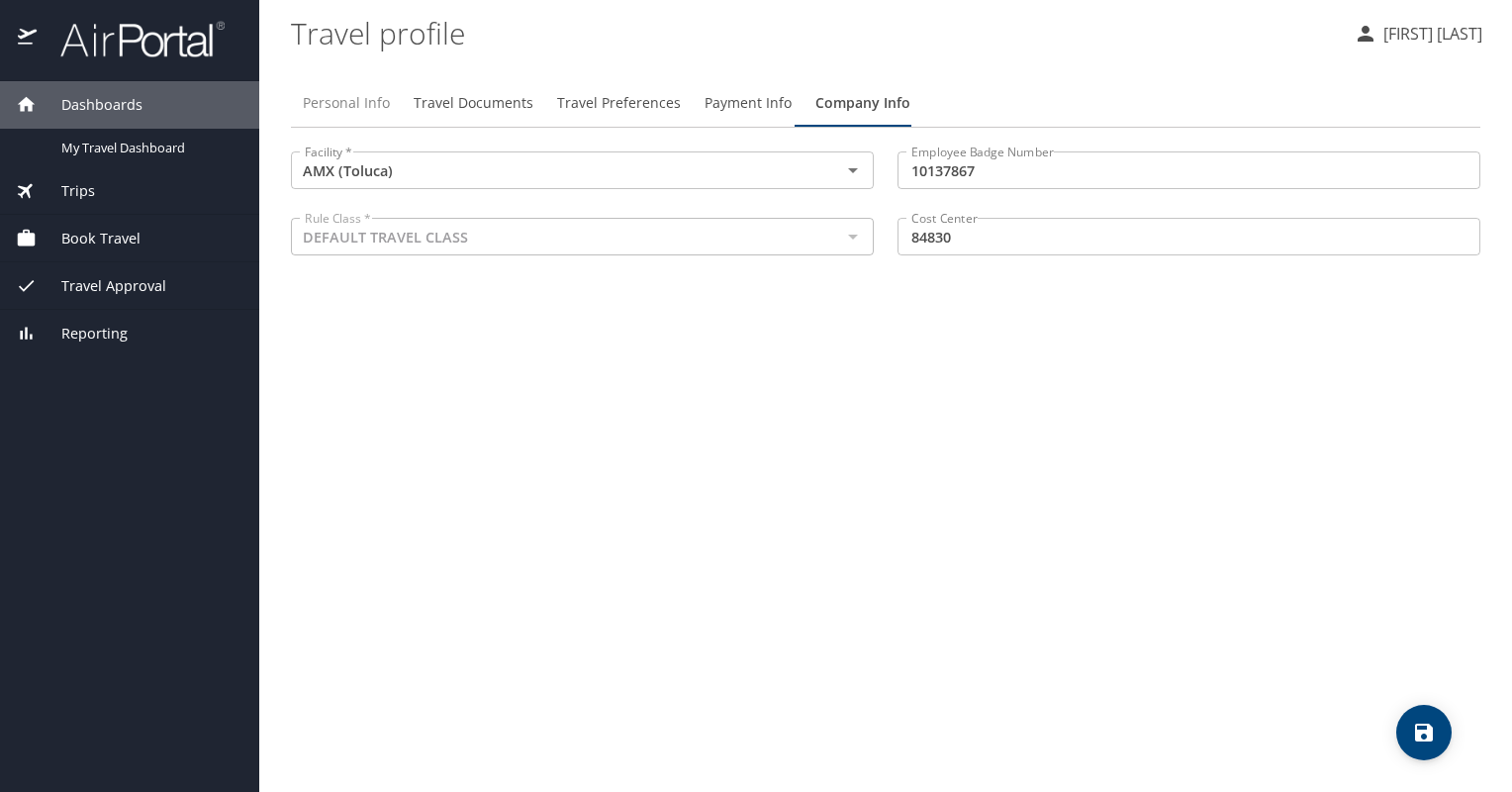 click on "Personal Info" at bounding box center [346, 103] 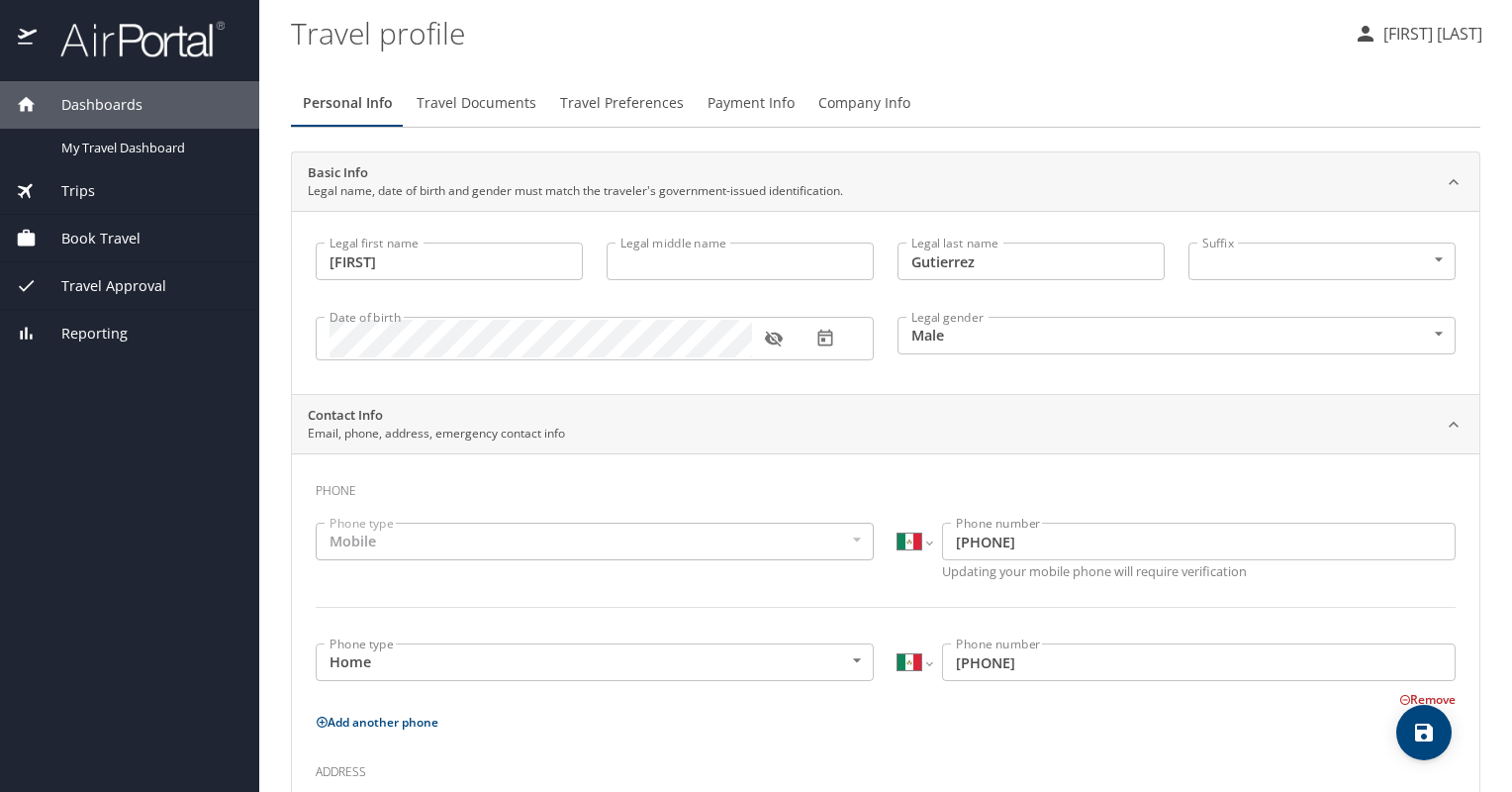 click on "Eder Gutierrez" at bounding box center [1430, 34] 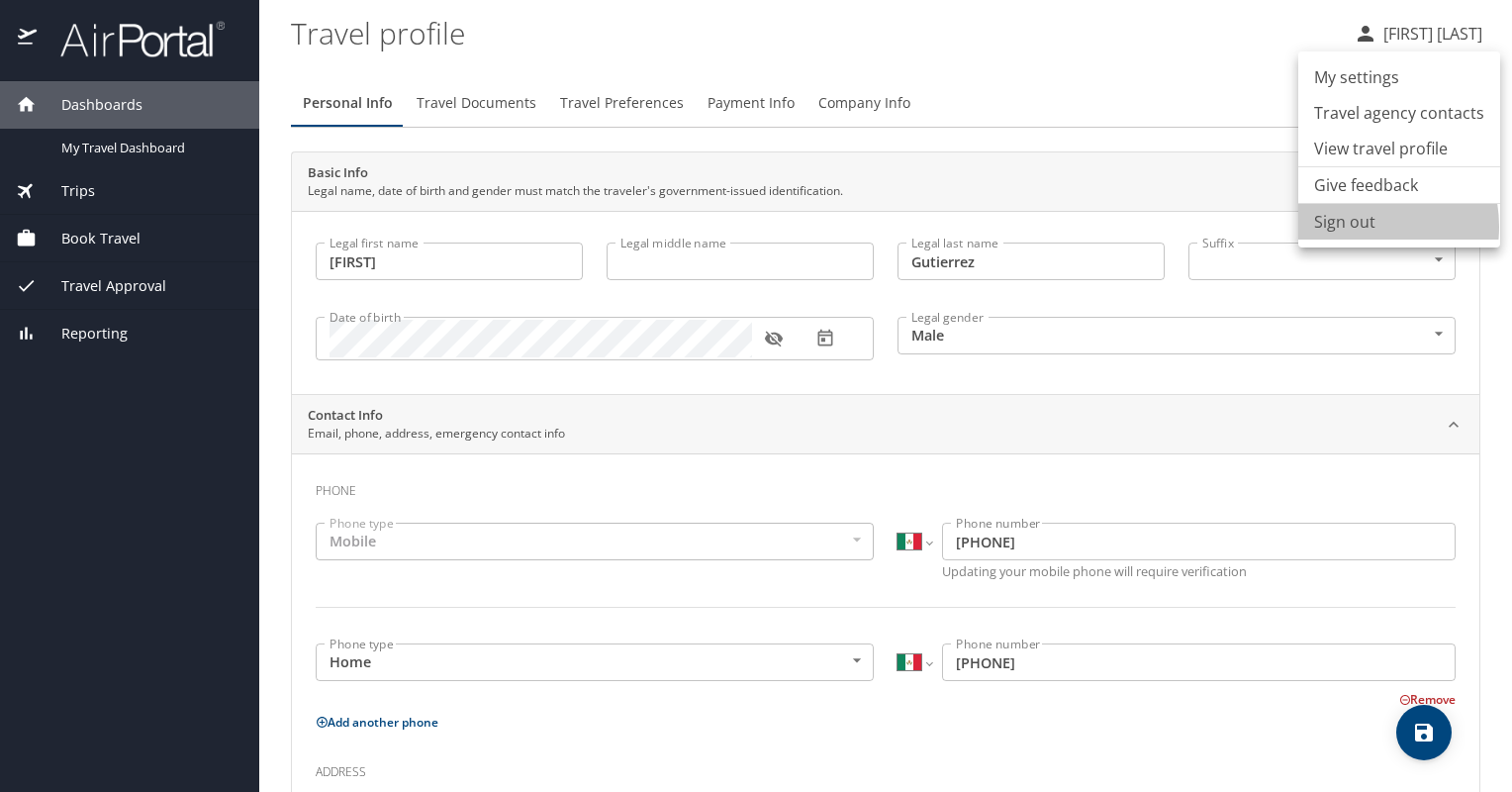 click on "Sign out" at bounding box center (1399, 222) 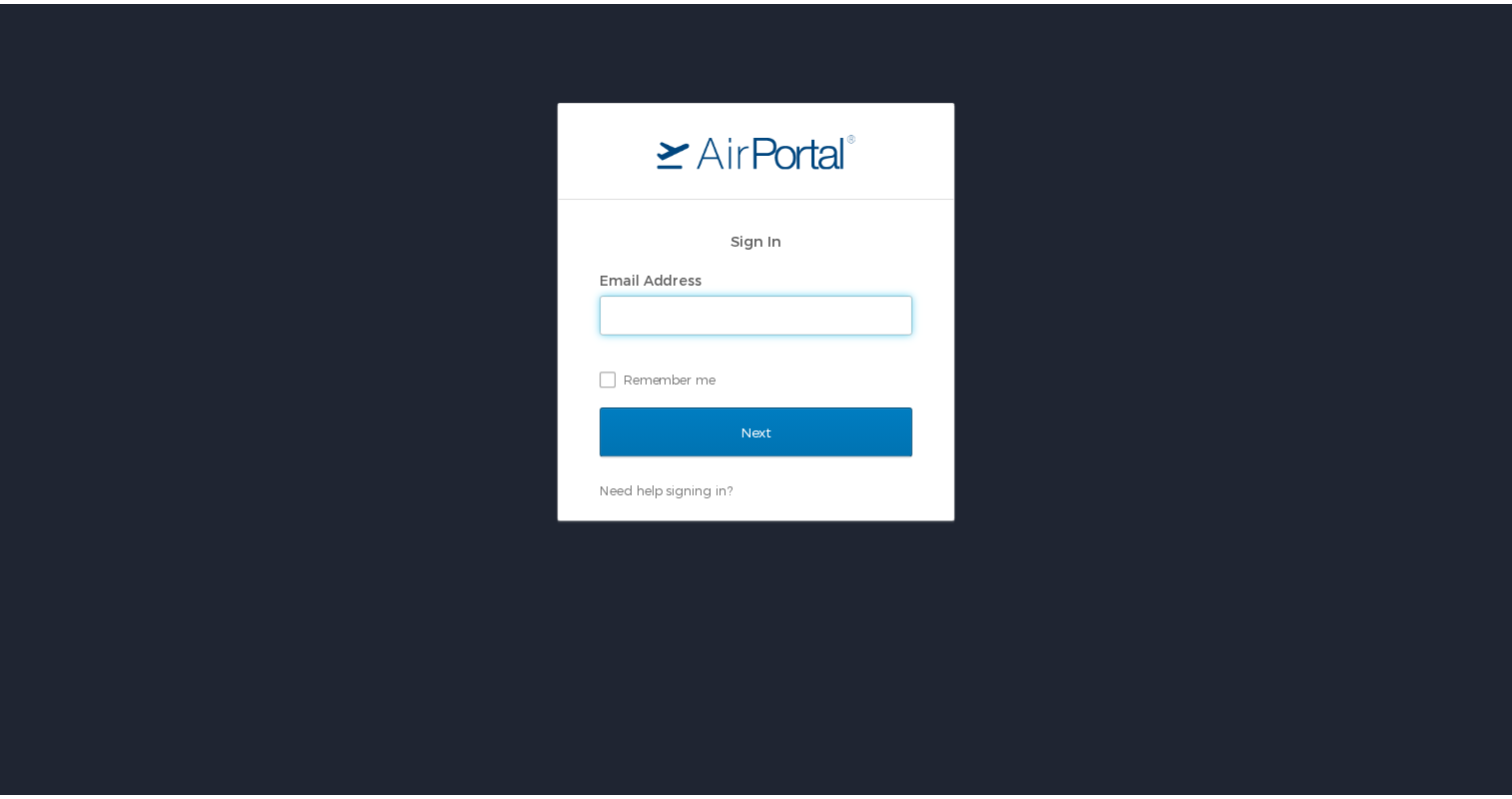 scroll, scrollTop: 0, scrollLeft: 0, axis: both 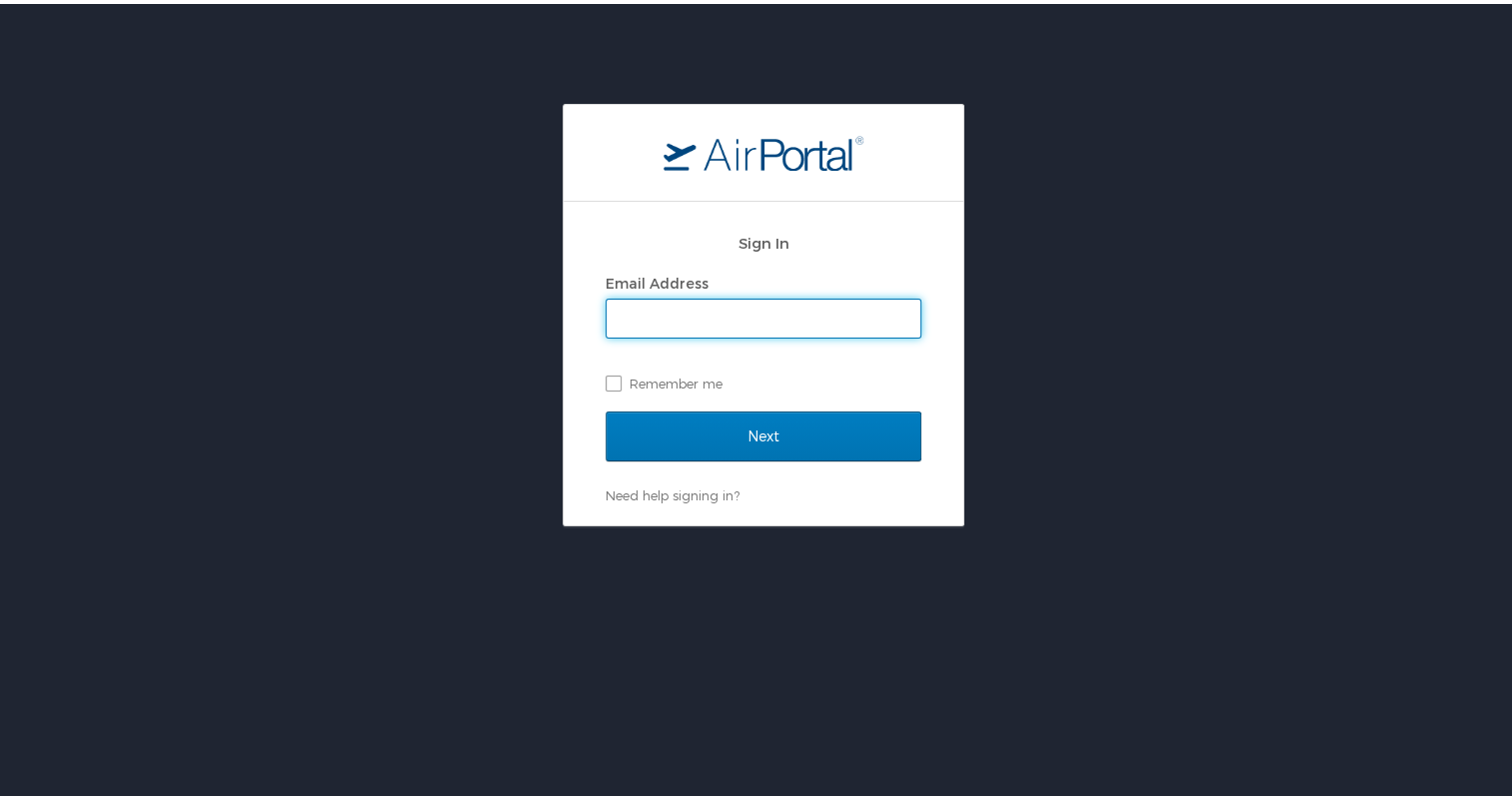 drag, startPoint x: 1055, startPoint y: 1, endPoint x: 888, endPoint y: 60, distance: 177.11578 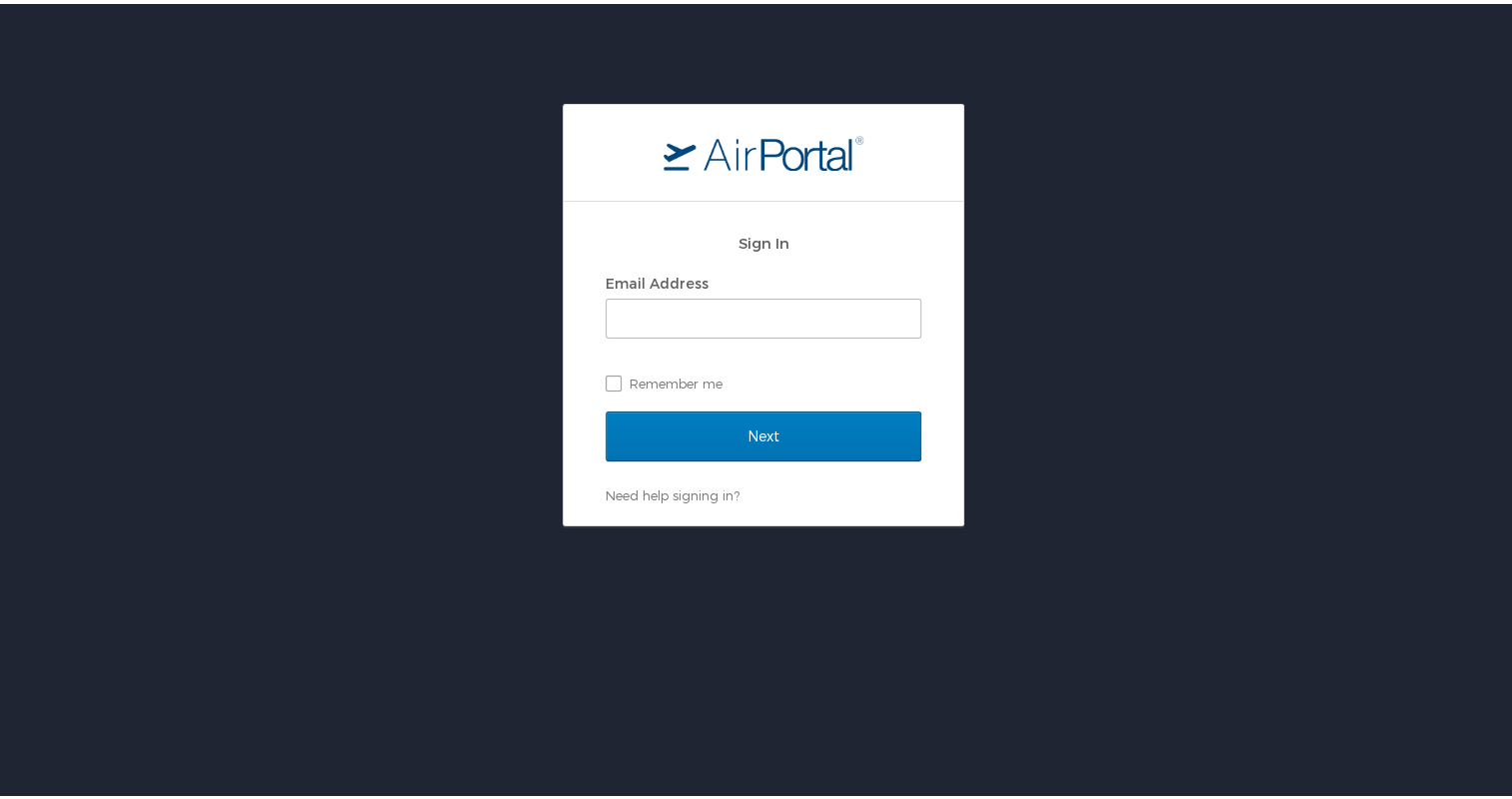 drag, startPoint x: 1451, startPoint y: 0, endPoint x: 626, endPoint y: 635, distance: 1041.0812 